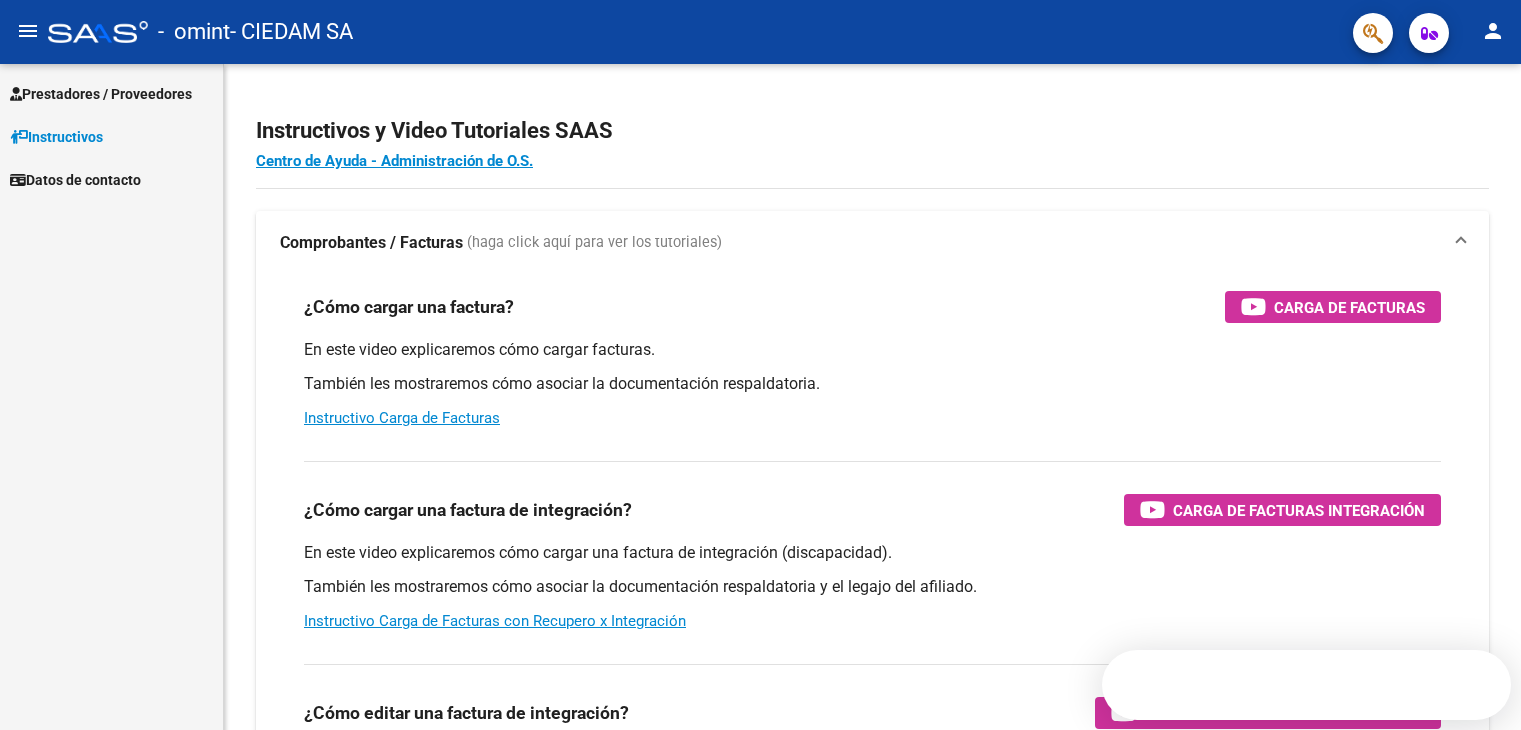 scroll, scrollTop: 0, scrollLeft: 0, axis: both 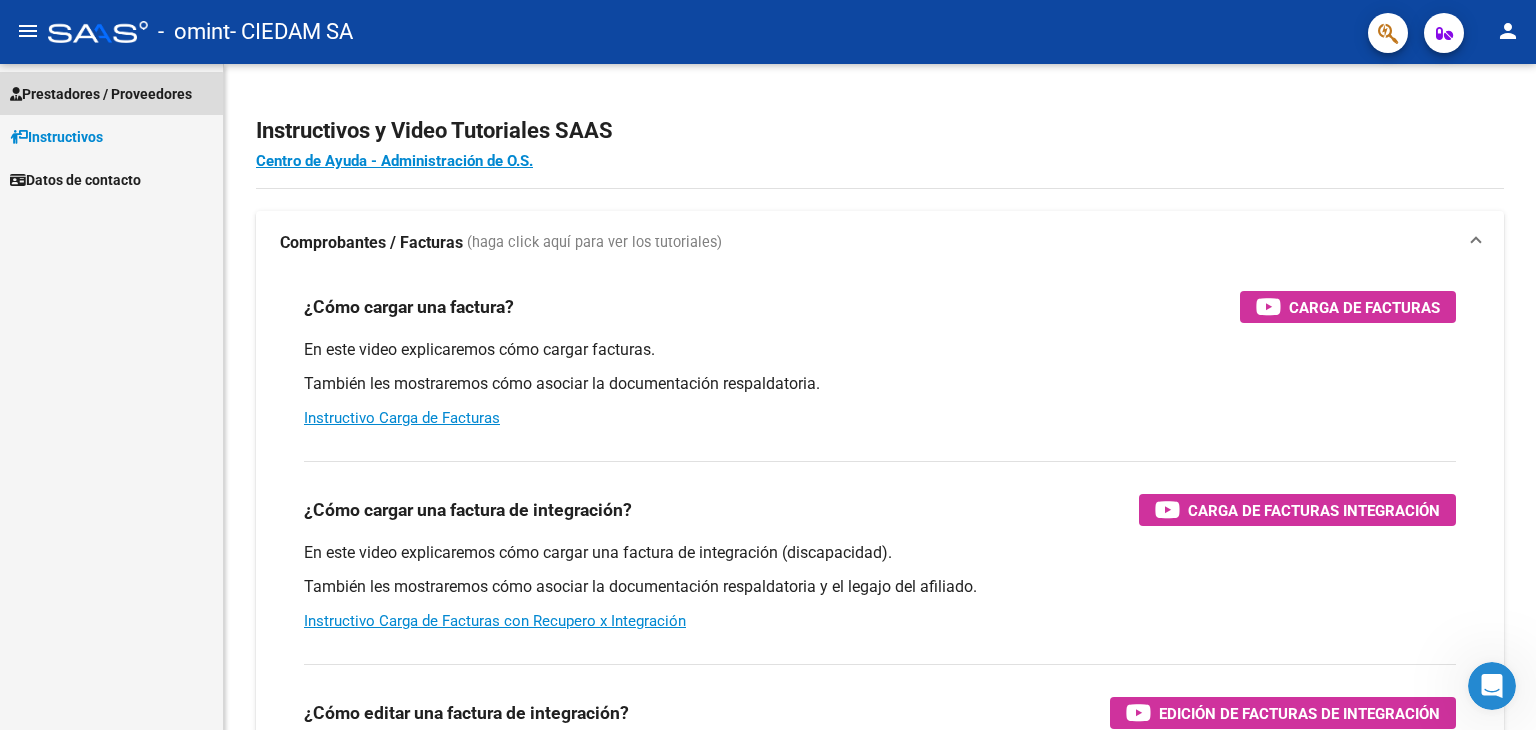 click on "Prestadores / Proveedores" at bounding box center (101, 94) 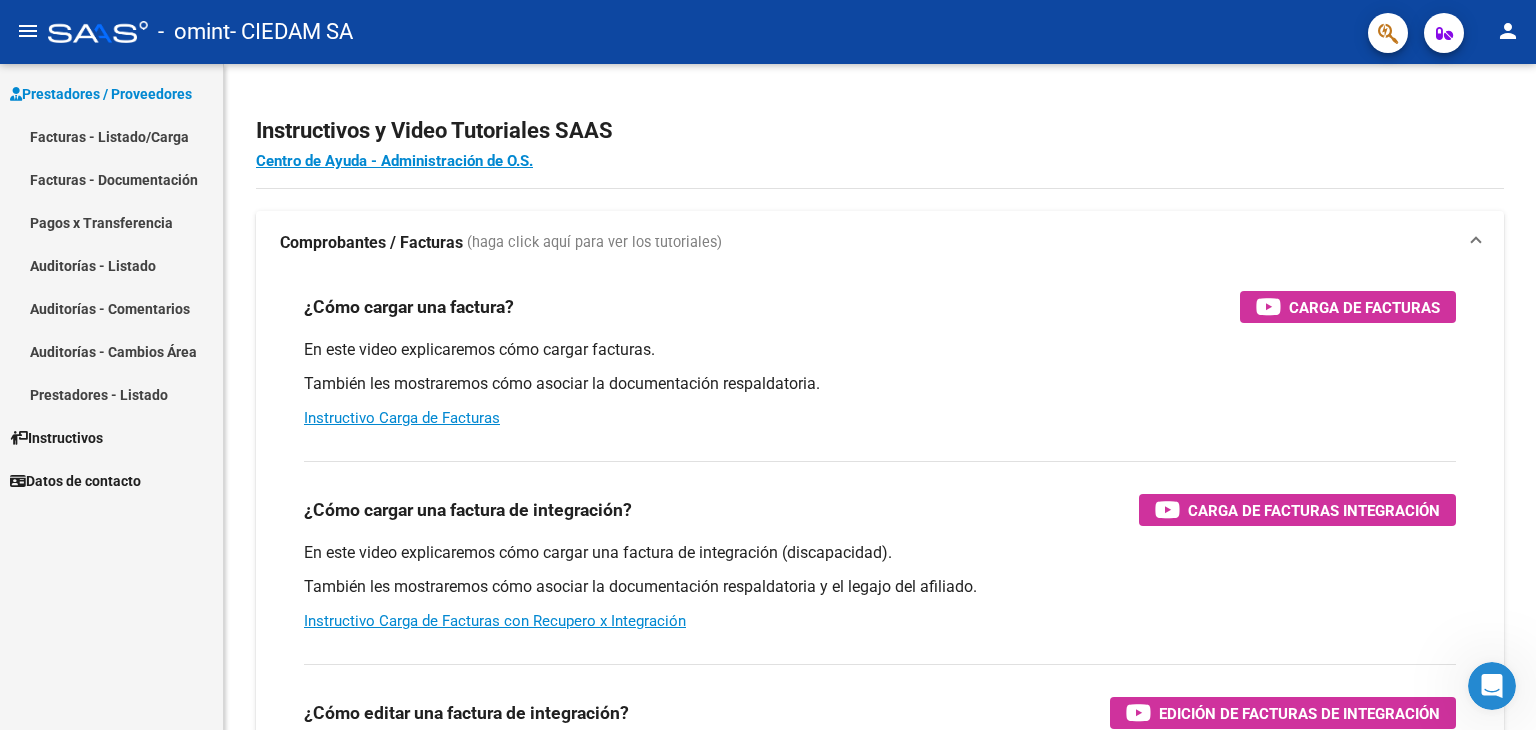 click on "Facturas - Listado/Carga" at bounding box center [111, 136] 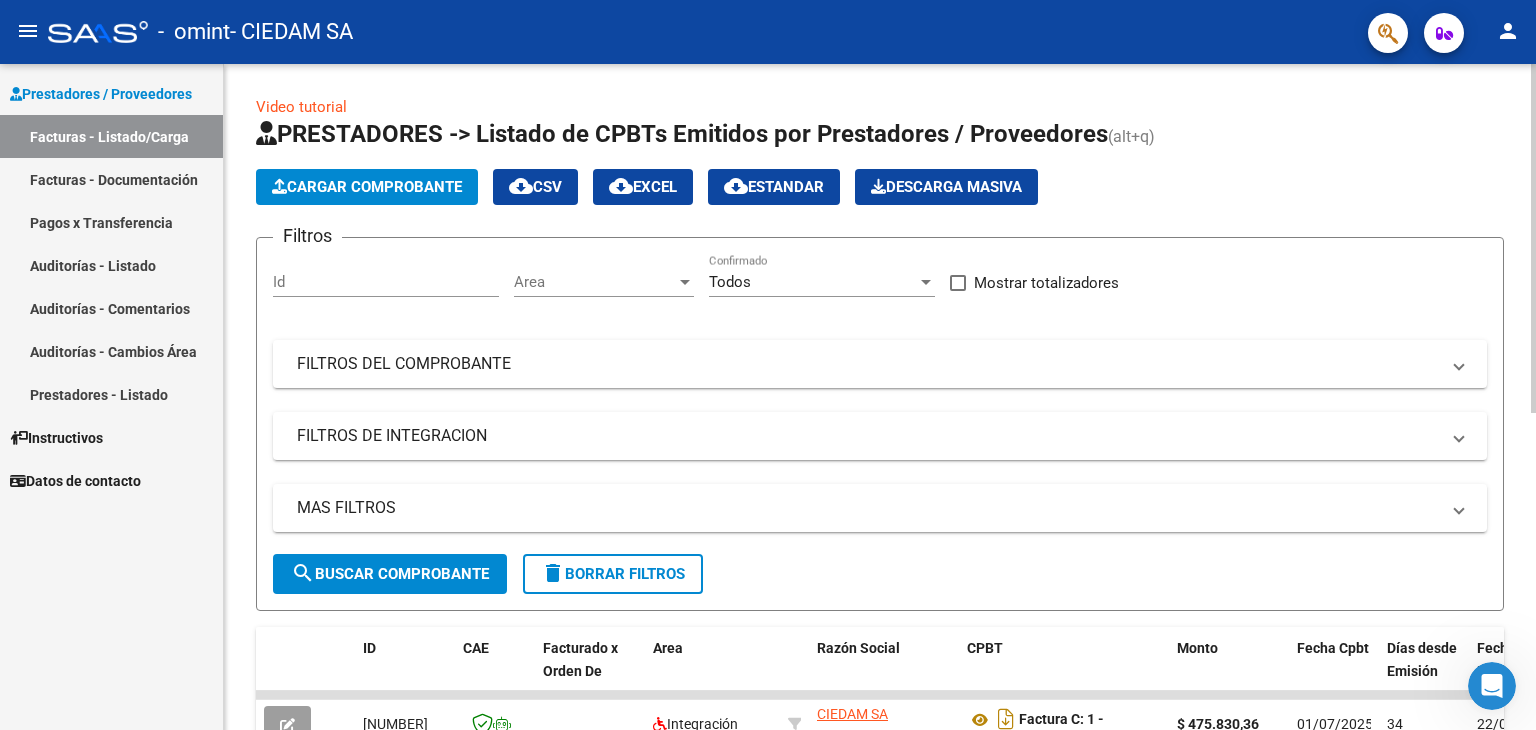 click on "Cargar Comprobante" 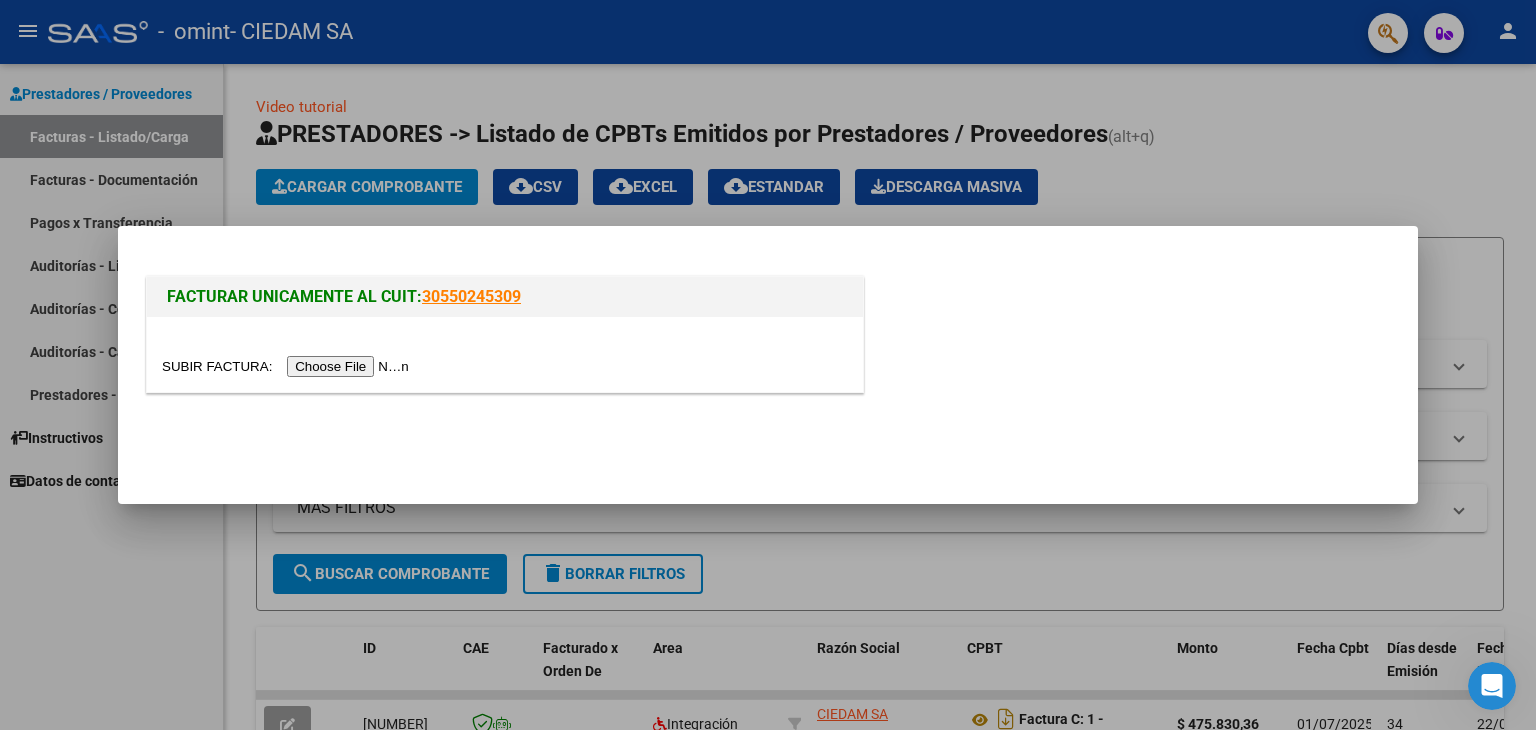 click at bounding box center [288, 366] 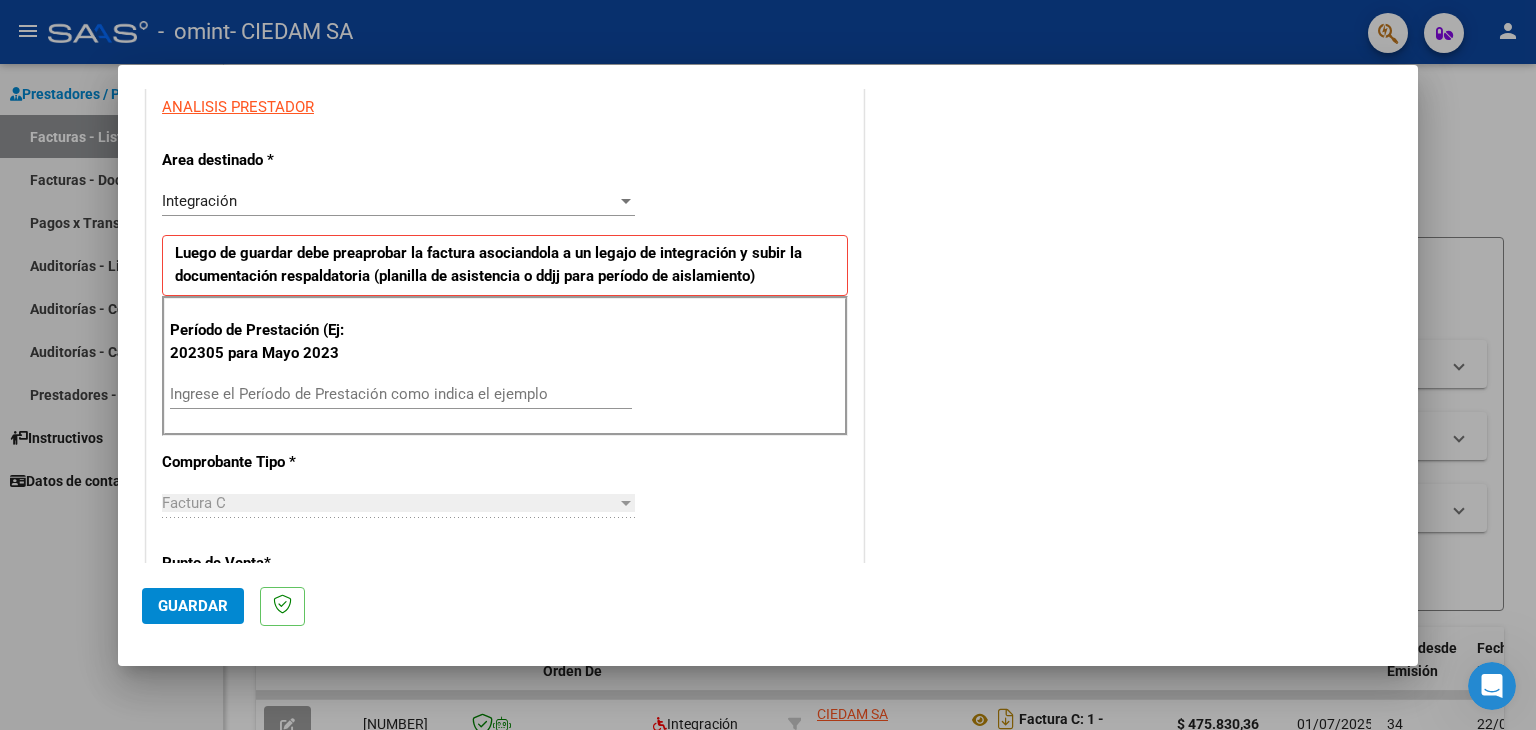 scroll, scrollTop: 400, scrollLeft: 0, axis: vertical 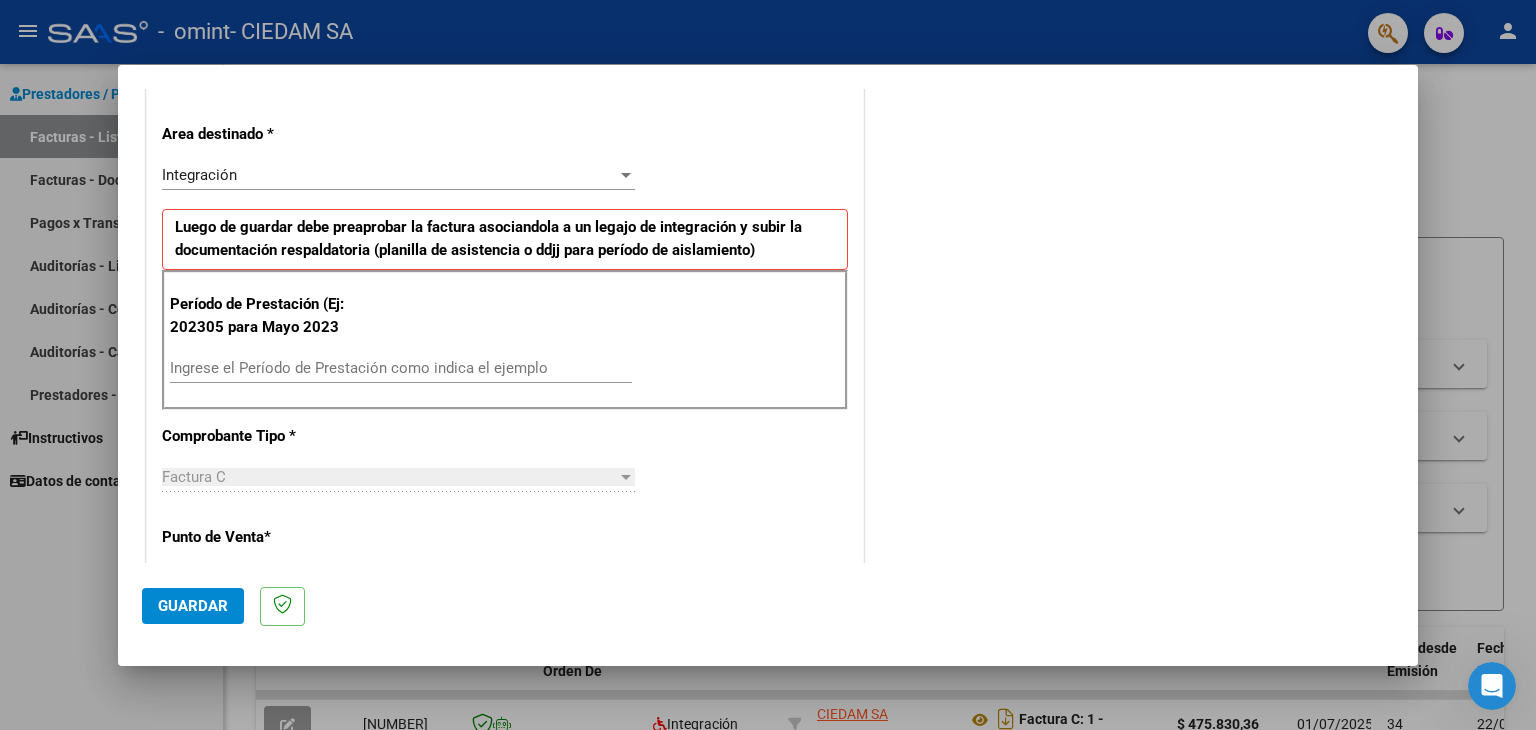 click on "Ingrese el Período de Prestación como indica el ejemplo" at bounding box center (401, 368) 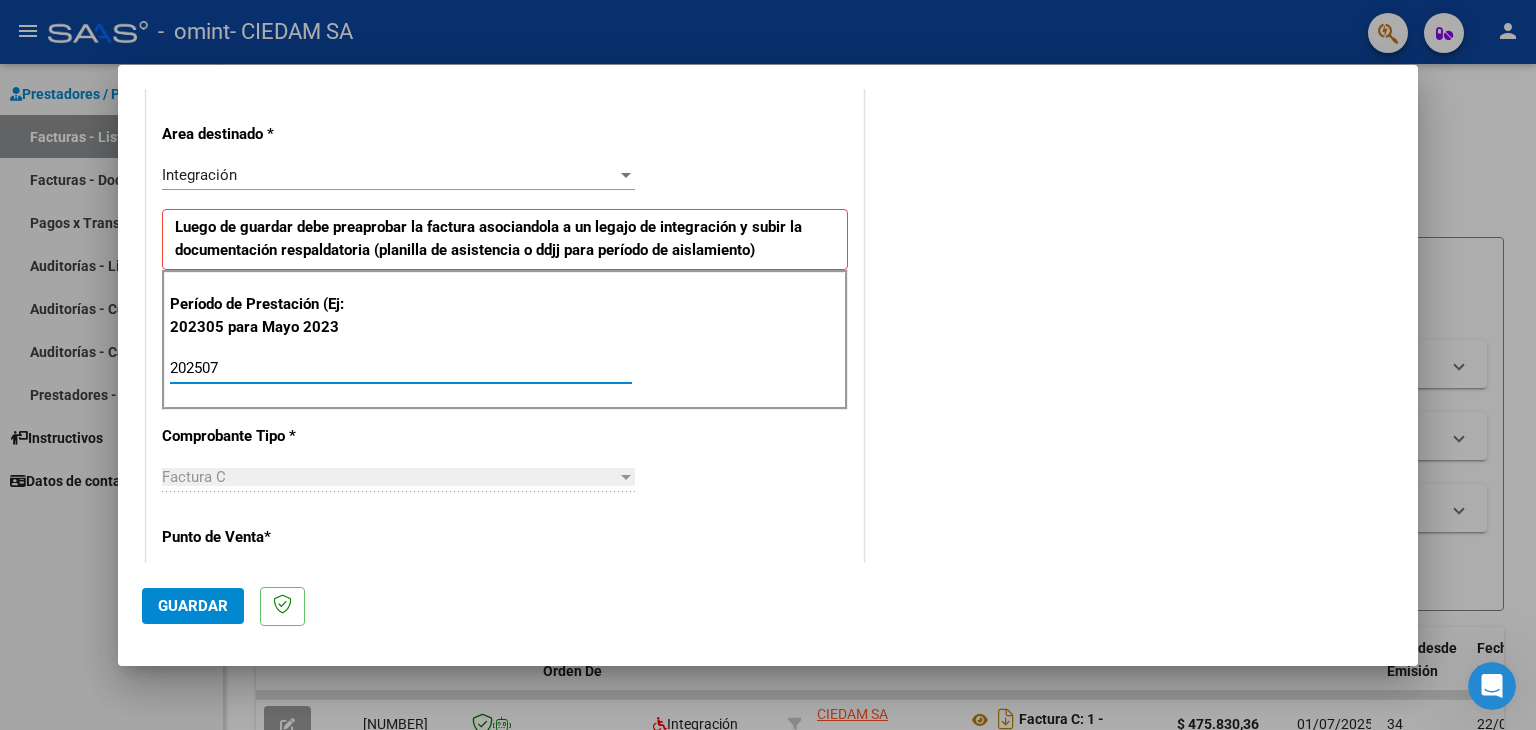 type on "202507" 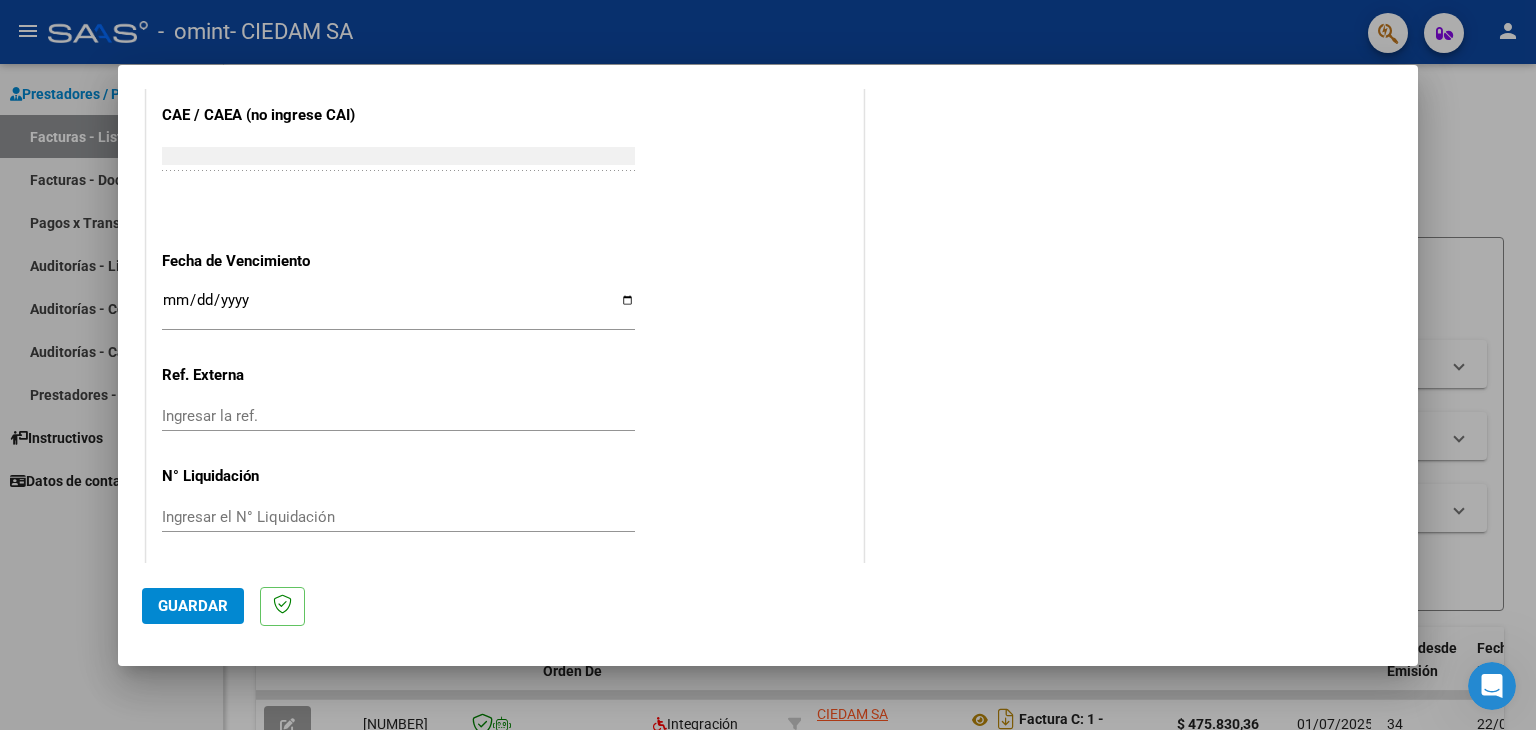 scroll, scrollTop: 1245, scrollLeft: 0, axis: vertical 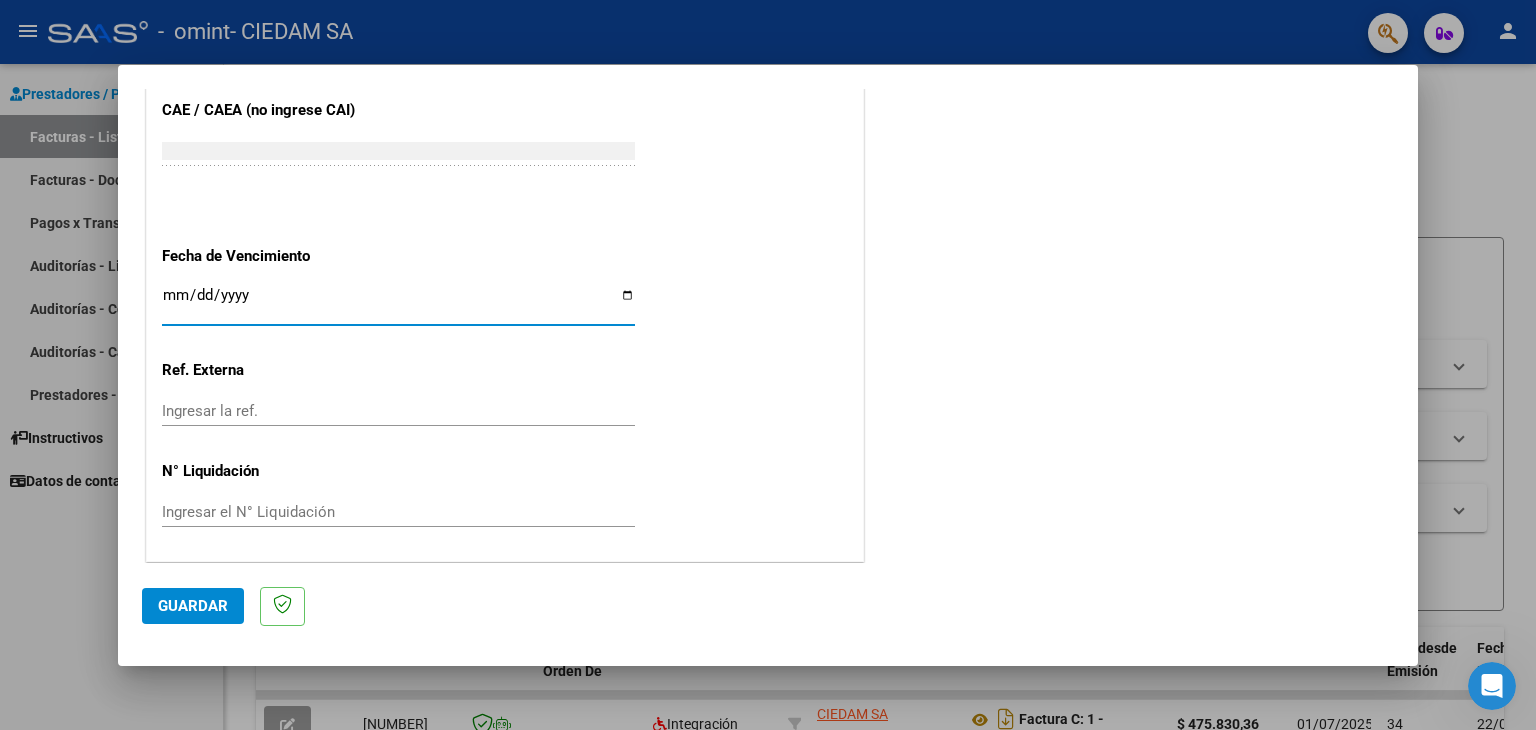 click on "Ingresar la fecha" at bounding box center (398, 303) 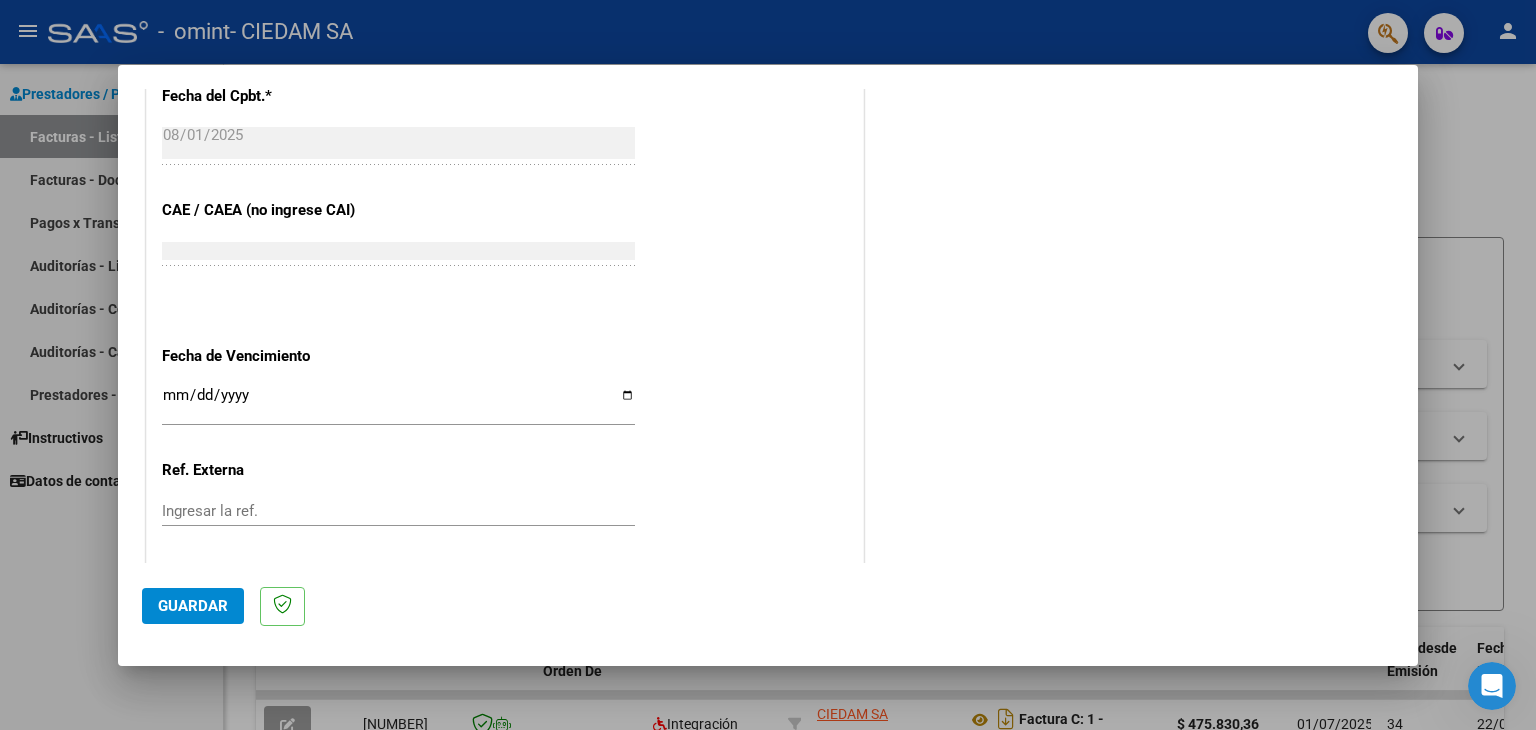 scroll, scrollTop: 1245, scrollLeft: 0, axis: vertical 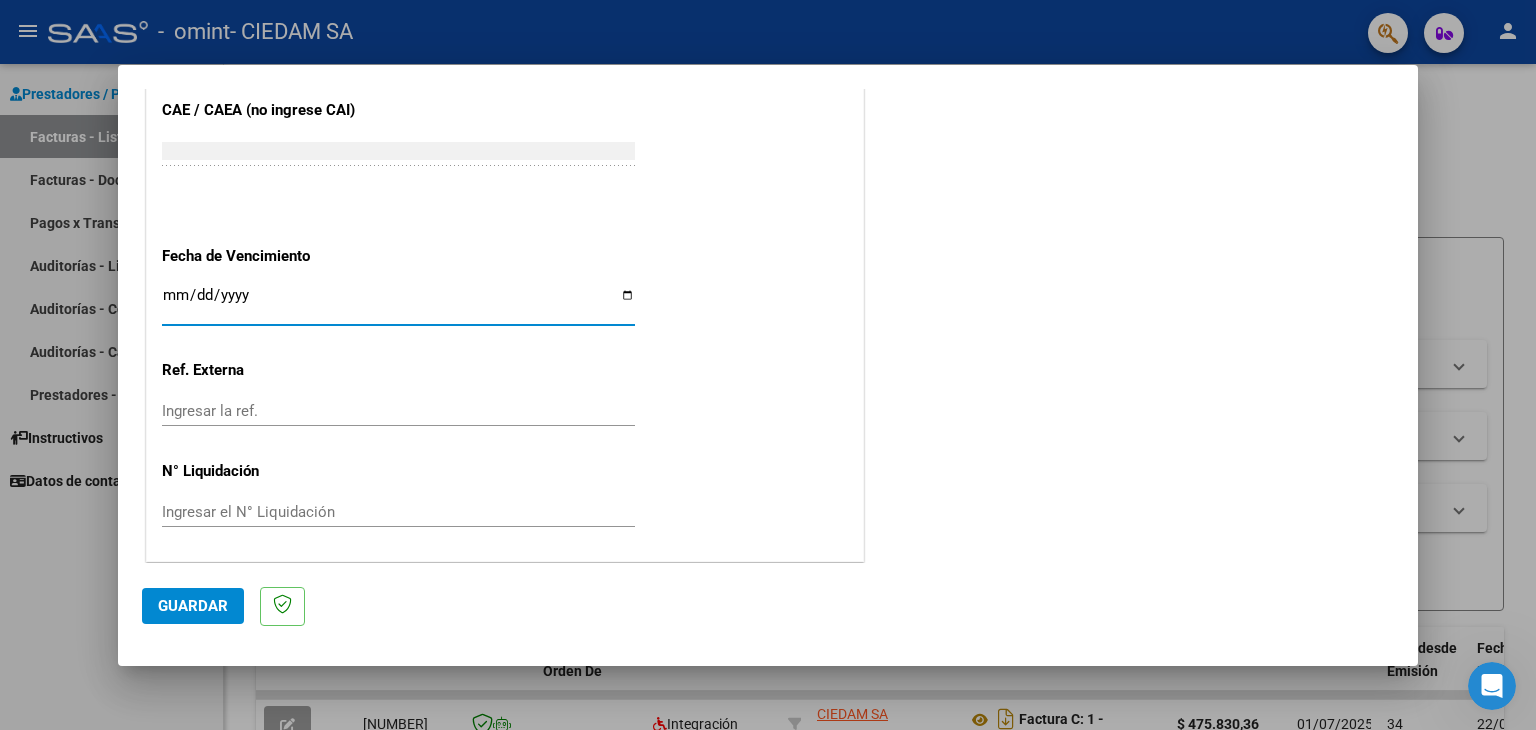click on "Ingresar la fecha" at bounding box center [398, 303] 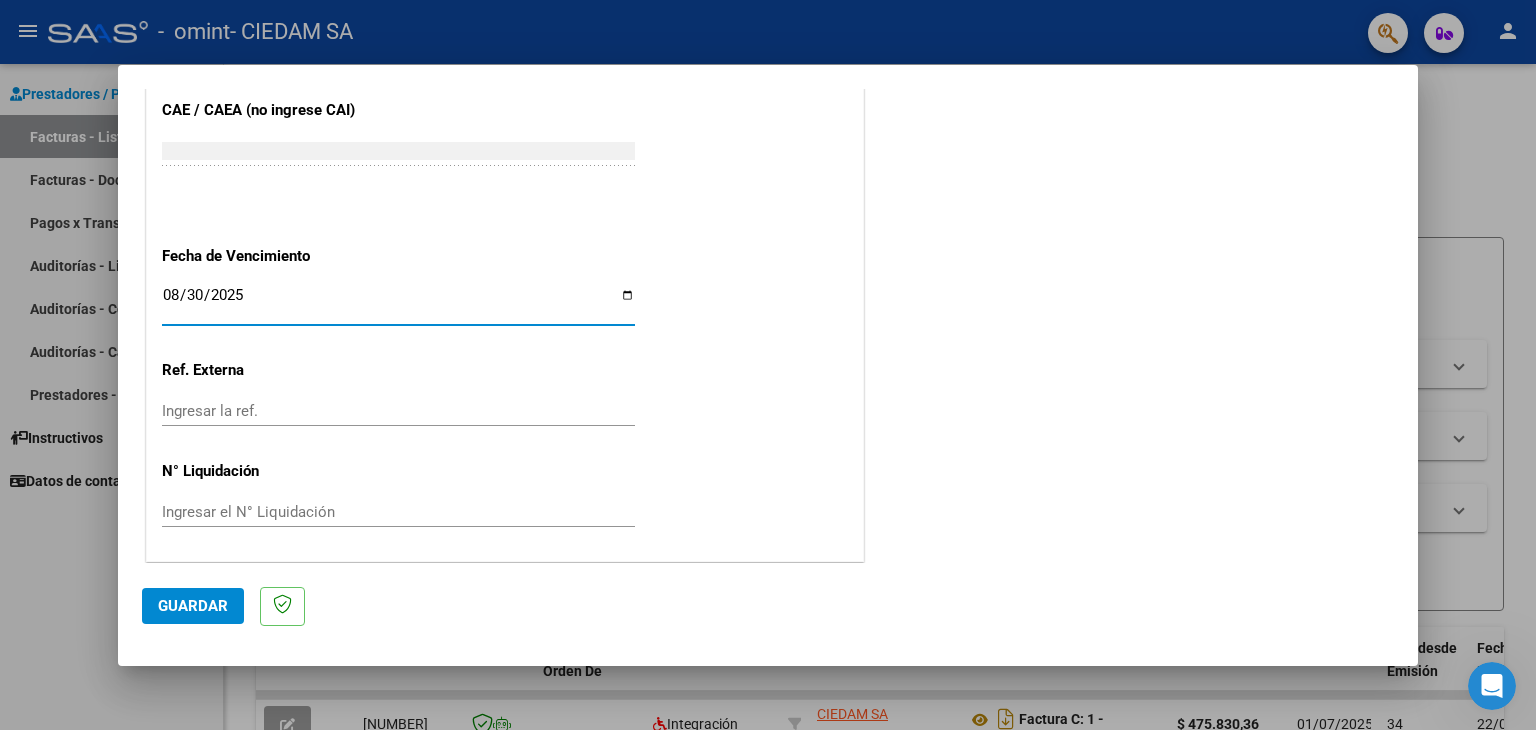 type on "2025-08-30" 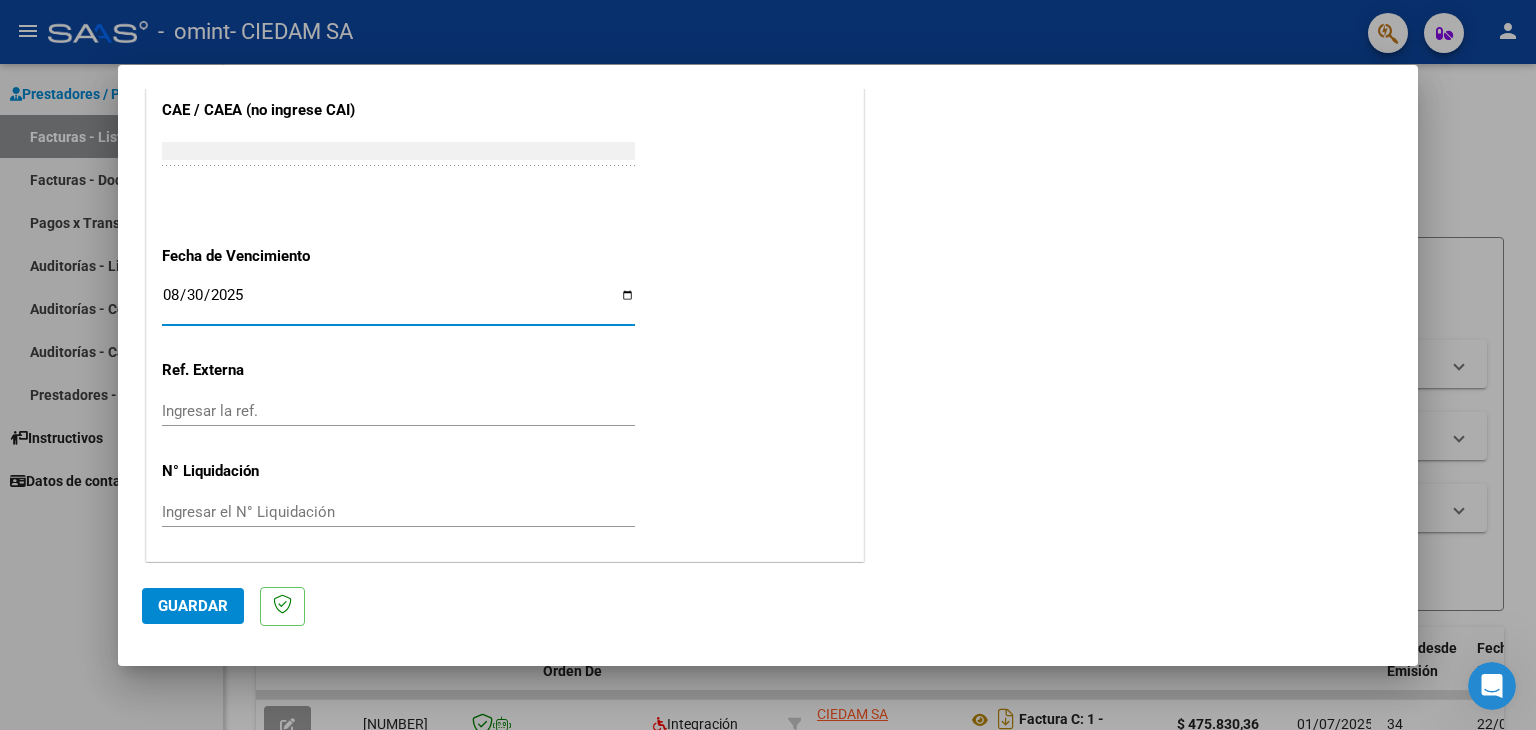 click on "Guardar" 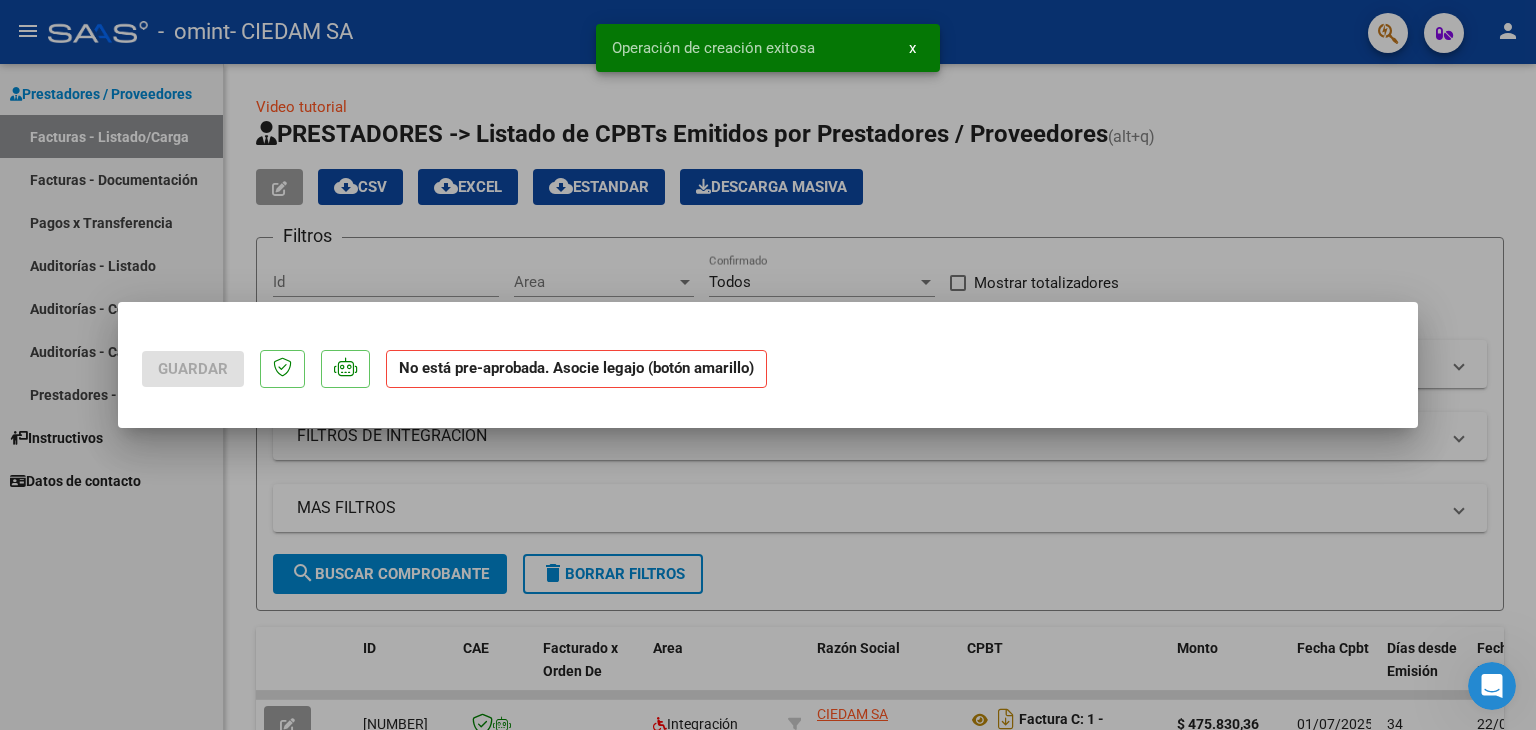 scroll, scrollTop: 0, scrollLeft: 0, axis: both 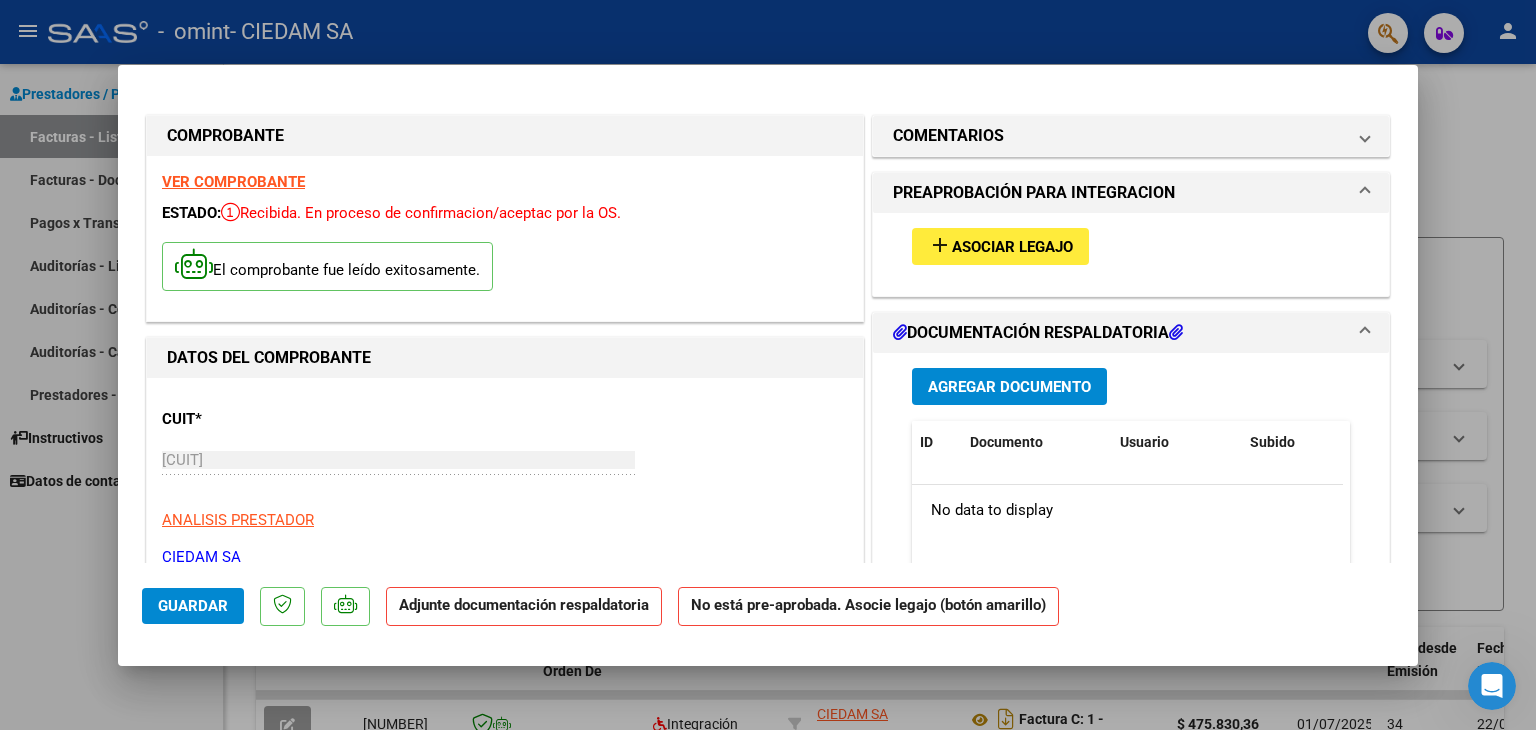 click on "Agregar Documento" at bounding box center (1009, 387) 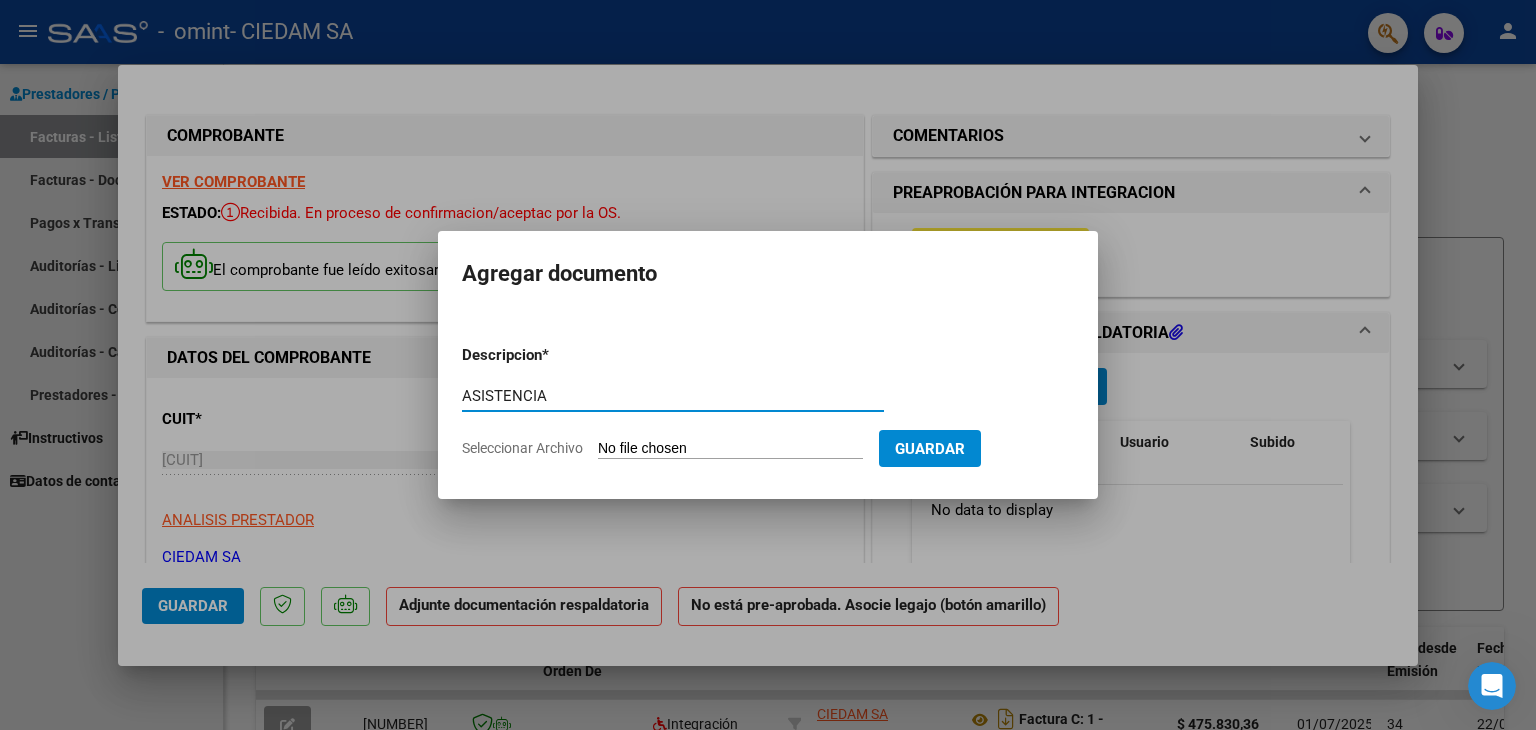 type on "ASISTENCIA" 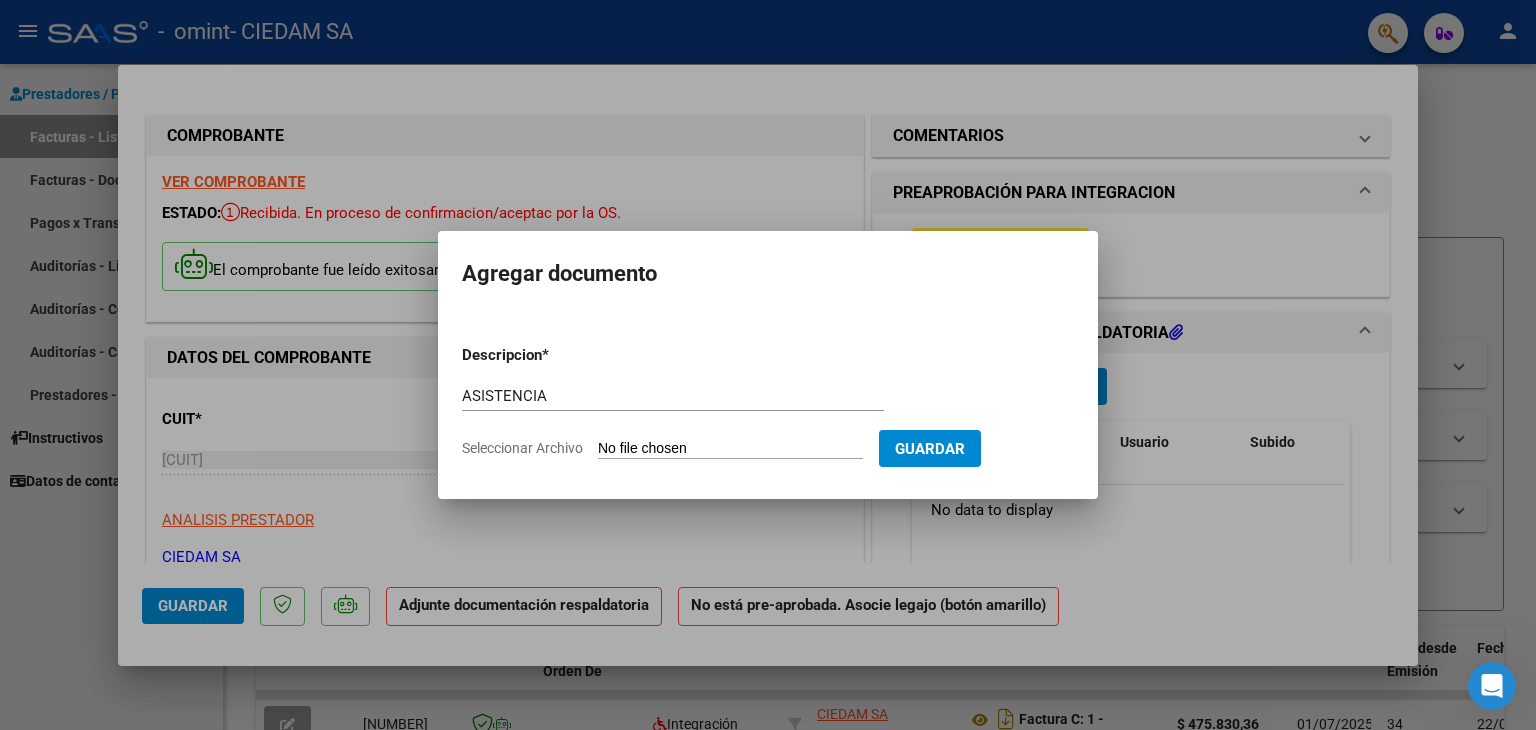 click on "Seleccionar Archivo" at bounding box center (730, 449) 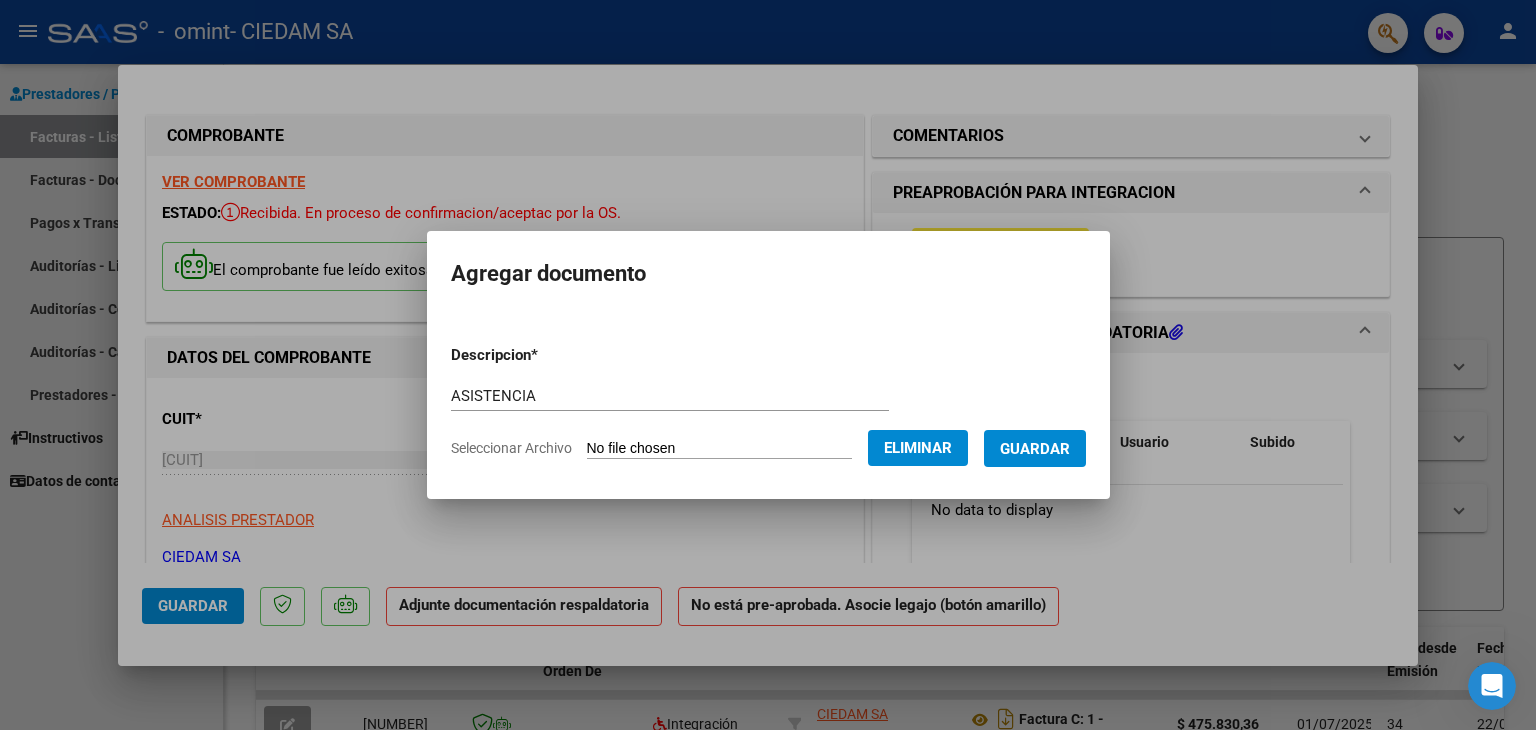 click on "Guardar" at bounding box center [1035, 448] 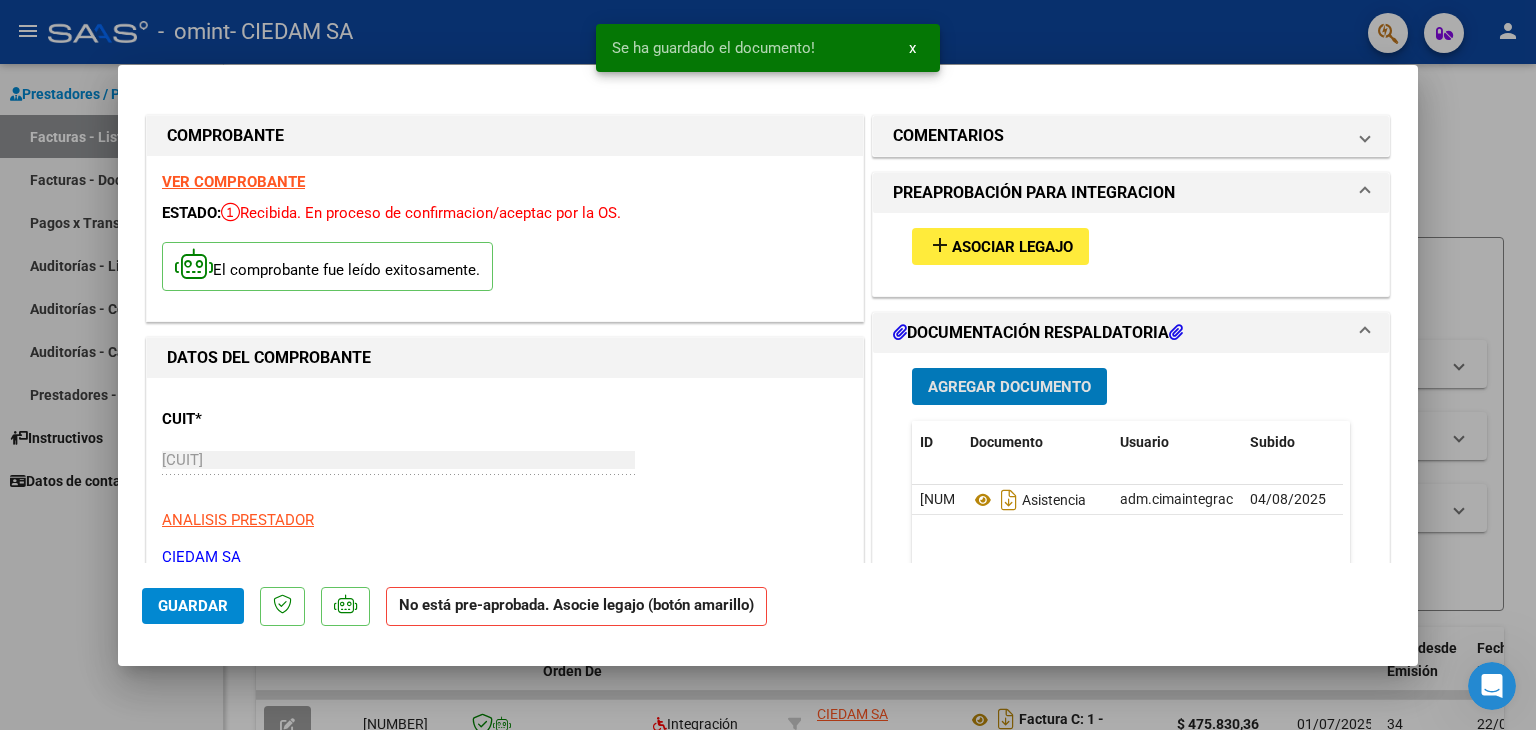 click on "Guardar" 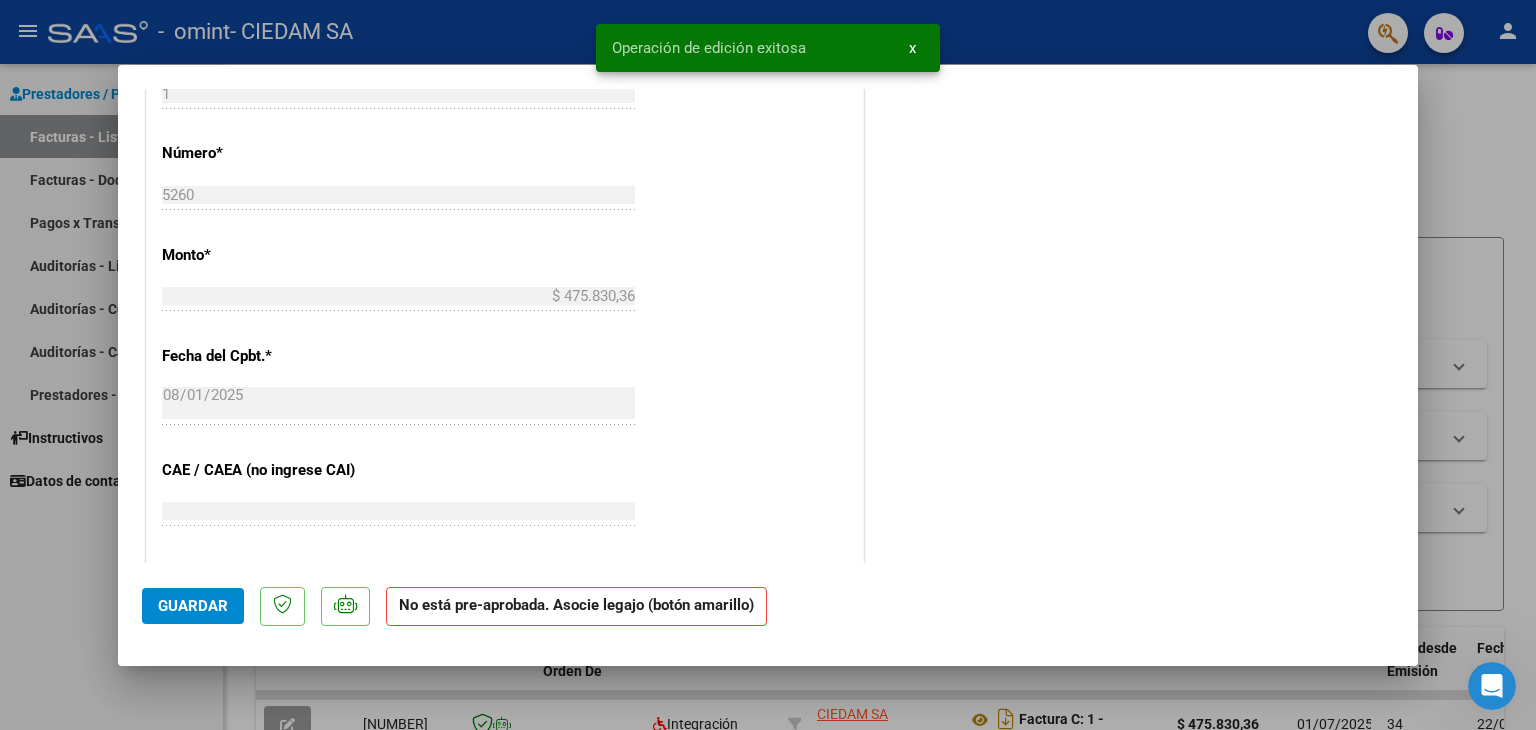 scroll, scrollTop: 1260, scrollLeft: 0, axis: vertical 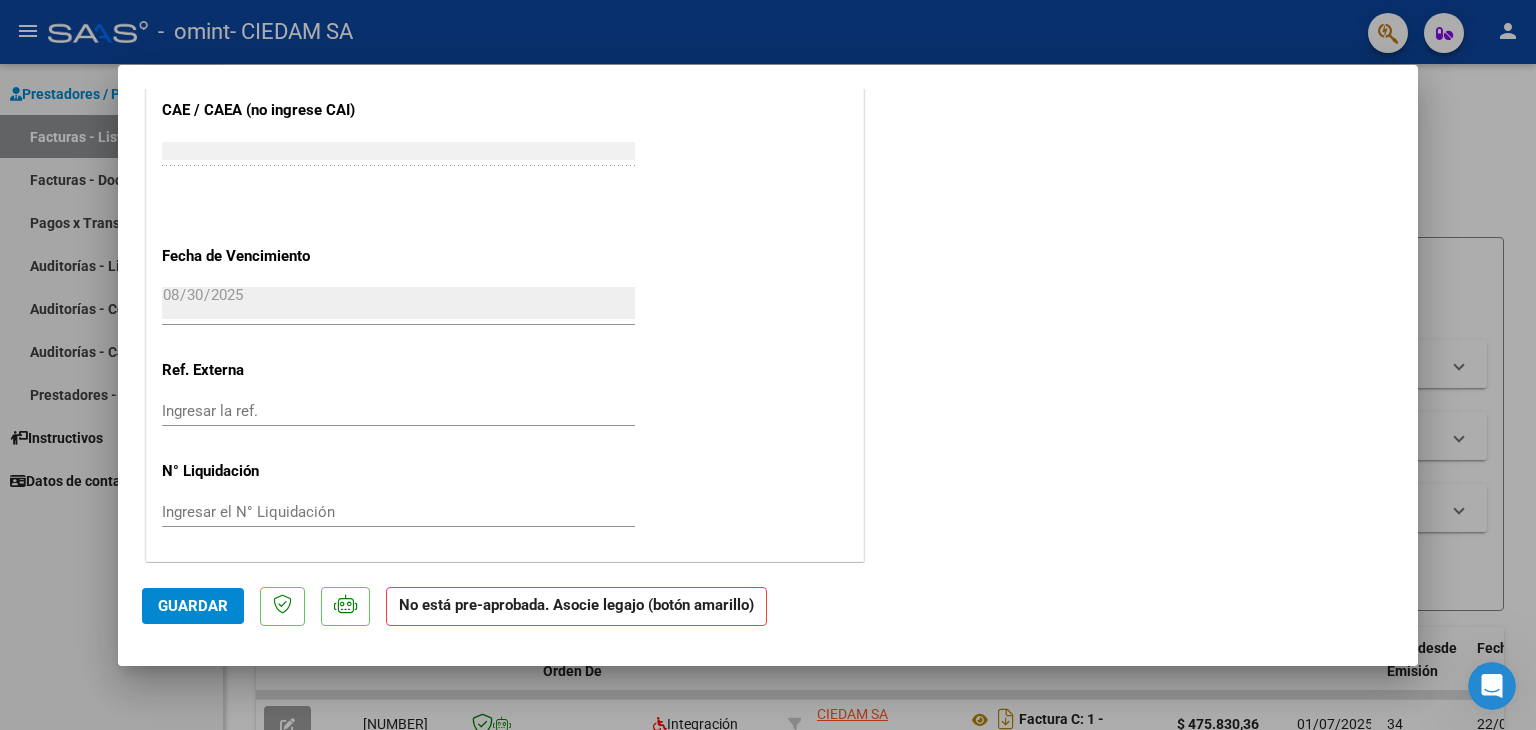 click on "Guardar" 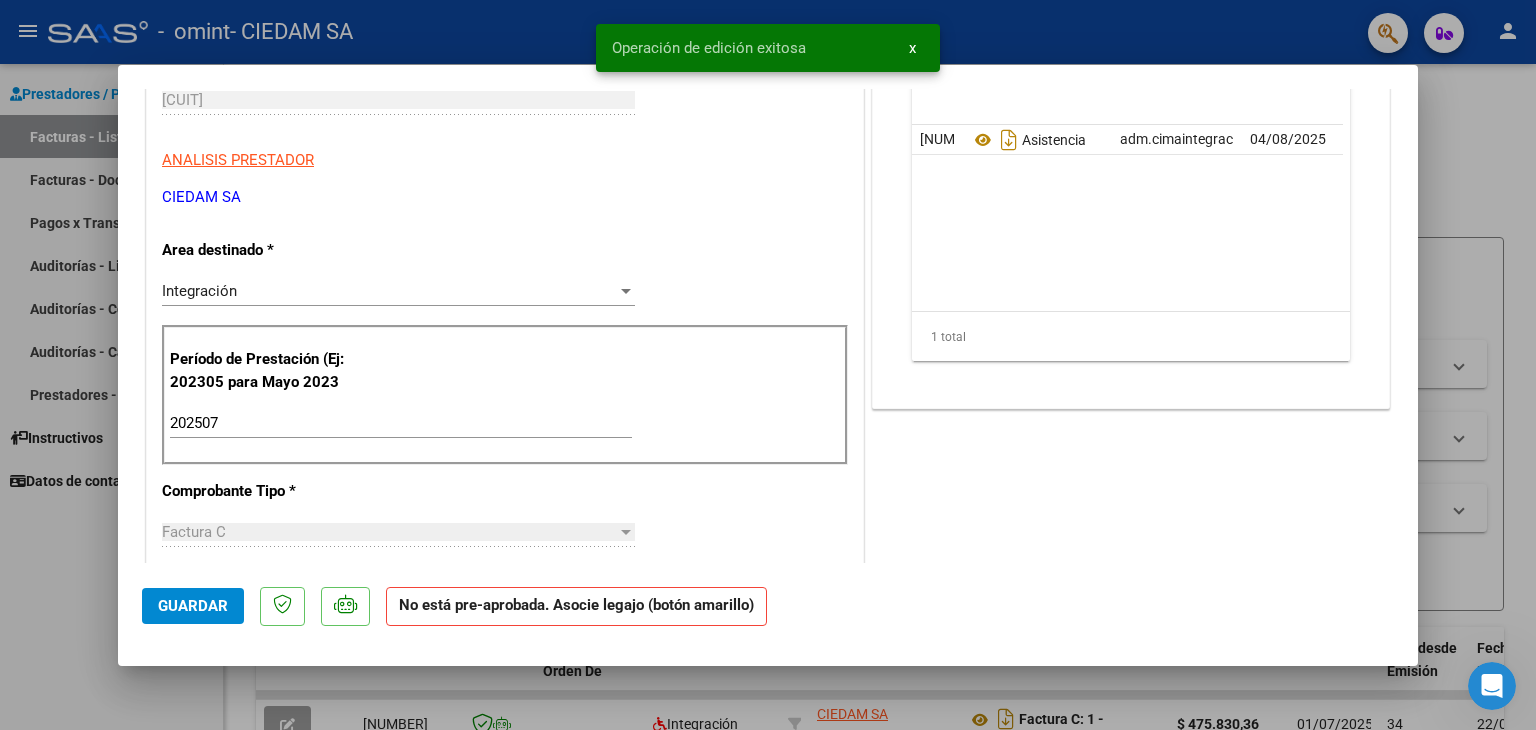 scroll, scrollTop: 0, scrollLeft: 0, axis: both 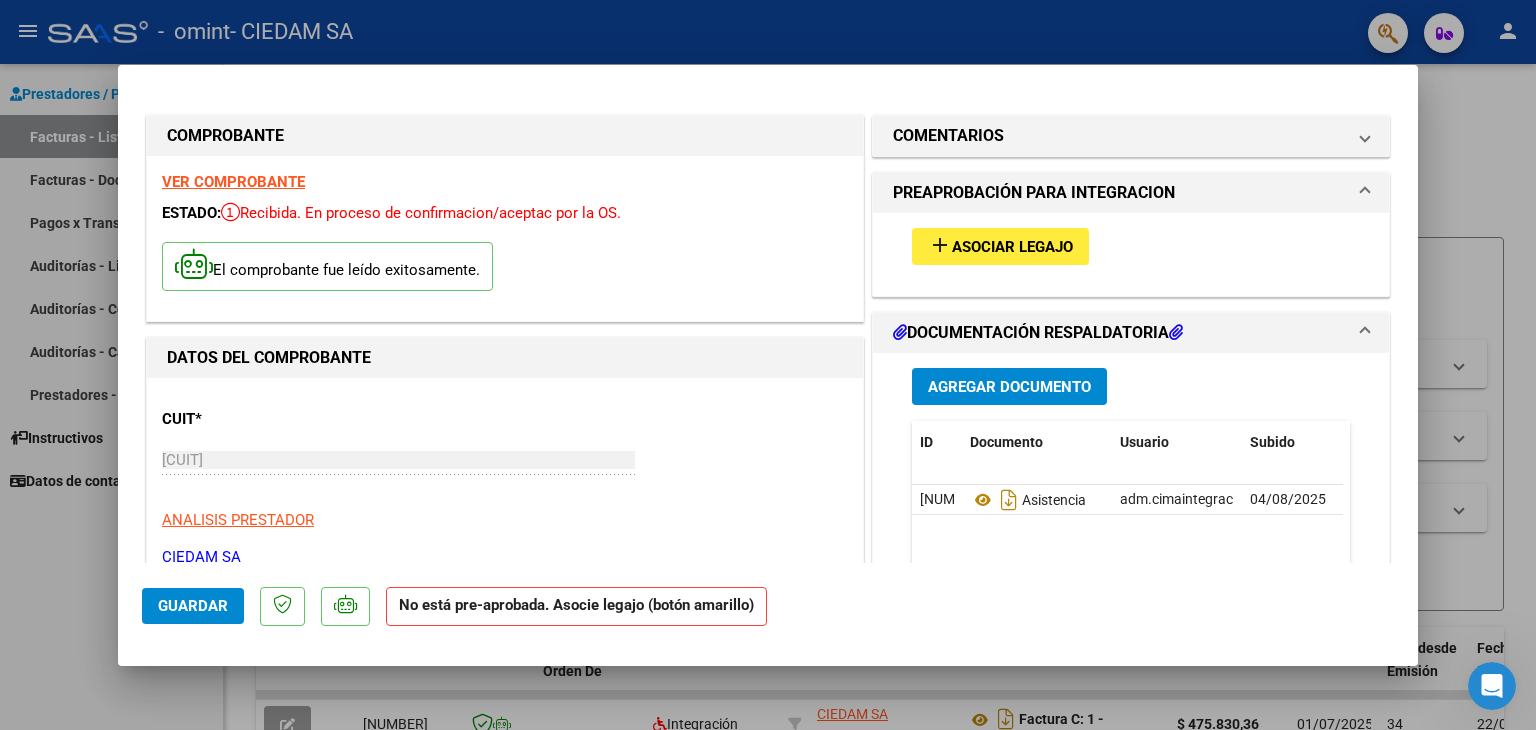 click on "Asociar Legajo" at bounding box center [1012, 247] 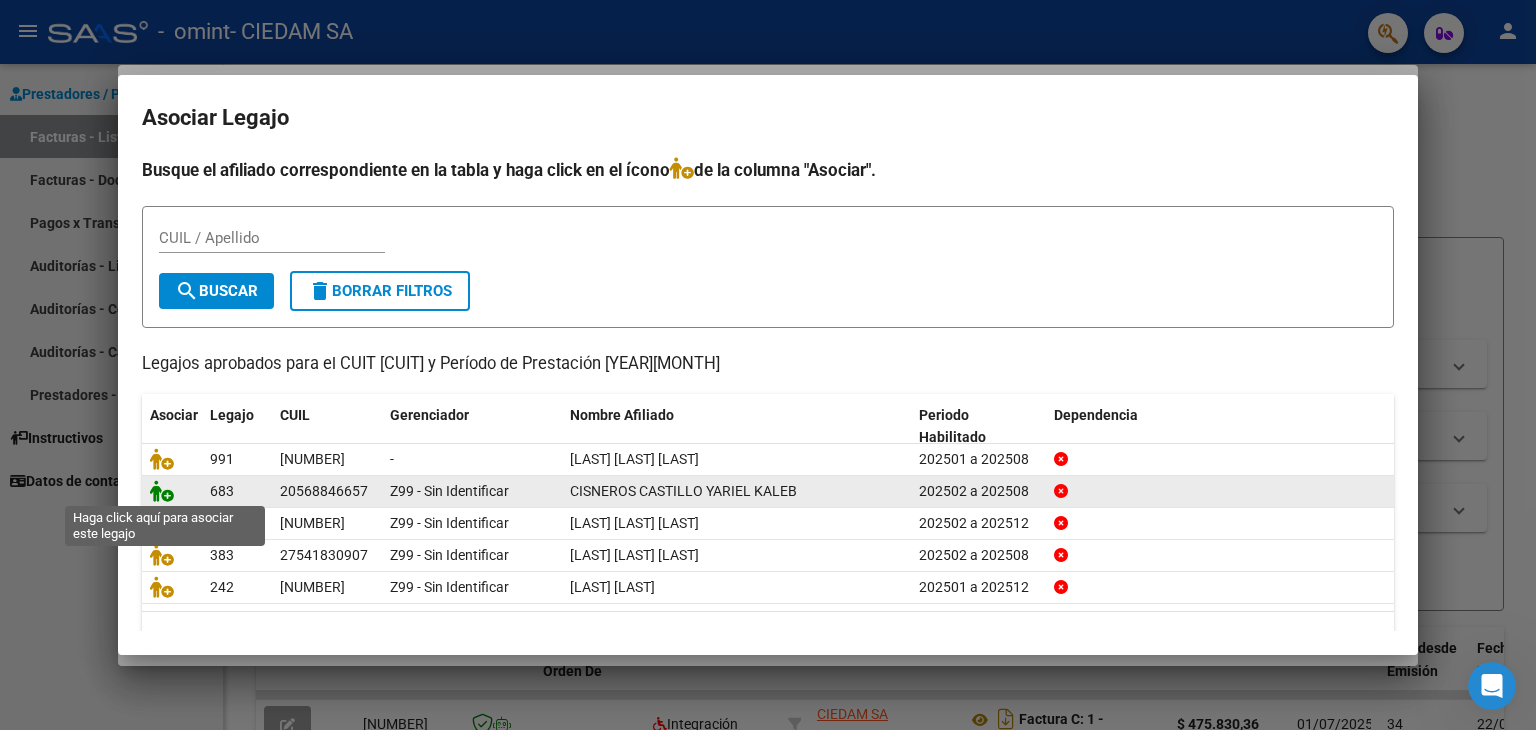 click 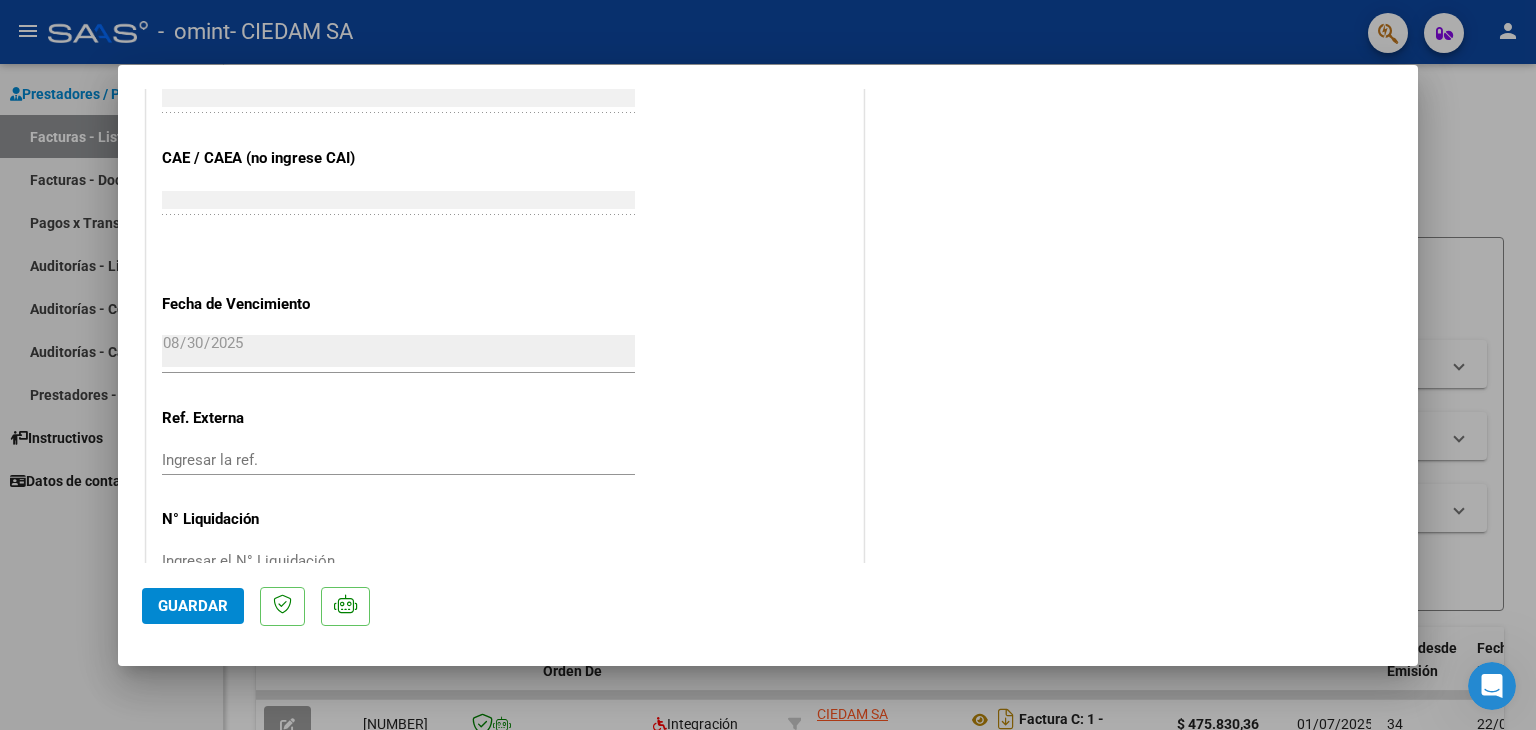 scroll, scrollTop: 1313, scrollLeft: 0, axis: vertical 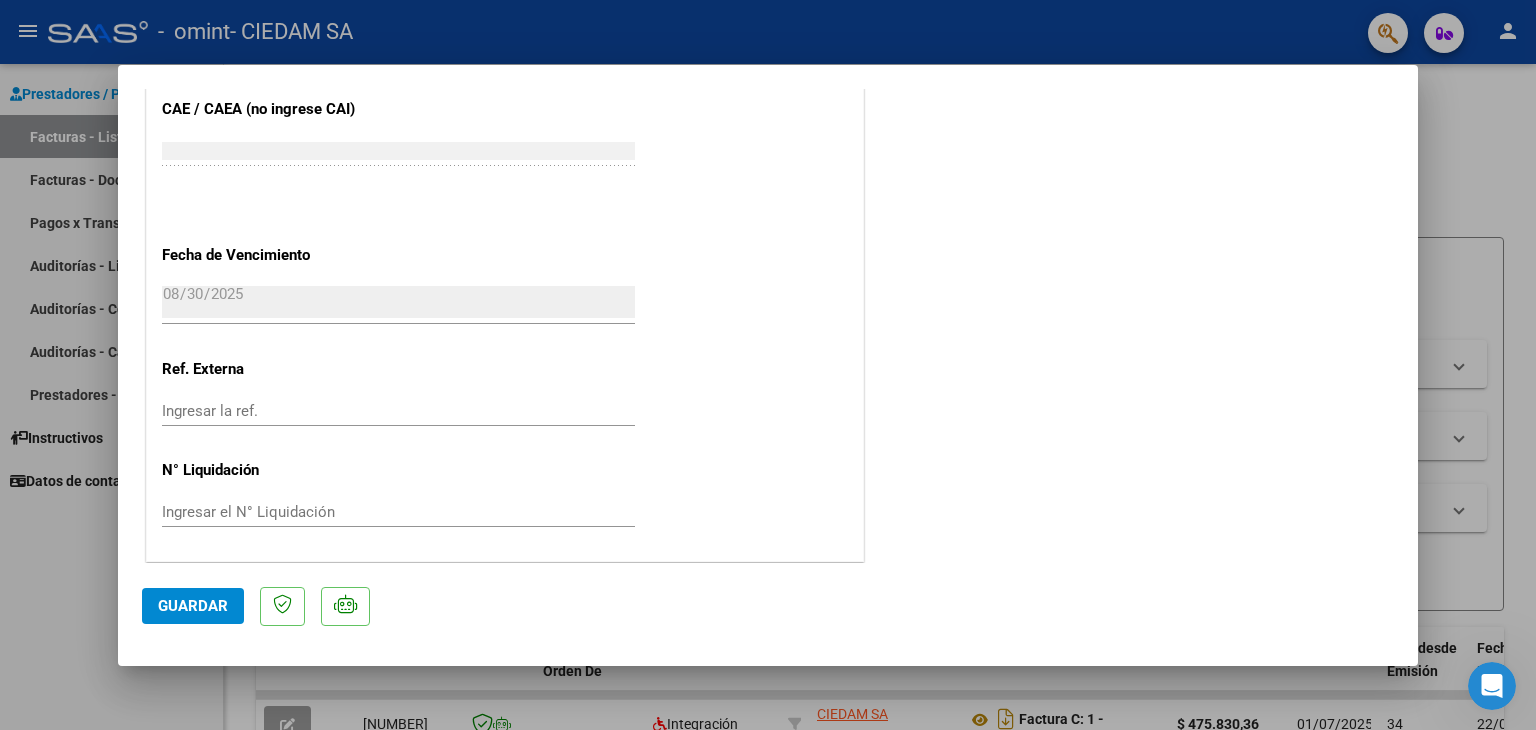 click on "Guardar" 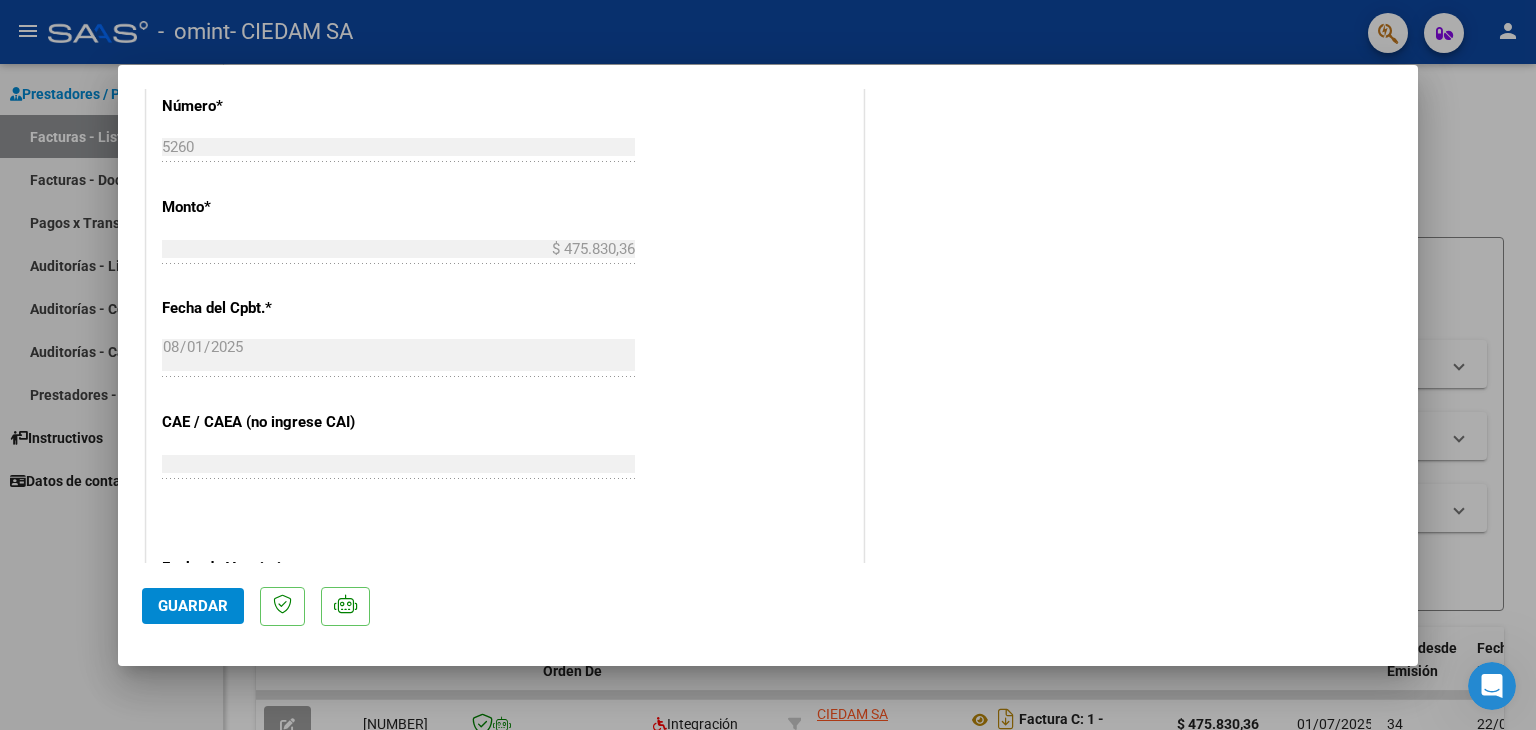 scroll, scrollTop: 1313, scrollLeft: 0, axis: vertical 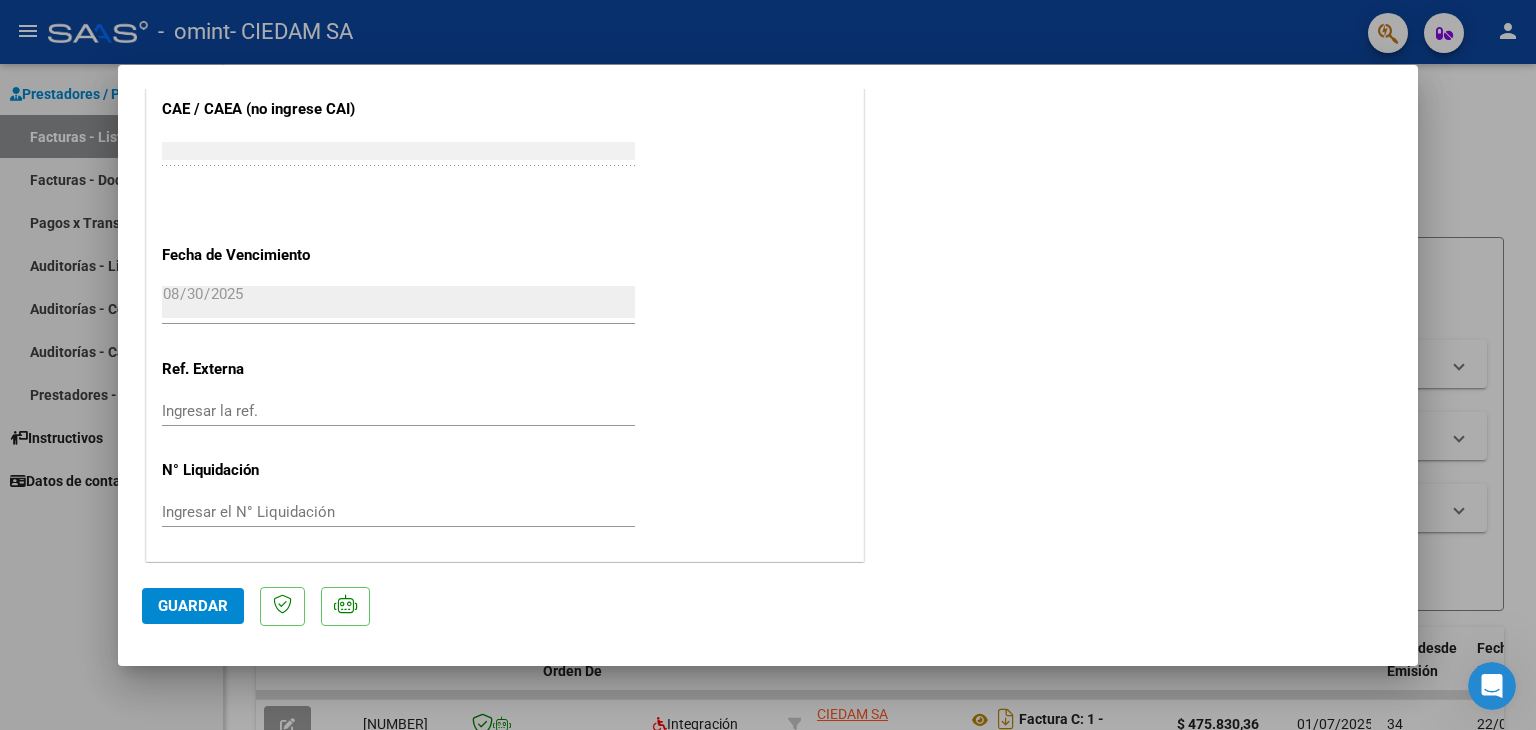 click on "Guardar" 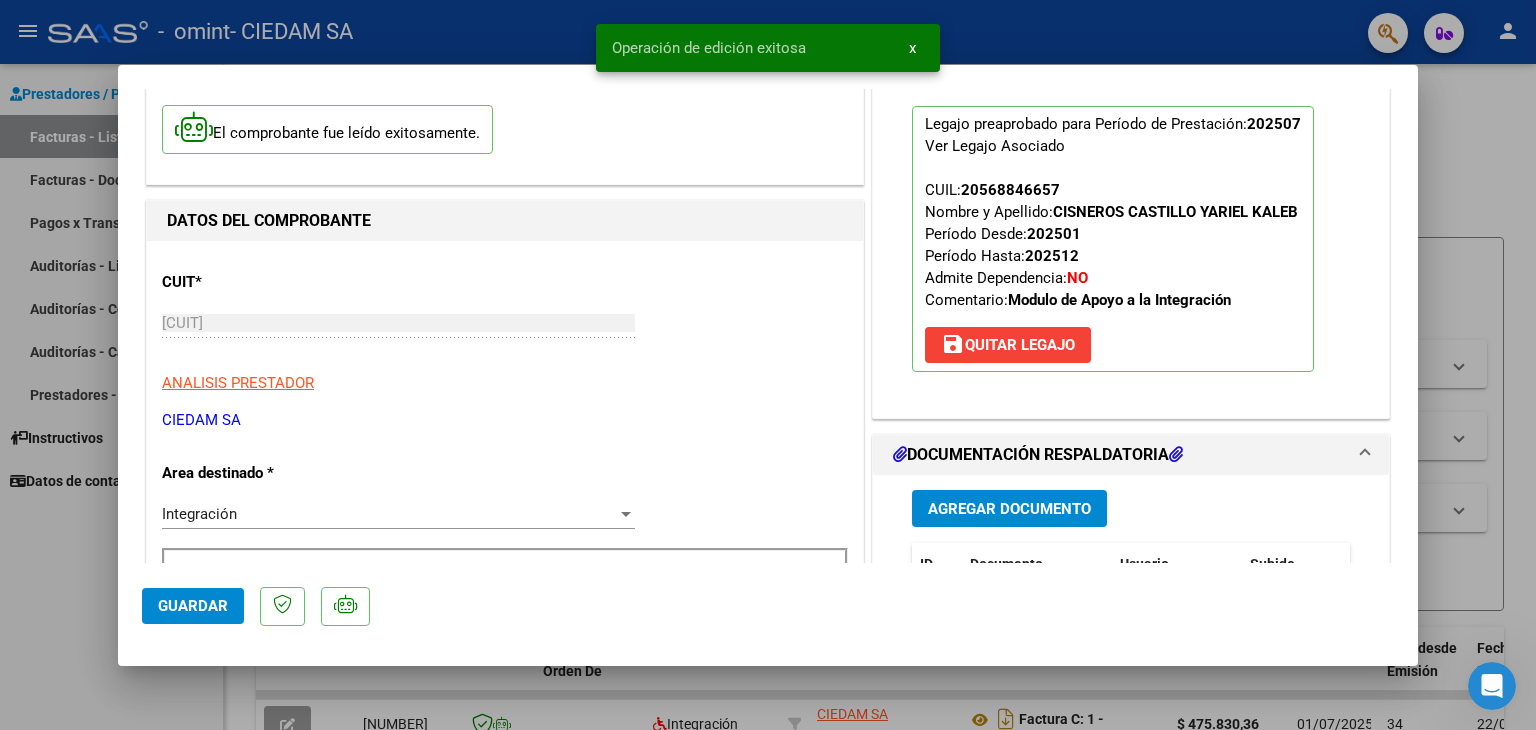 scroll, scrollTop: 113, scrollLeft: 0, axis: vertical 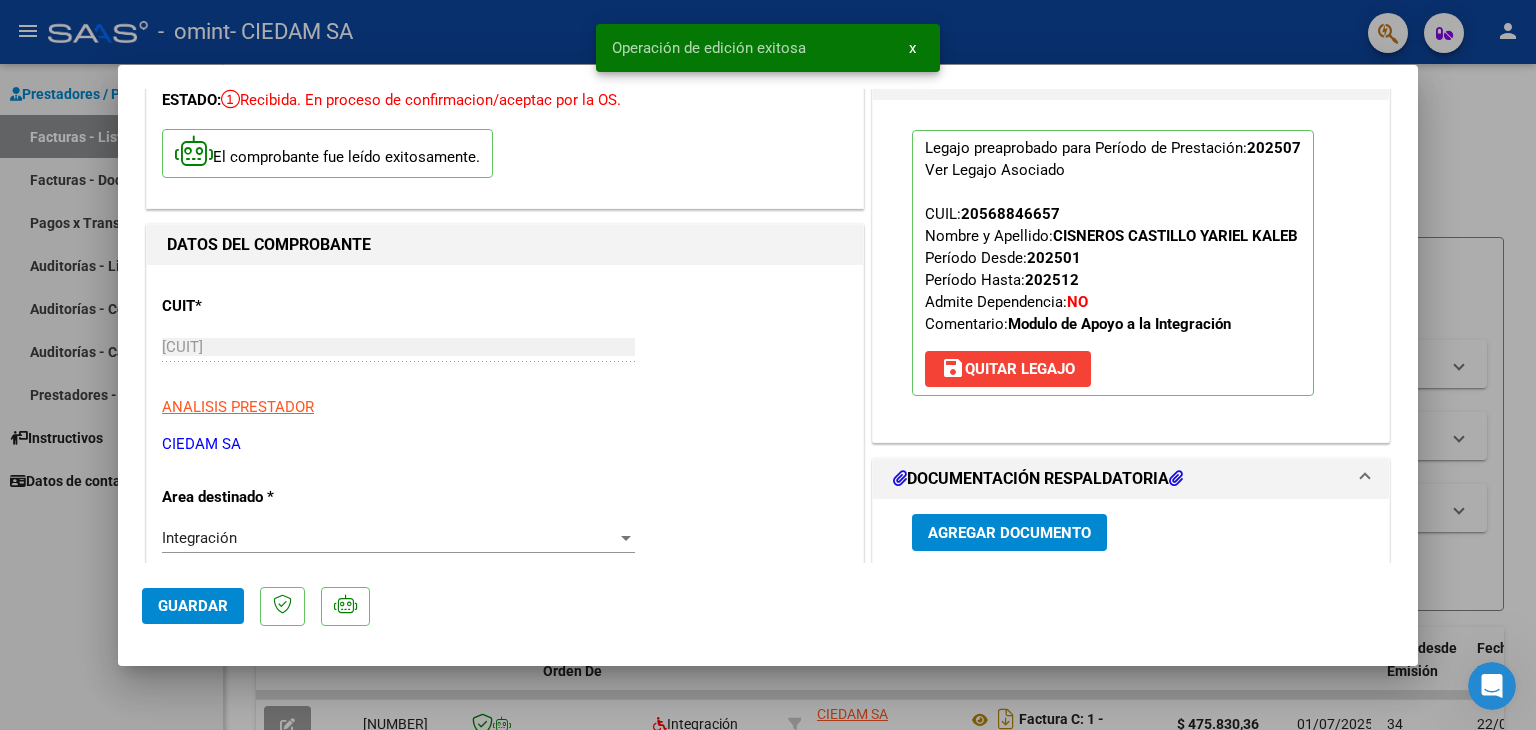 click at bounding box center (768, 365) 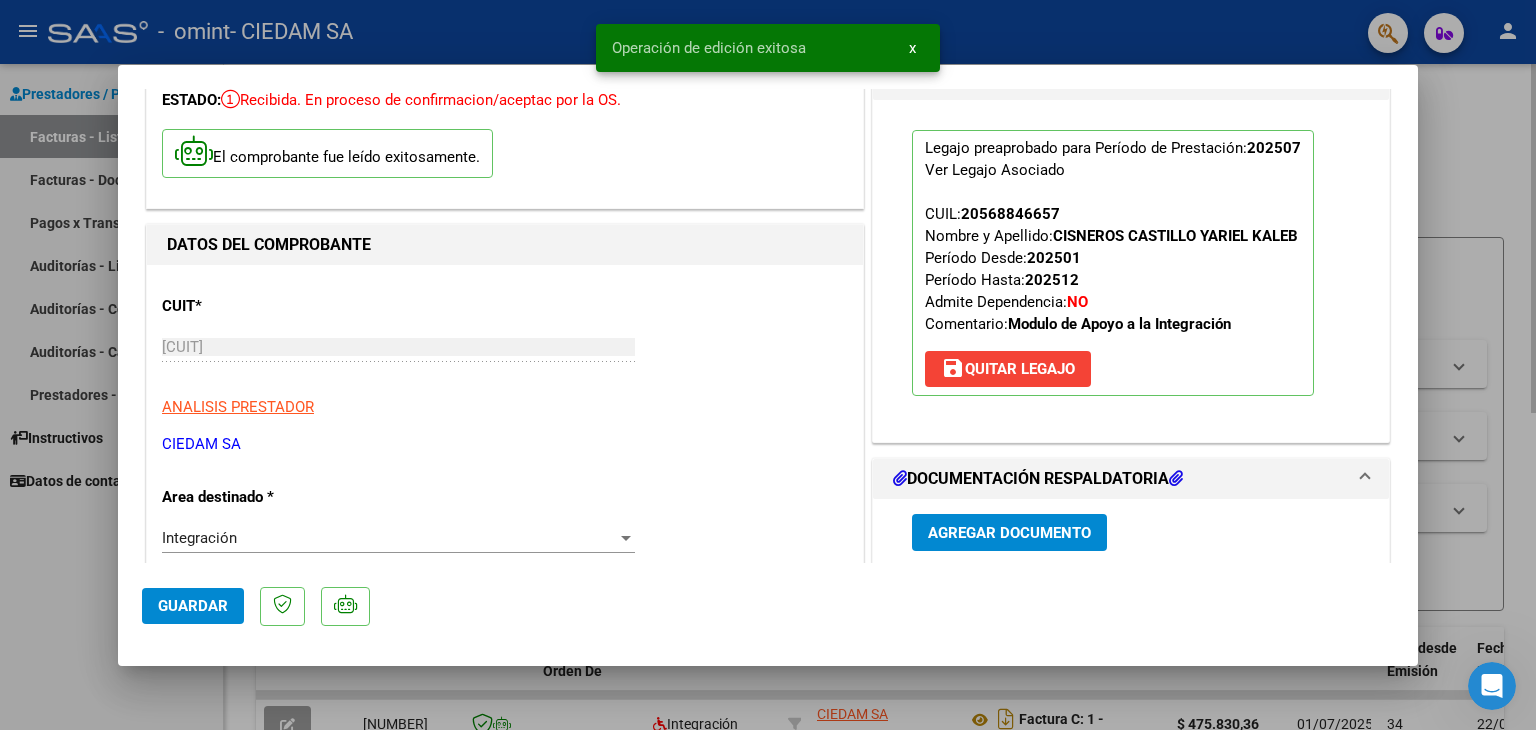 type 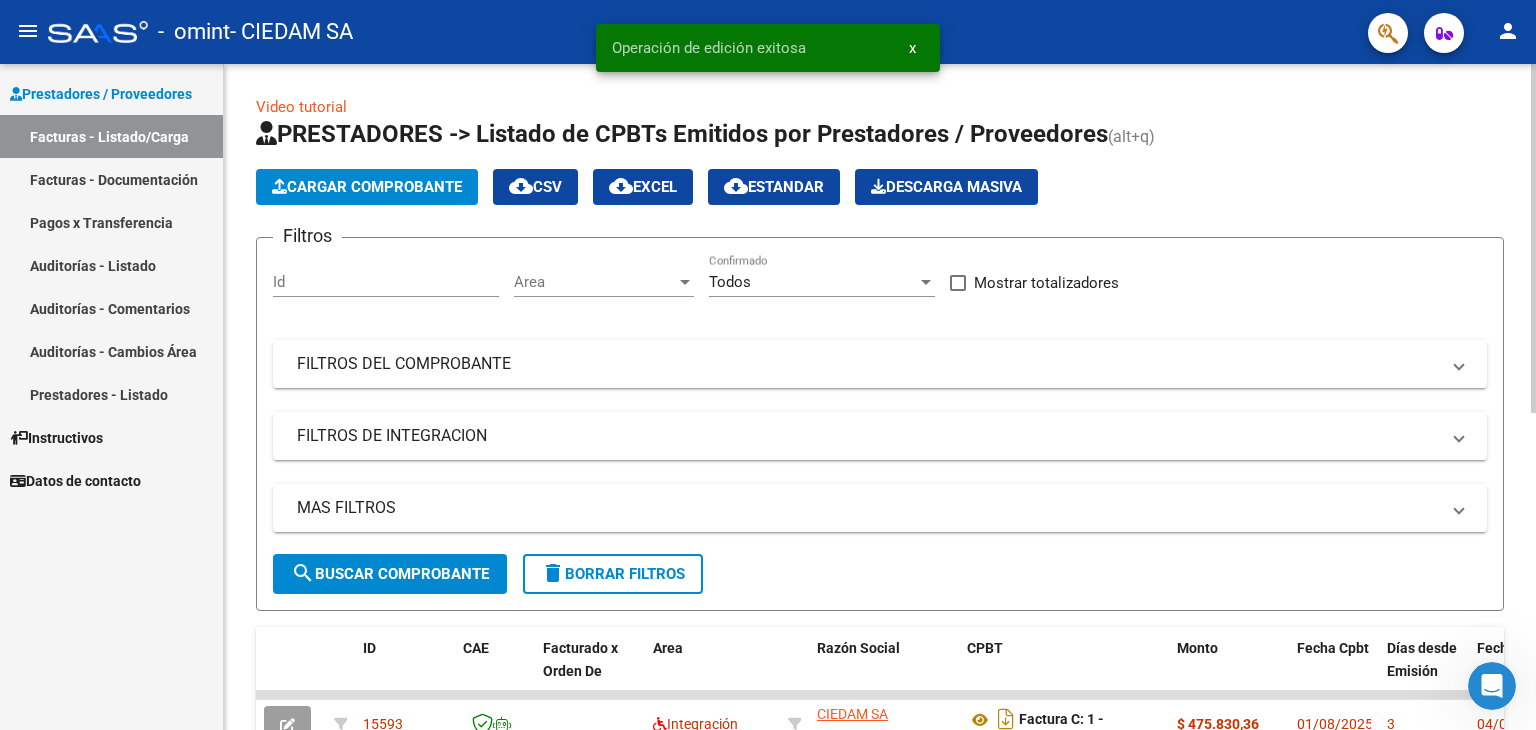 click on "Cargar Comprobante" 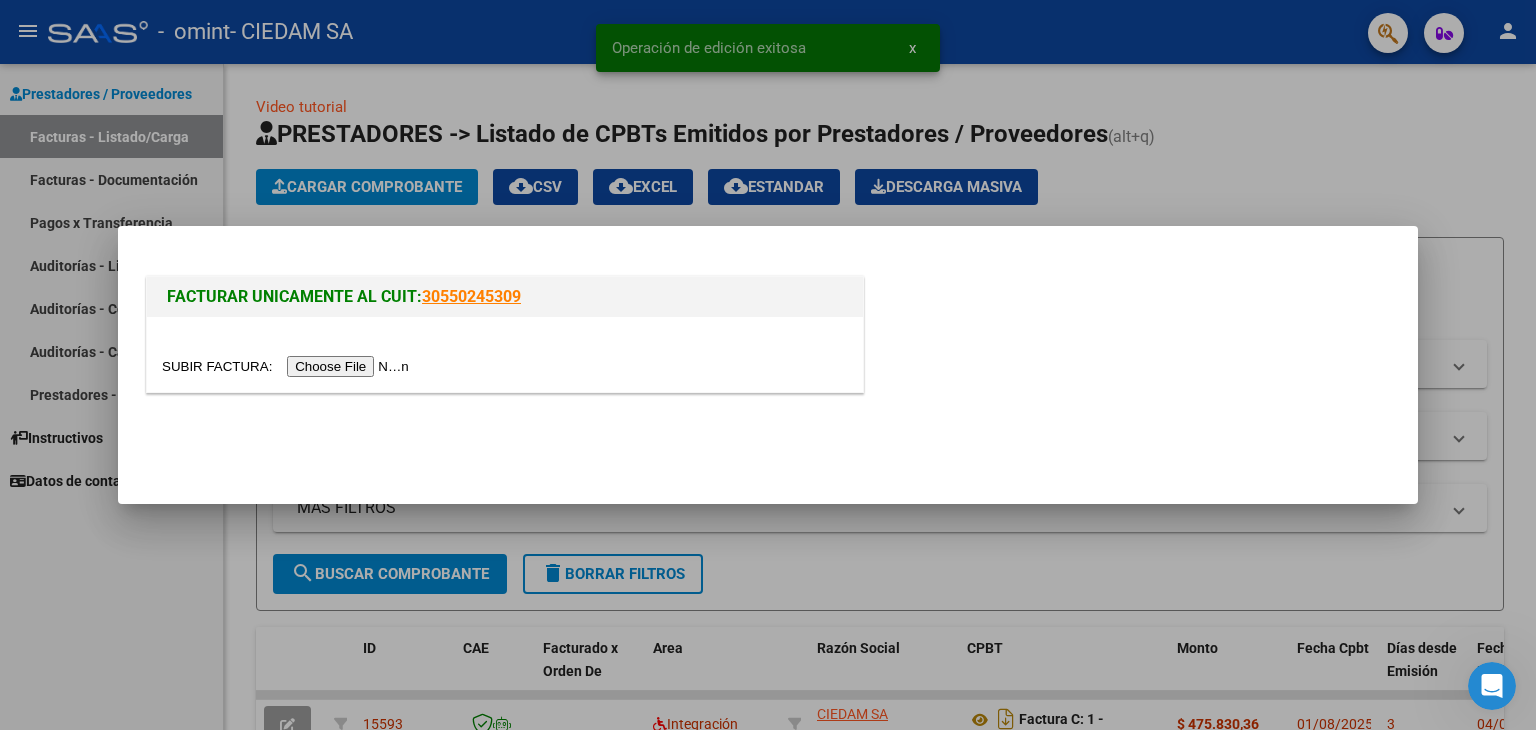click at bounding box center [288, 366] 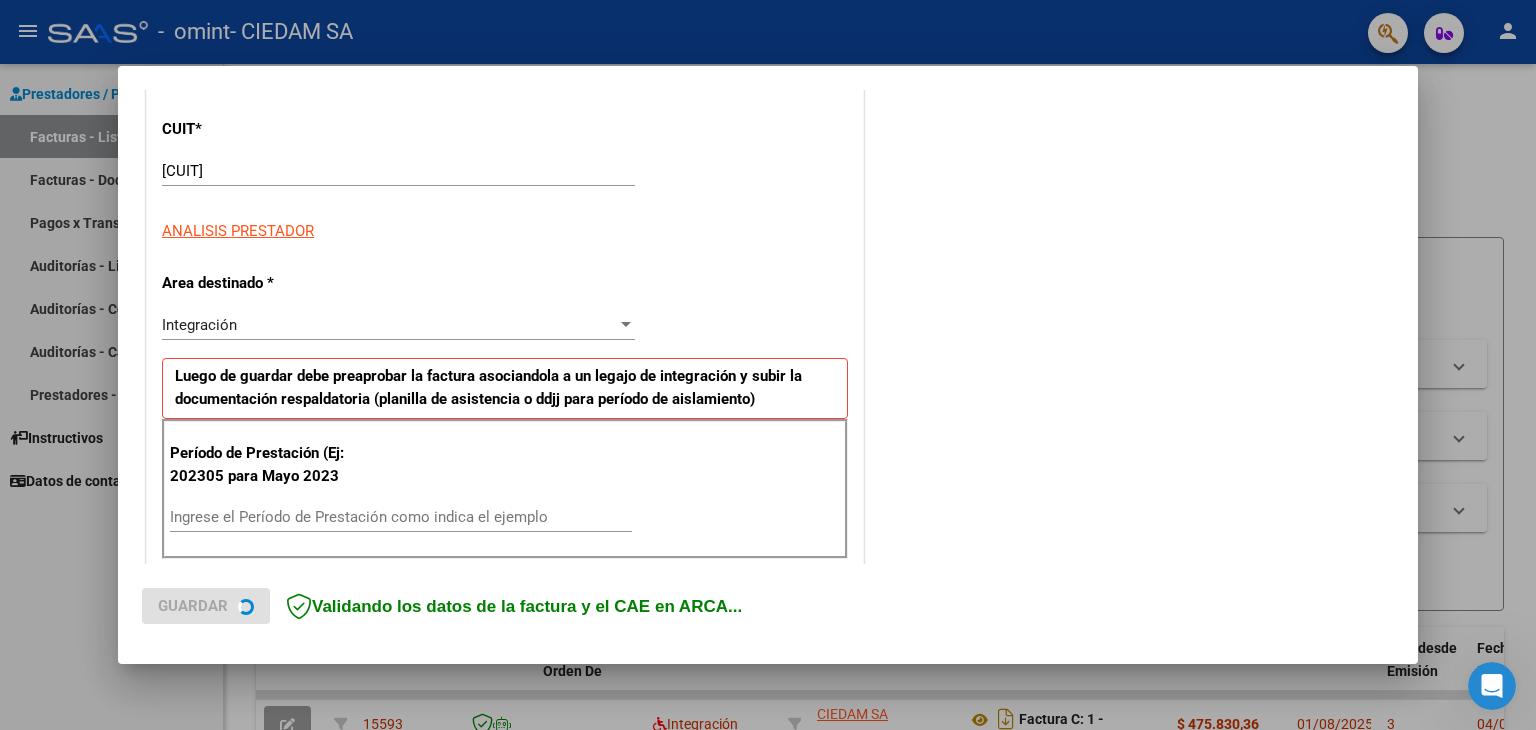 scroll, scrollTop: 400, scrollLeft: 0, axis: vertical 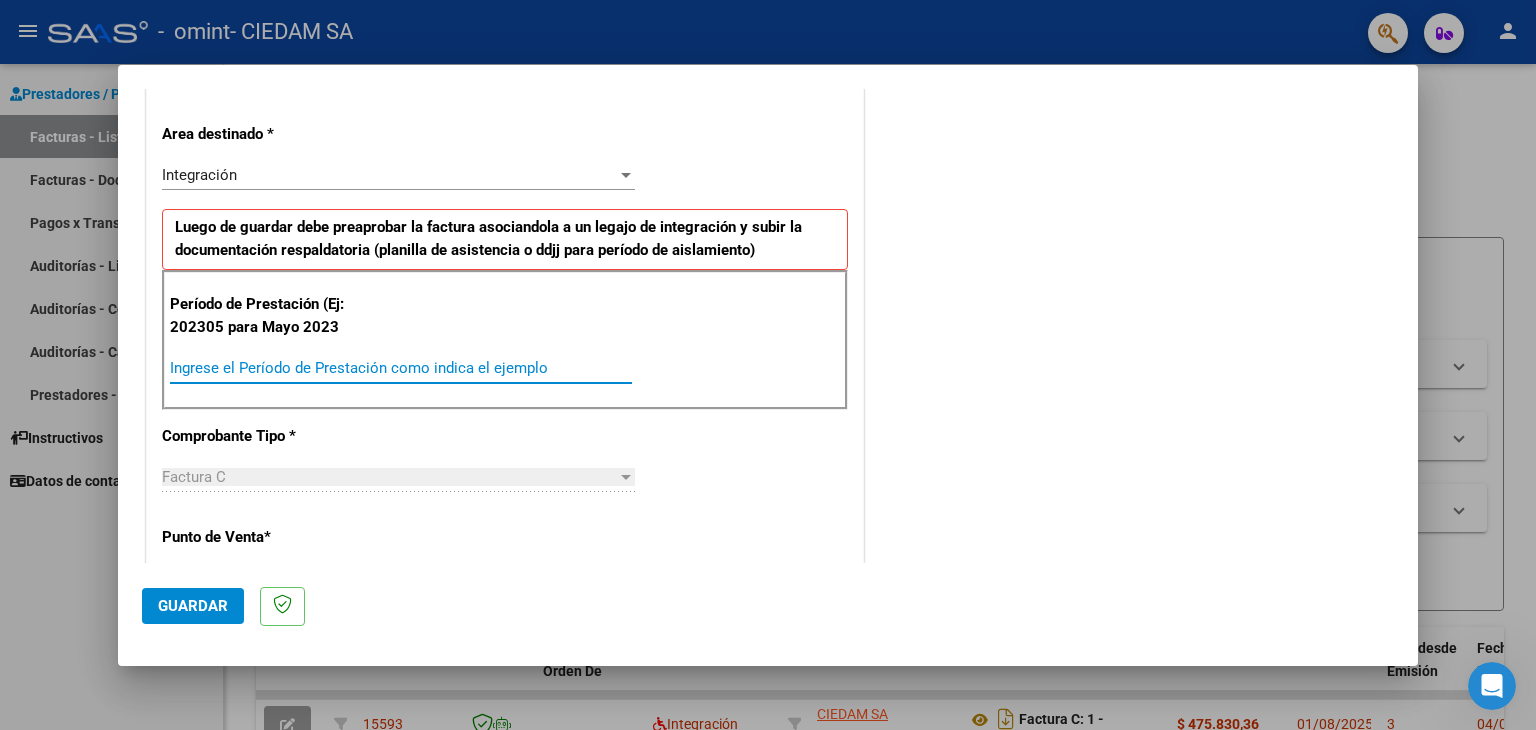 click on "Ingrese el Período de Prestación como indica el ejemplo" at bounding box center (401, 368) 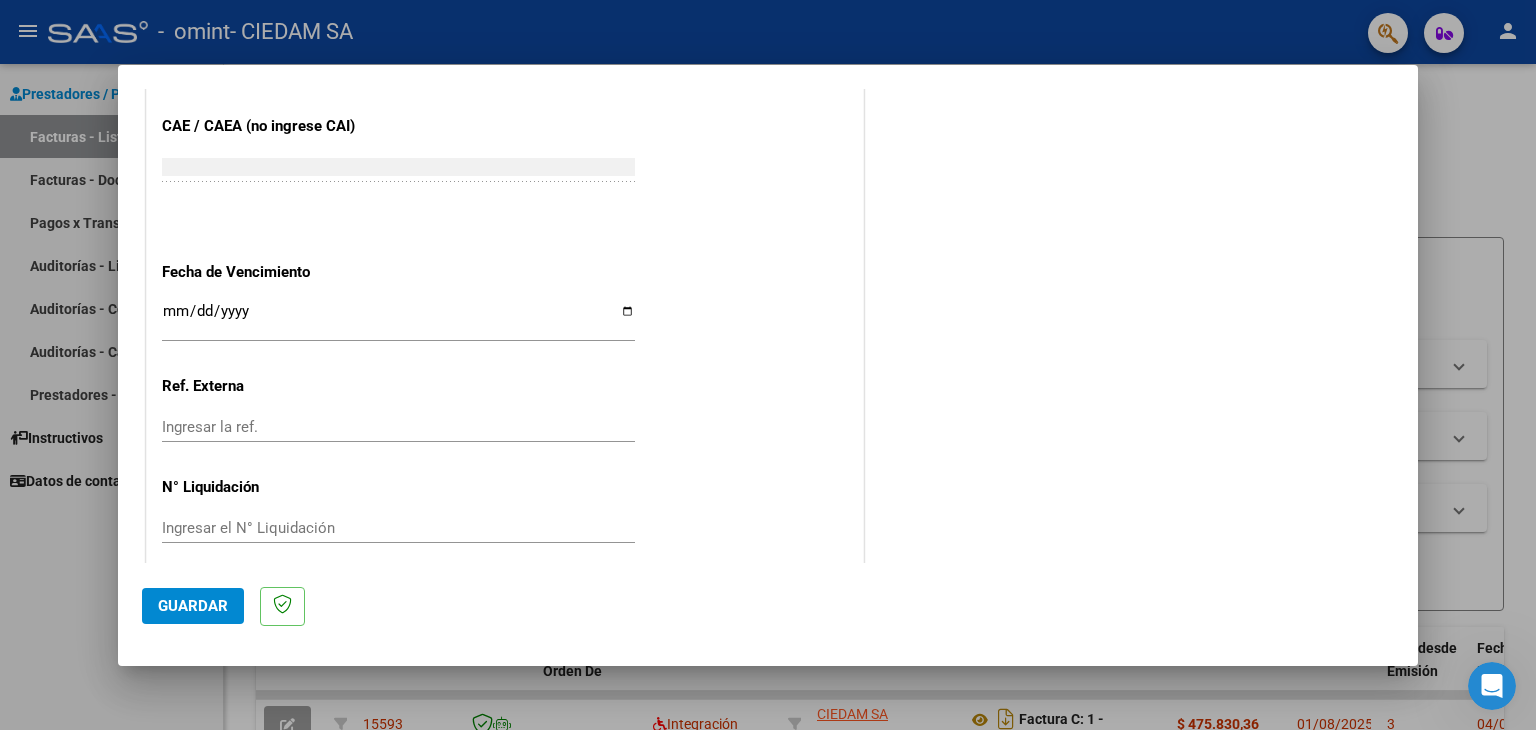 scroll, scrollTop: 1245, scrollLeft: 0, axis: vertical 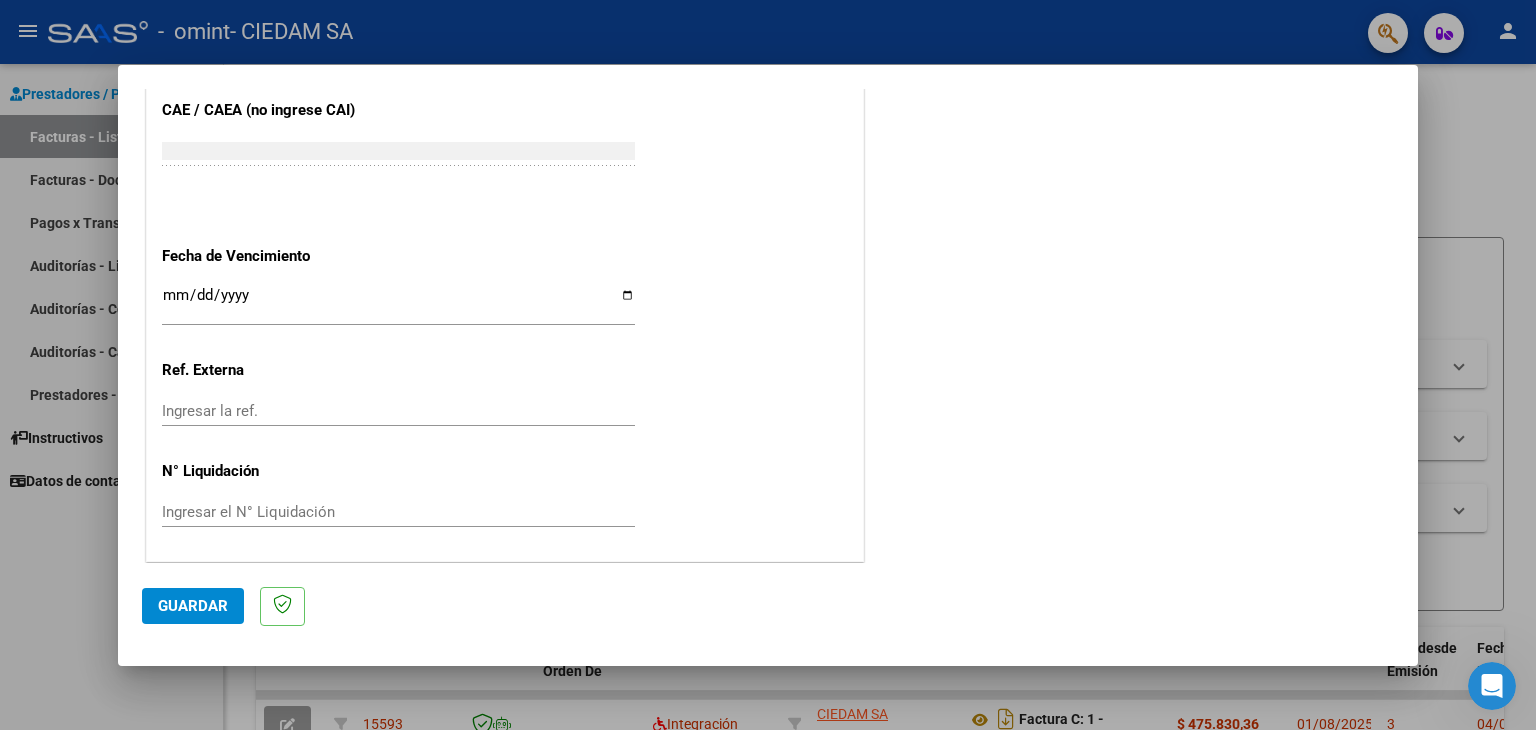 type on "202507" 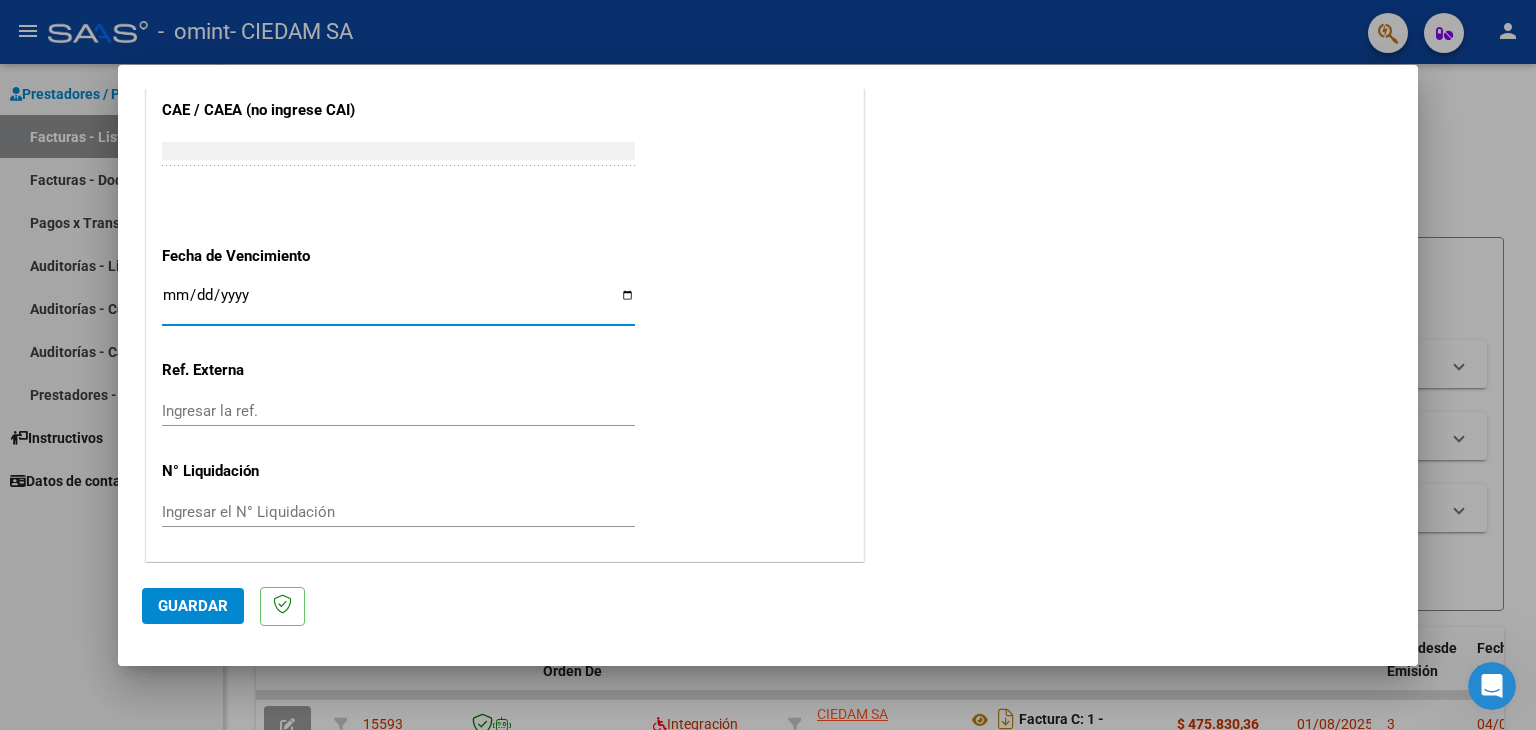 click on "Ingresar la fecha" at bounding box center [398, 303] 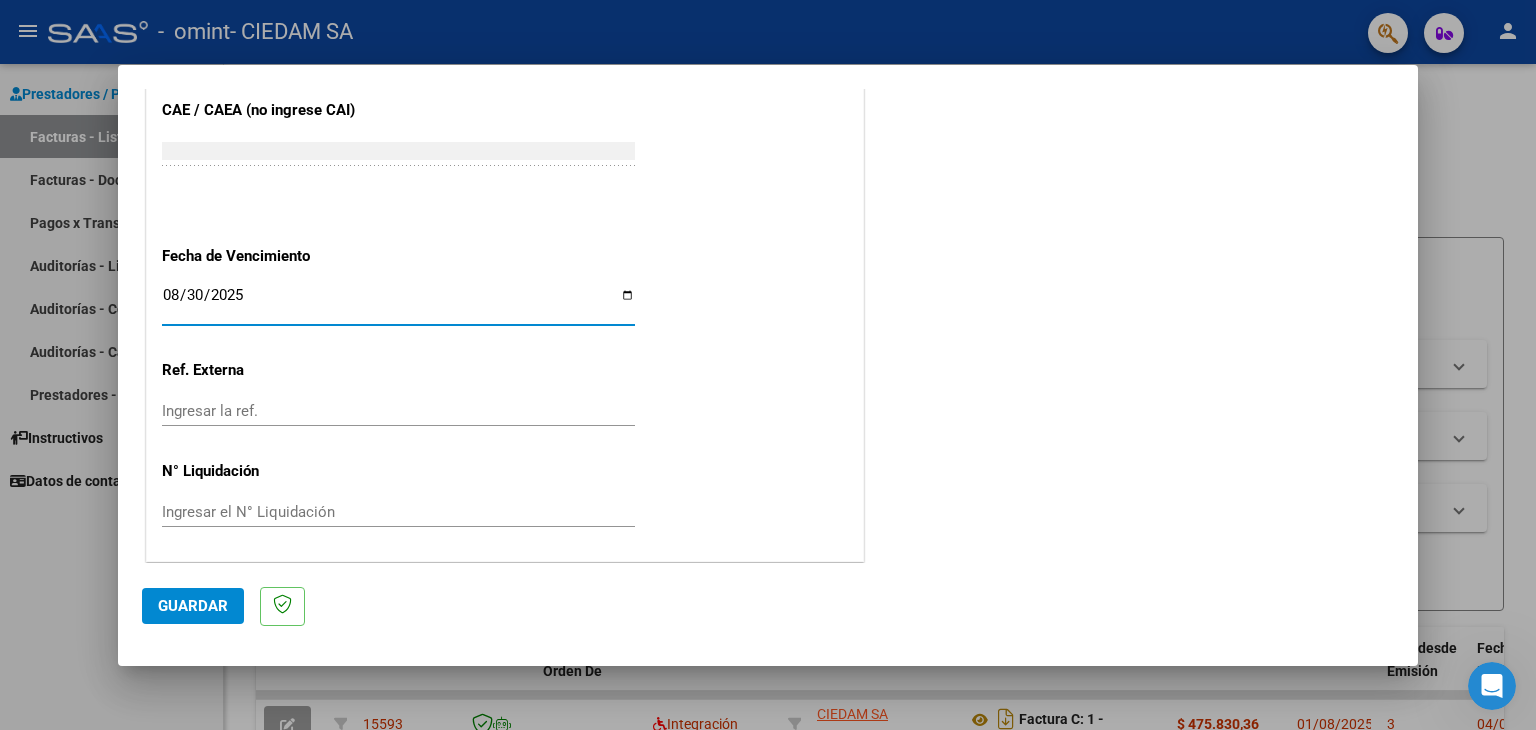 type on "2025-08-30" 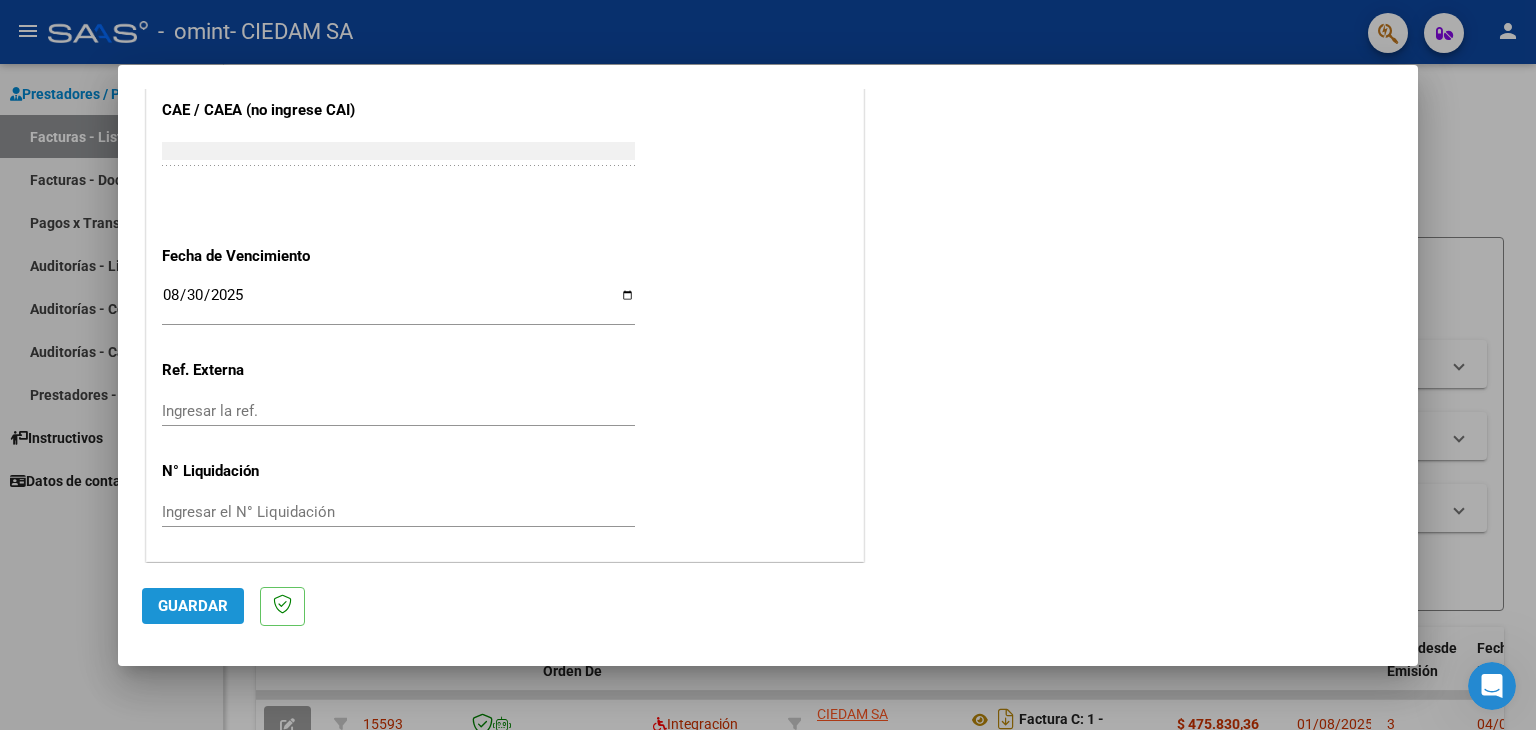 click on "Guardar" 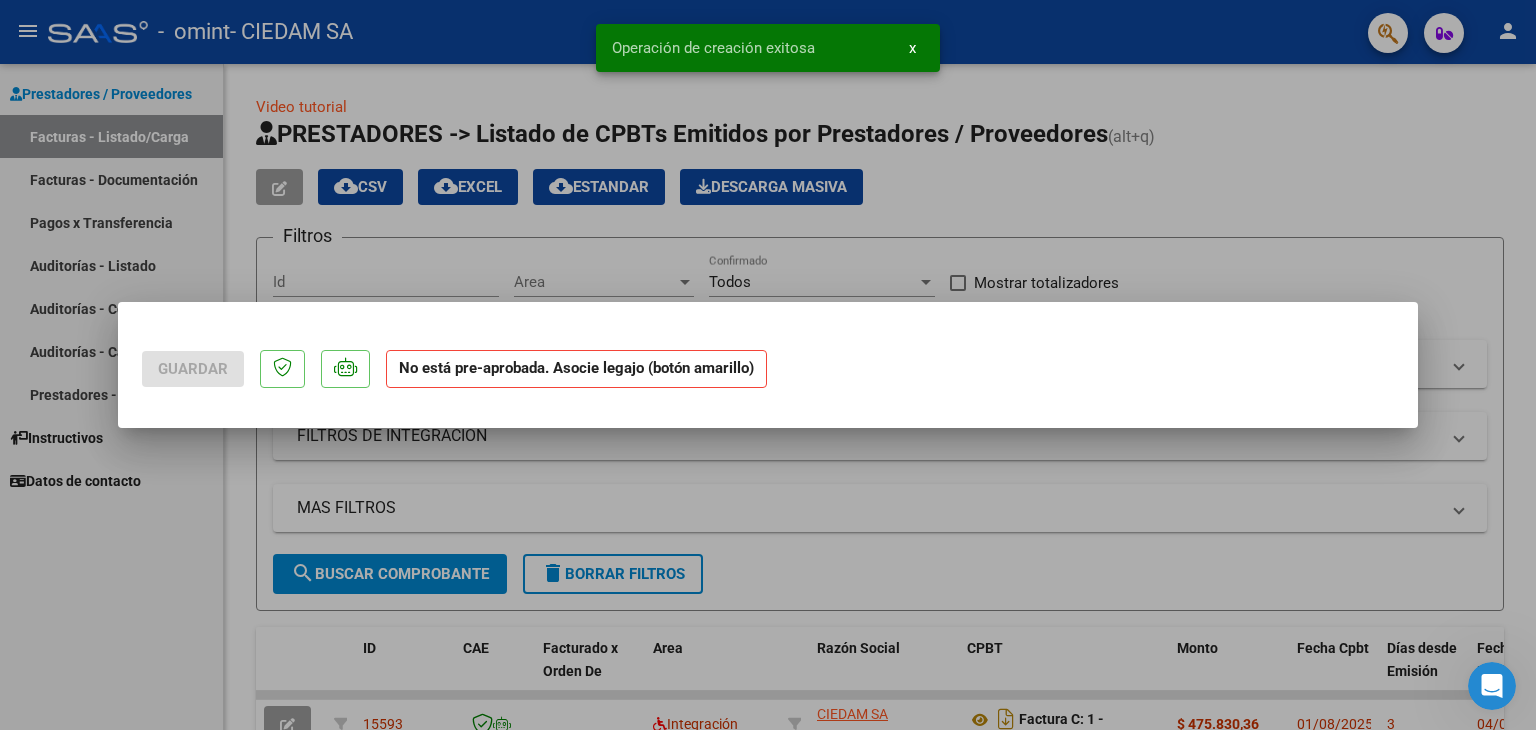 scroll, scrollTop: 0, scrollLeft: 0, axis: both 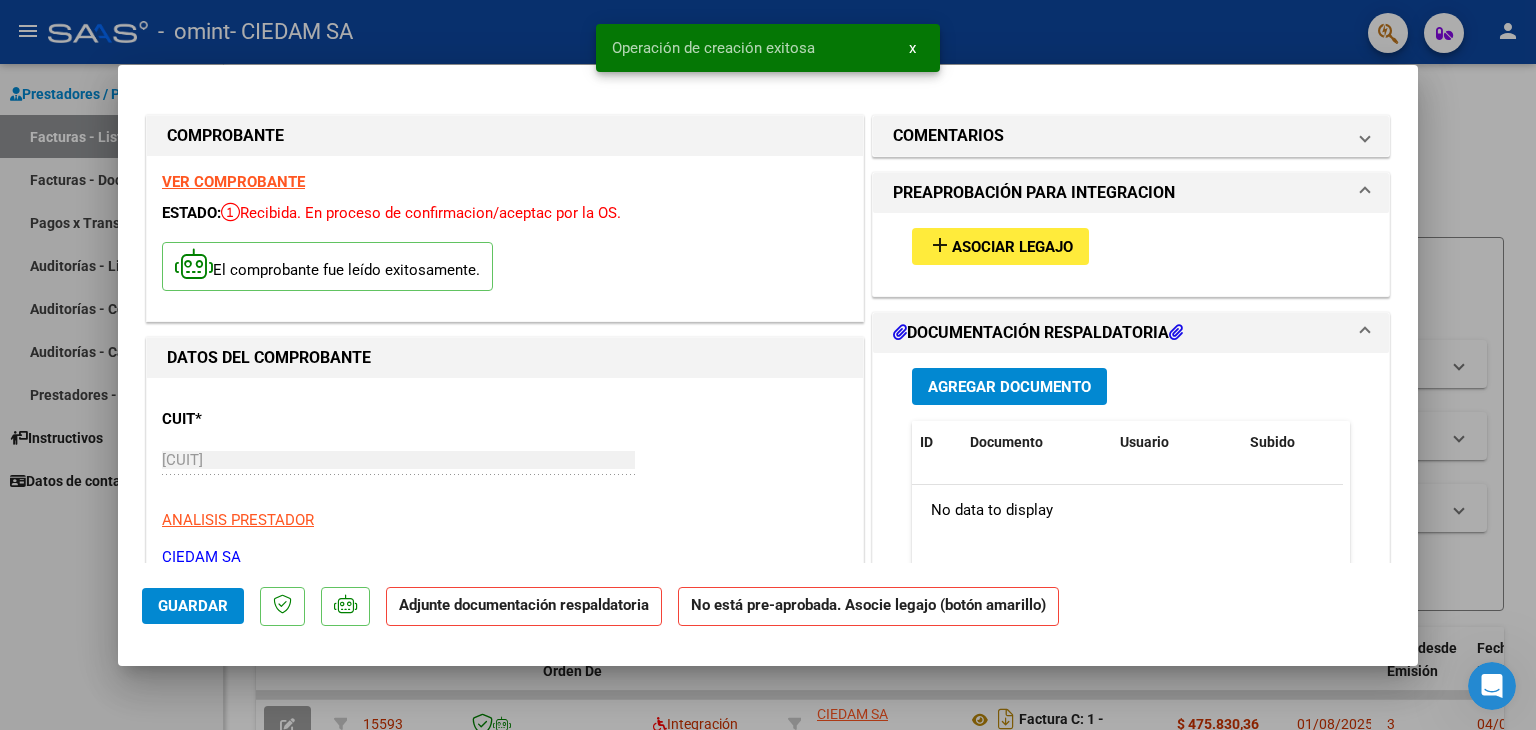 click on "Asociar Legajo" at bounding box center [1012, 247] 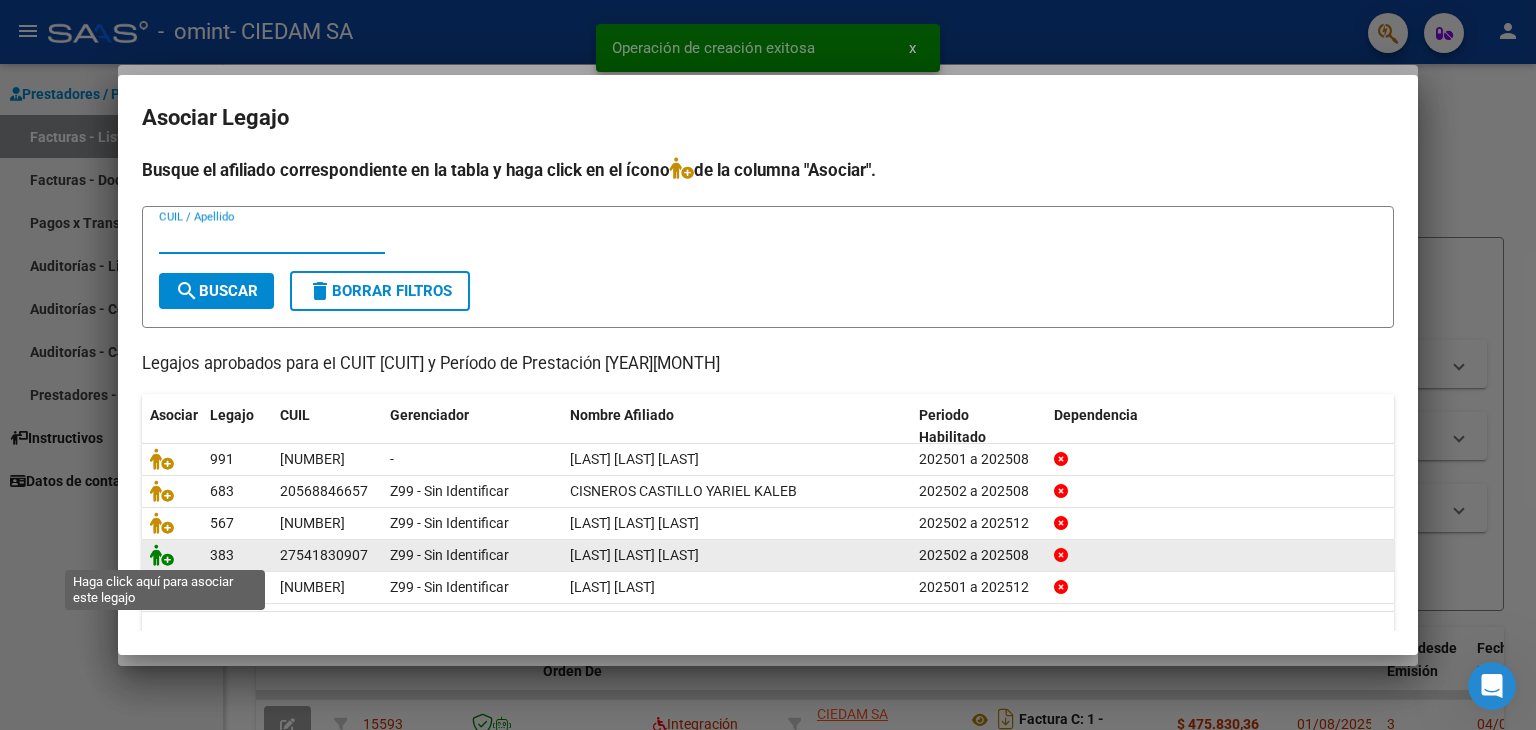click 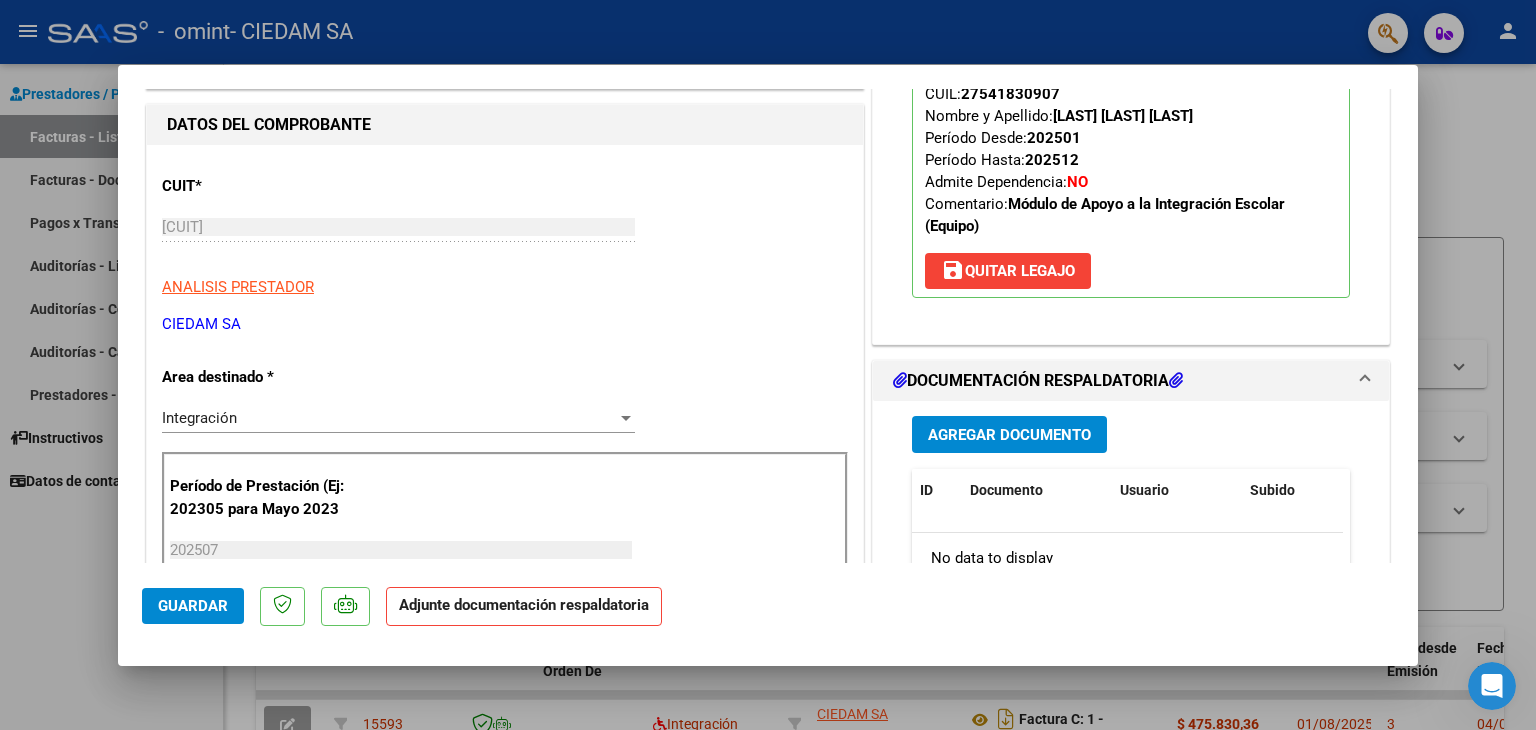 scroll, scrollTop: 400, scrollLeft: 0, axis: vertical 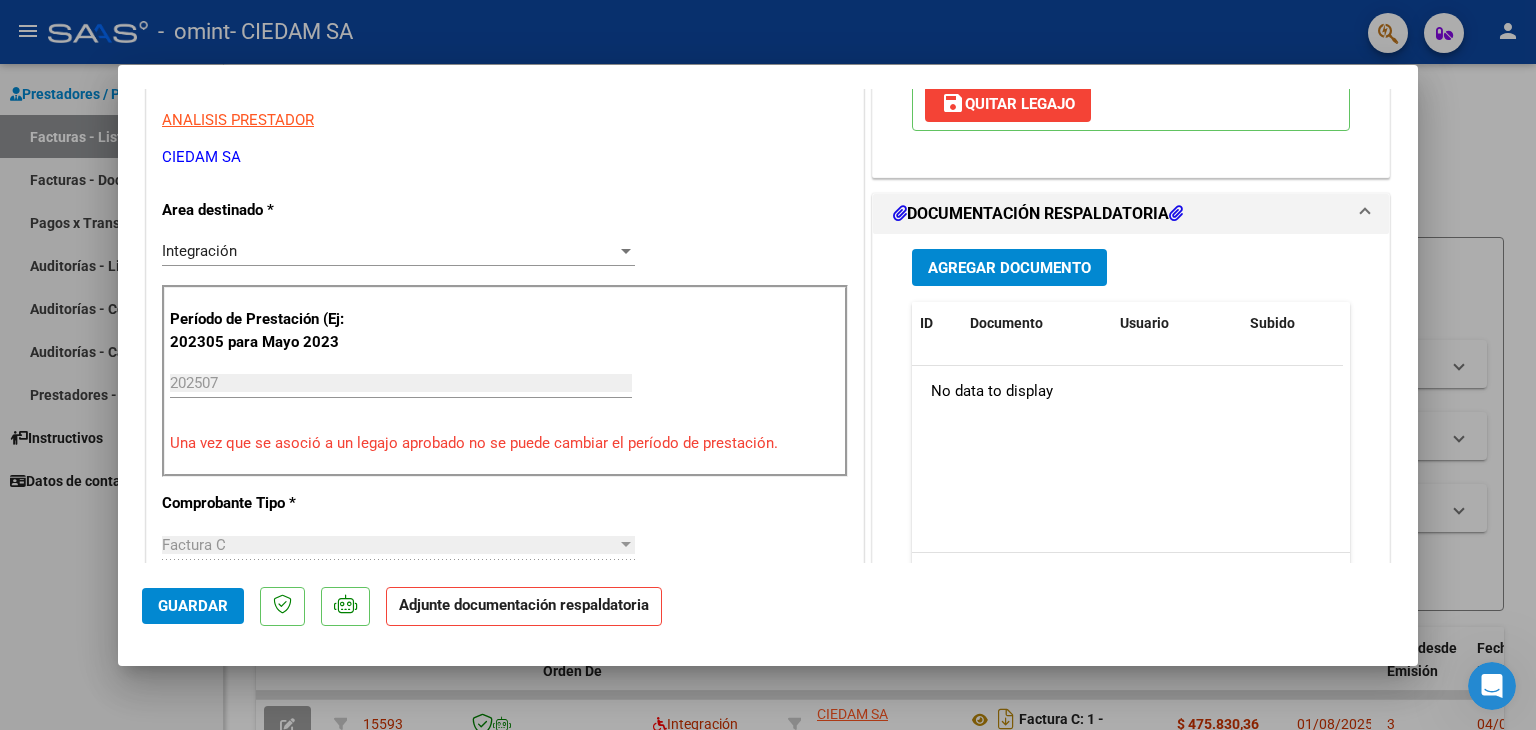 click on "Agregar Documento" at bounding box center [1009, 267] 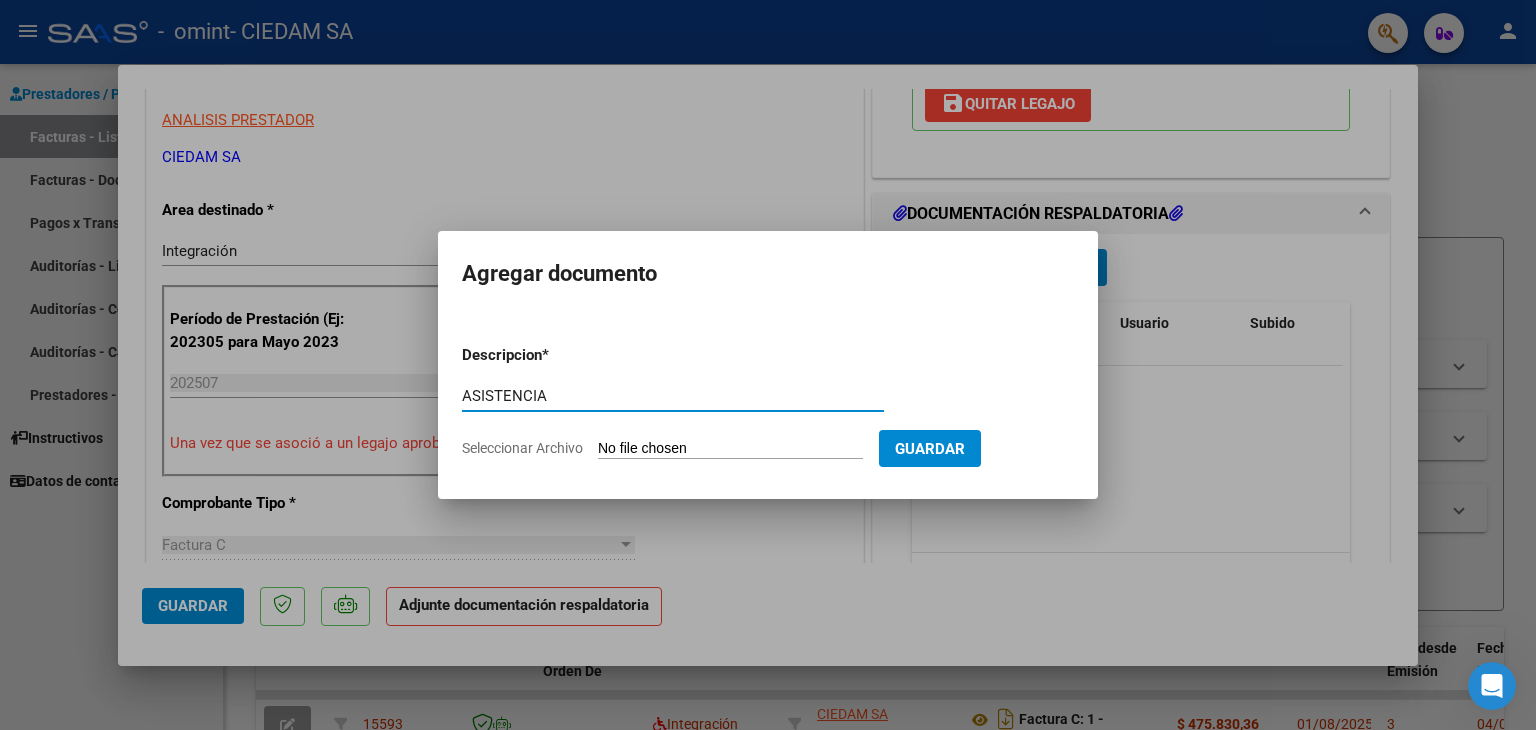 type on "ASISTENCIA" 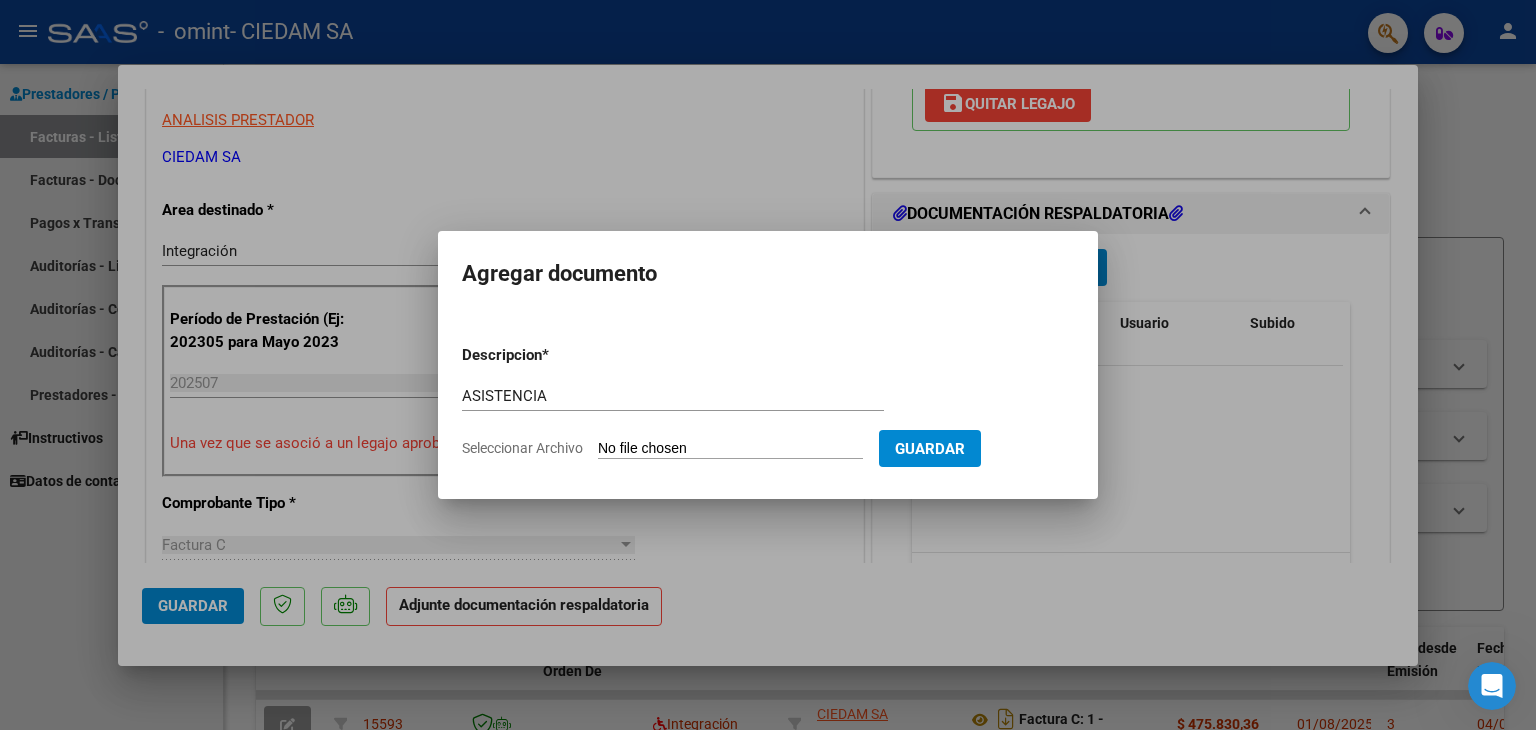 type on "C:\fakepath\[LAST].pdf" 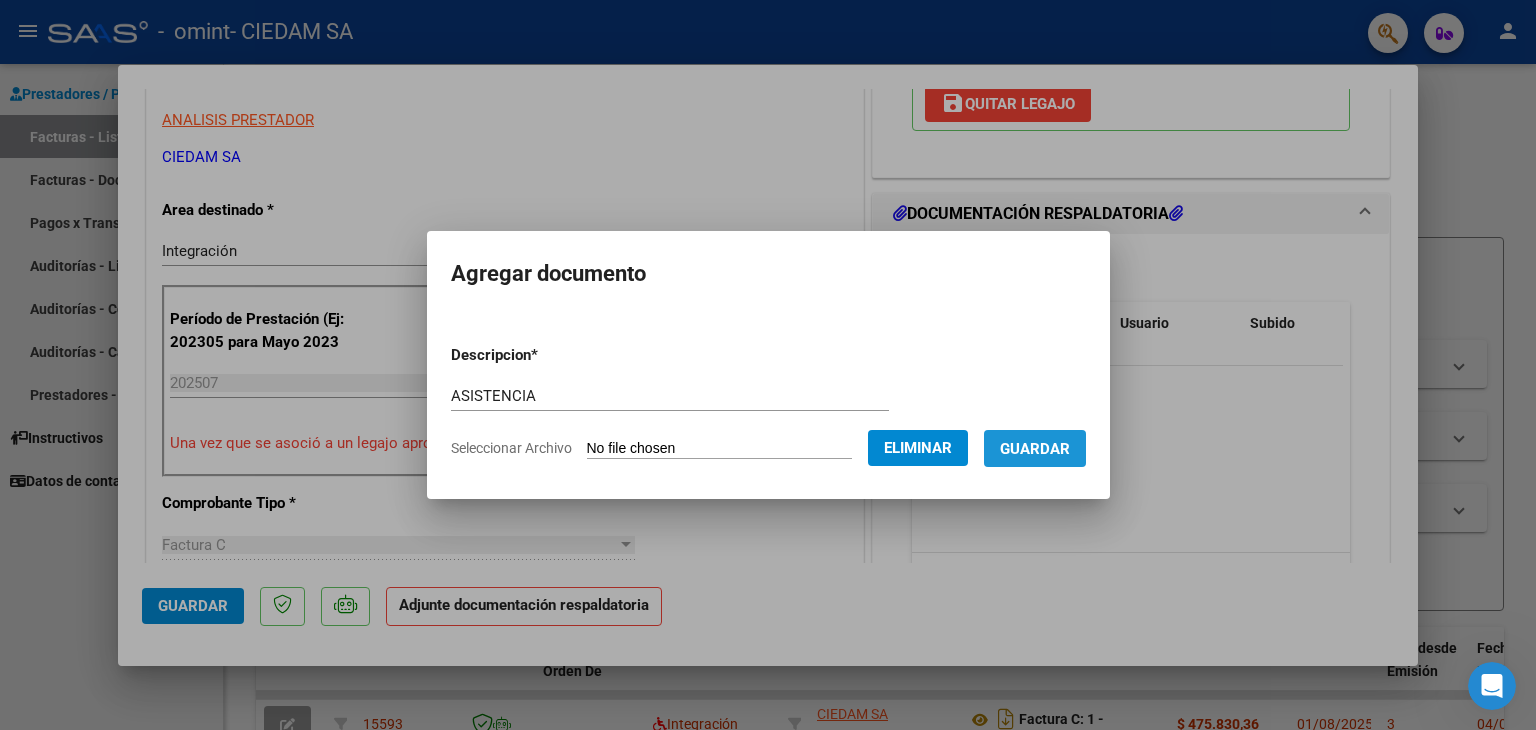 click on "Guardar" at bounding box center [1035, 448] 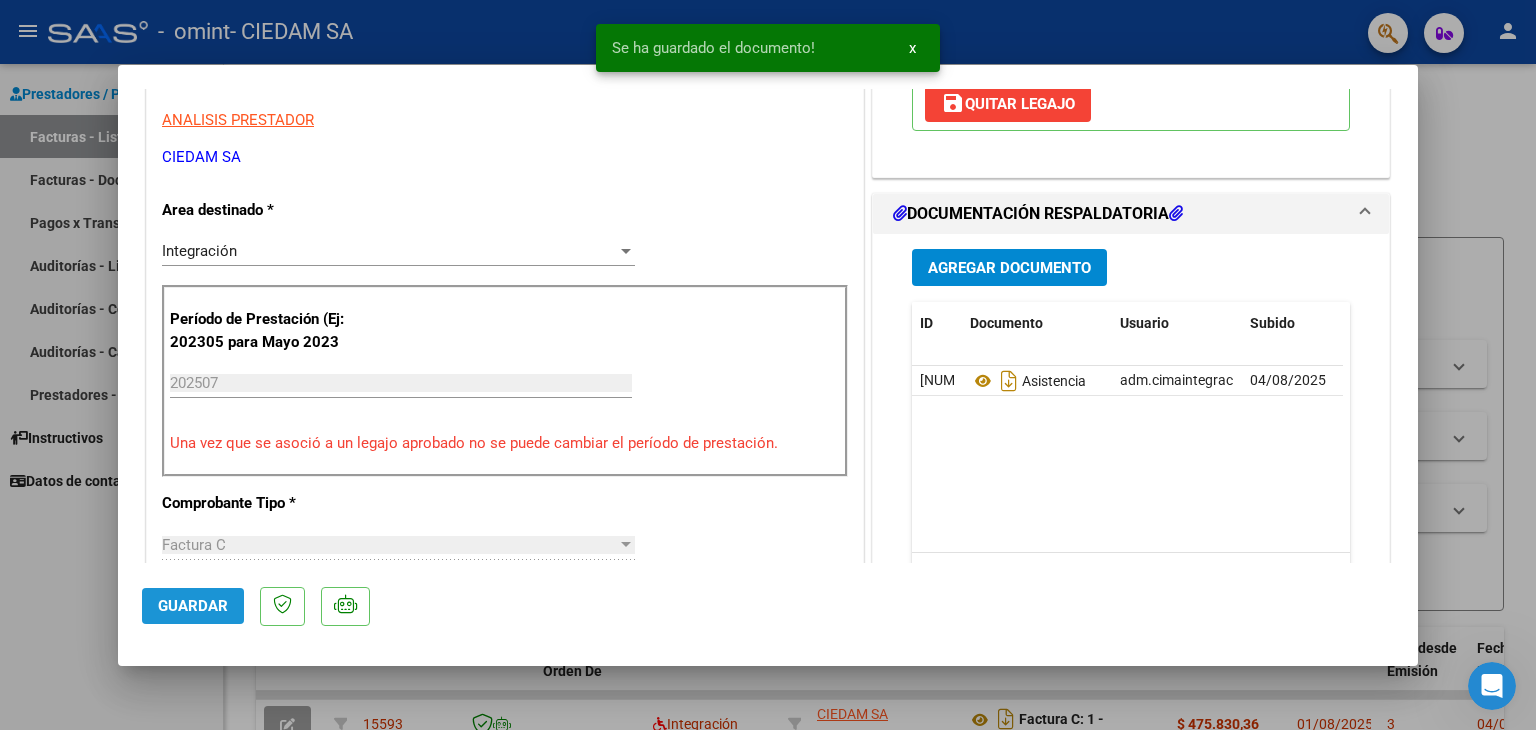click on "Guardar" 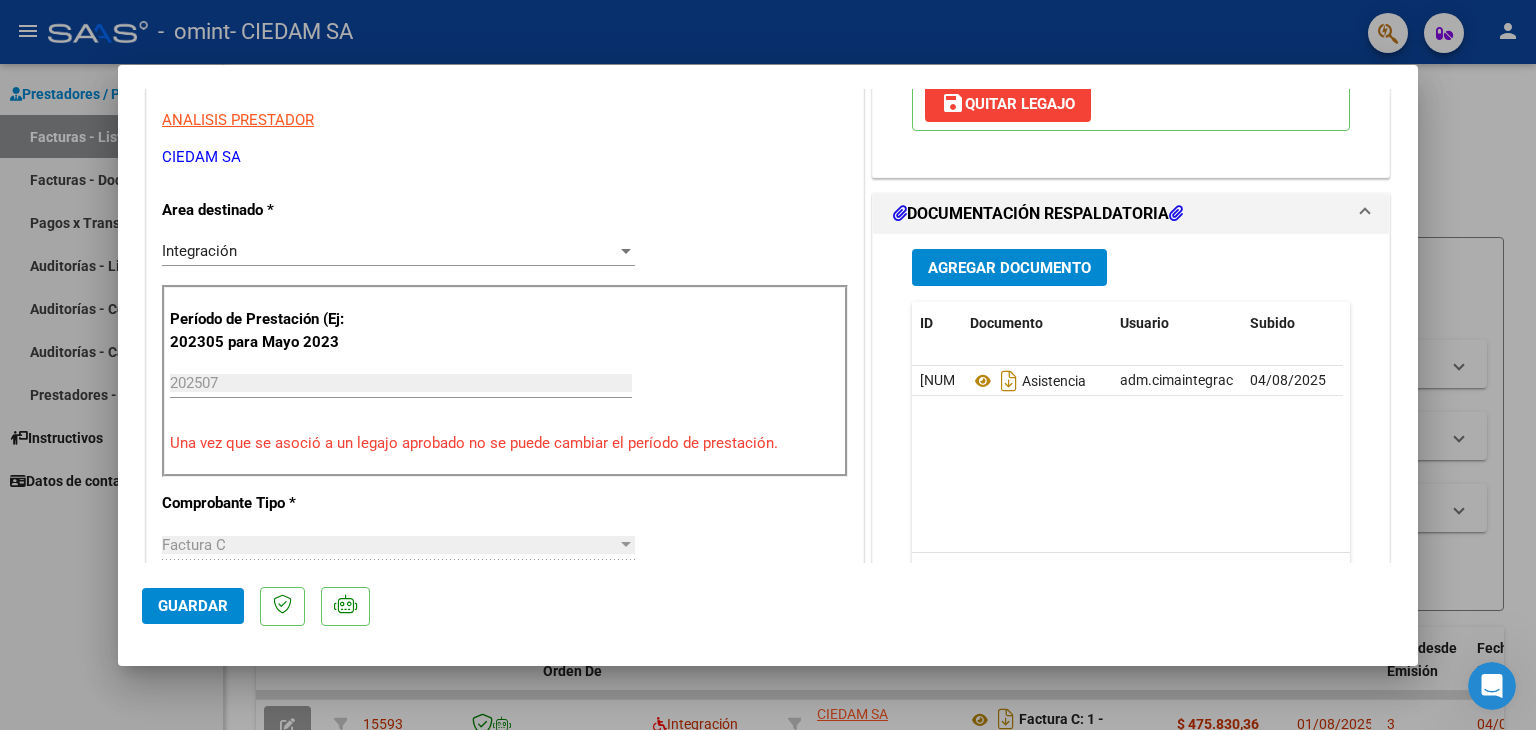 click on "Guardar" 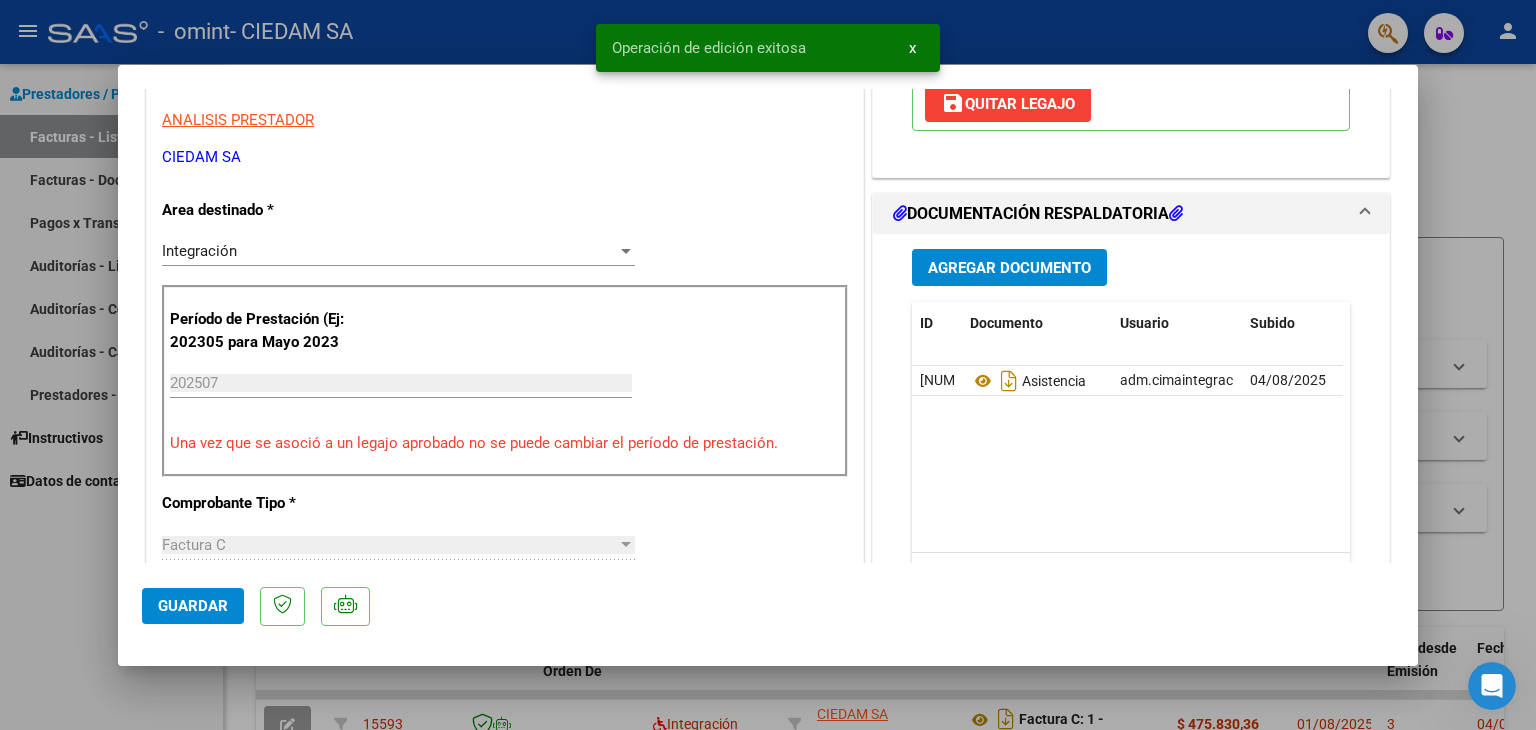 click at bounding box center (768, 365) 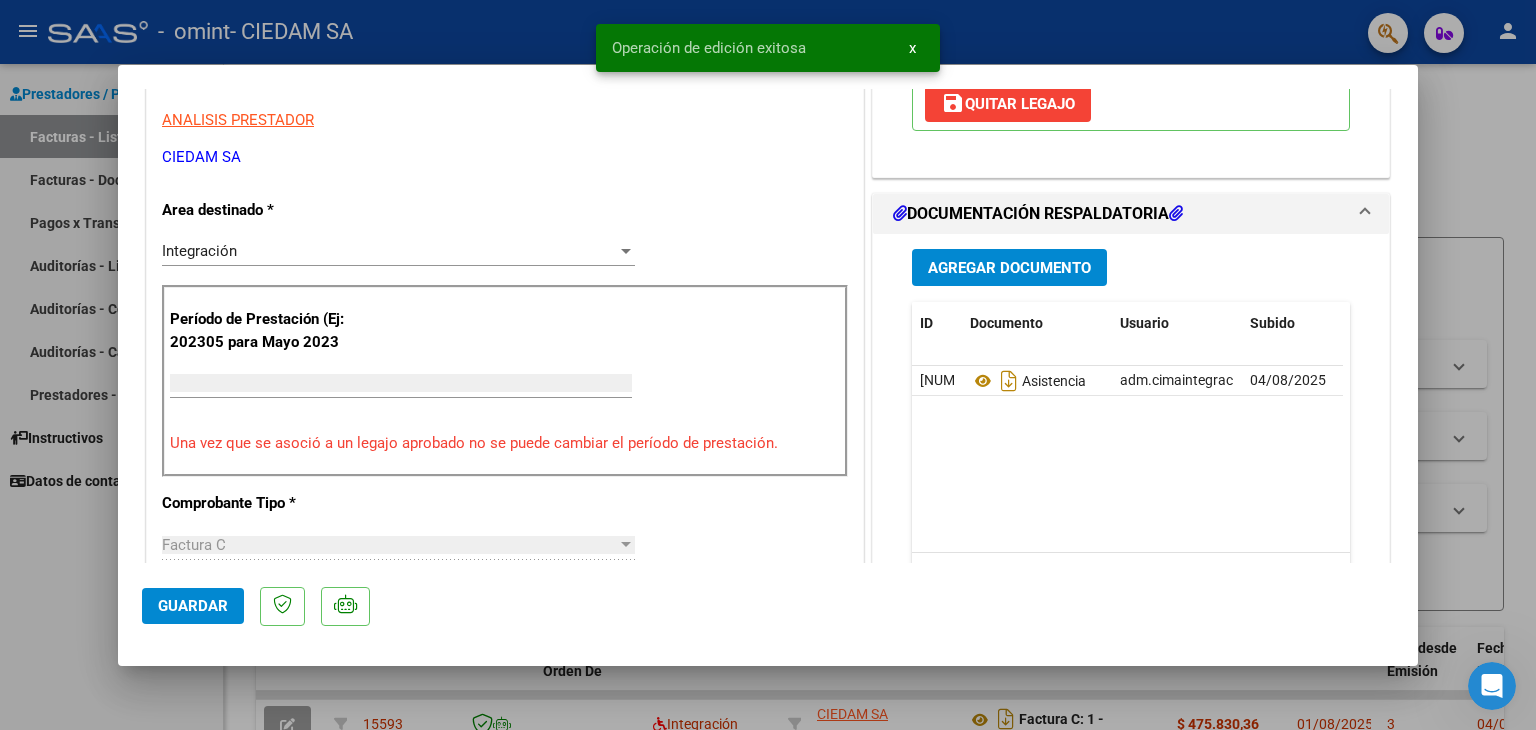 scroll, scrollTop: 339, scrollLeft: 0, axis: vertical 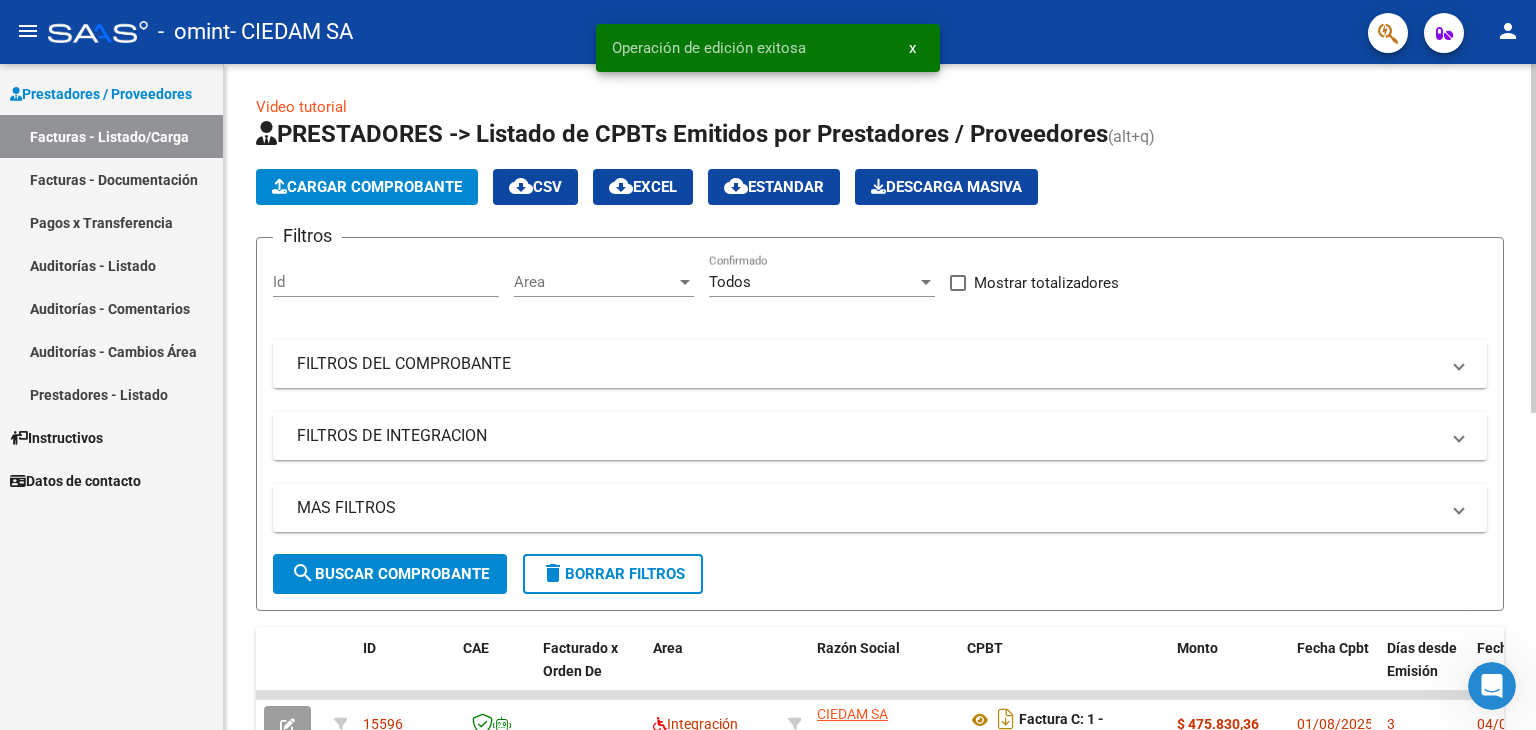 click on "Cargar Comprobante" 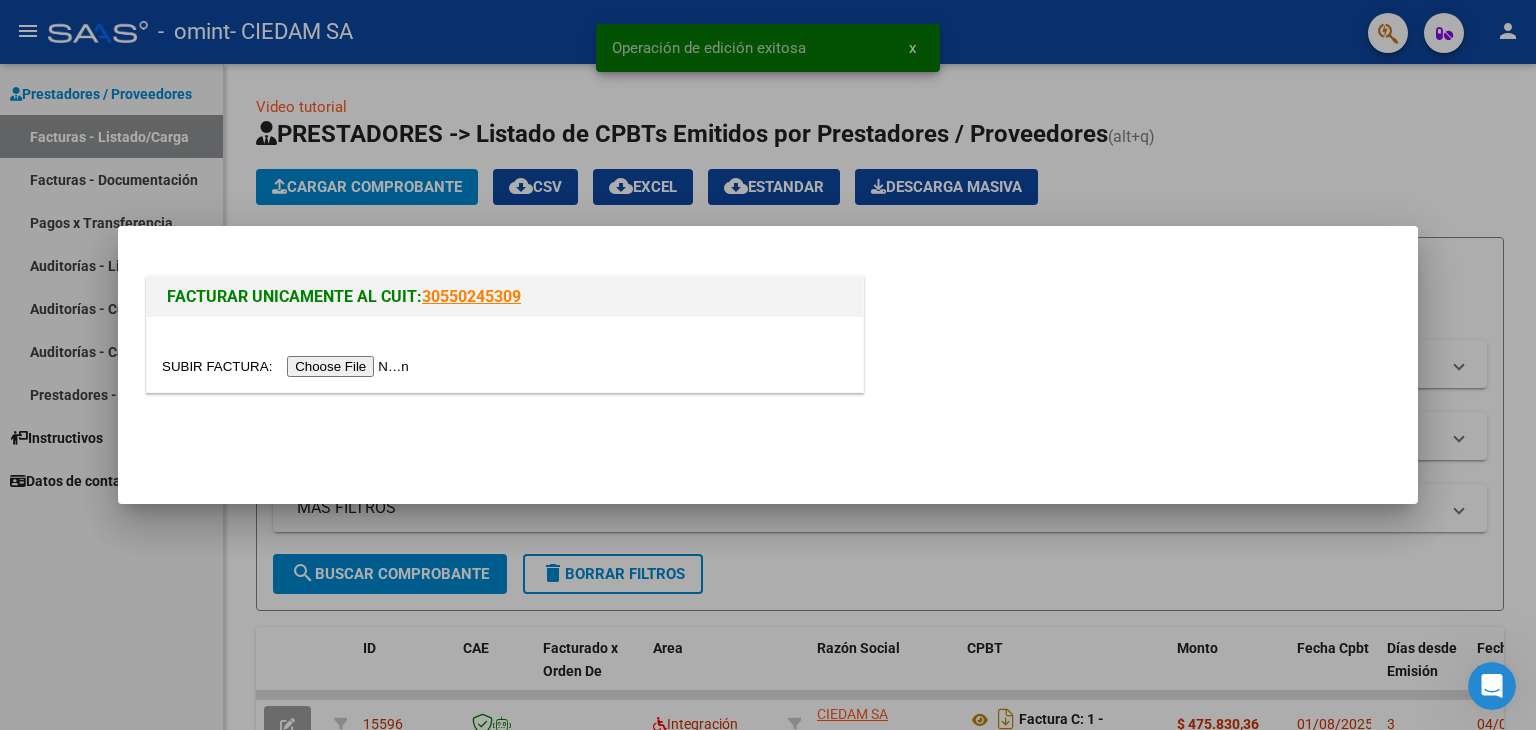 click at bounding box center (288, 366) 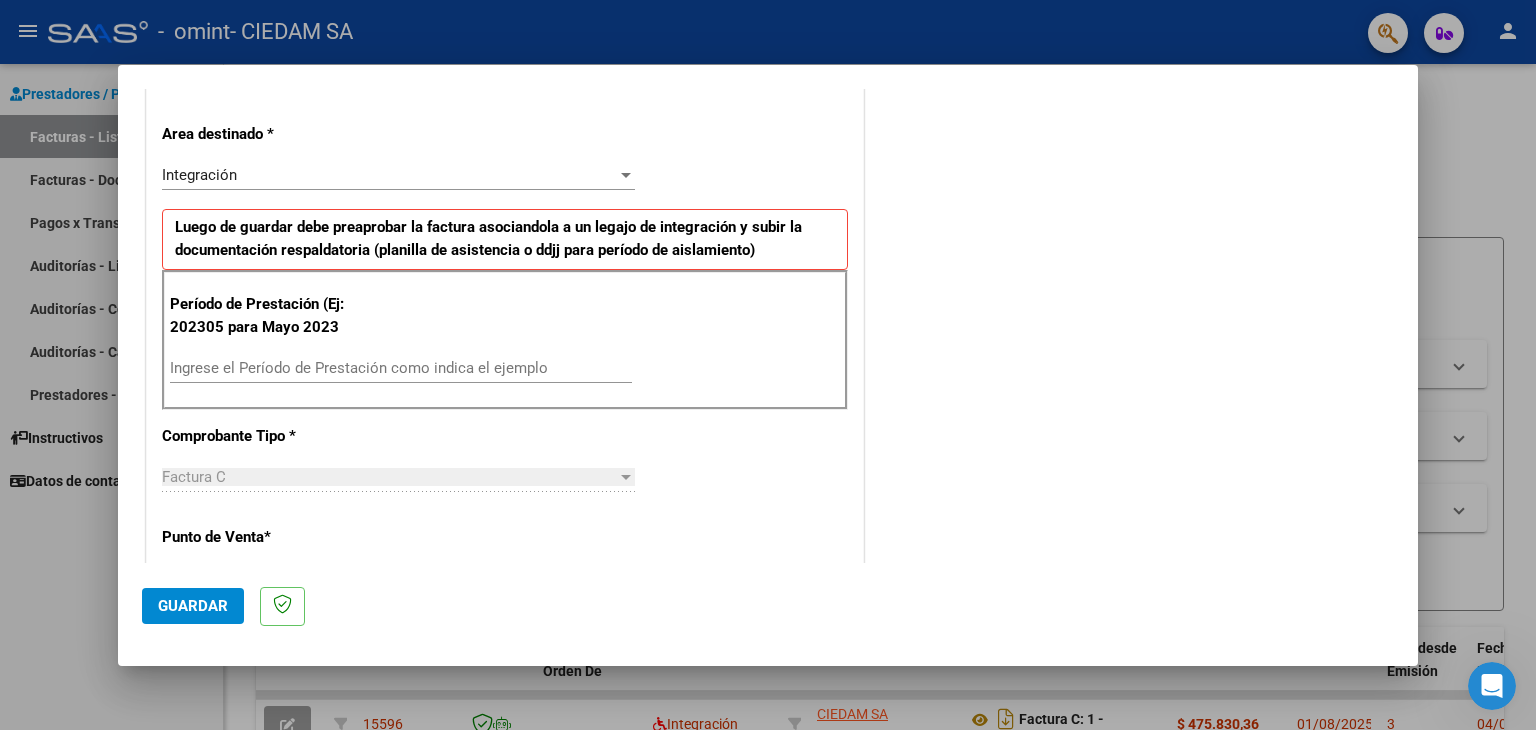 scroll, scrollTop: 500, scrollLeft: 0, axis: vertical 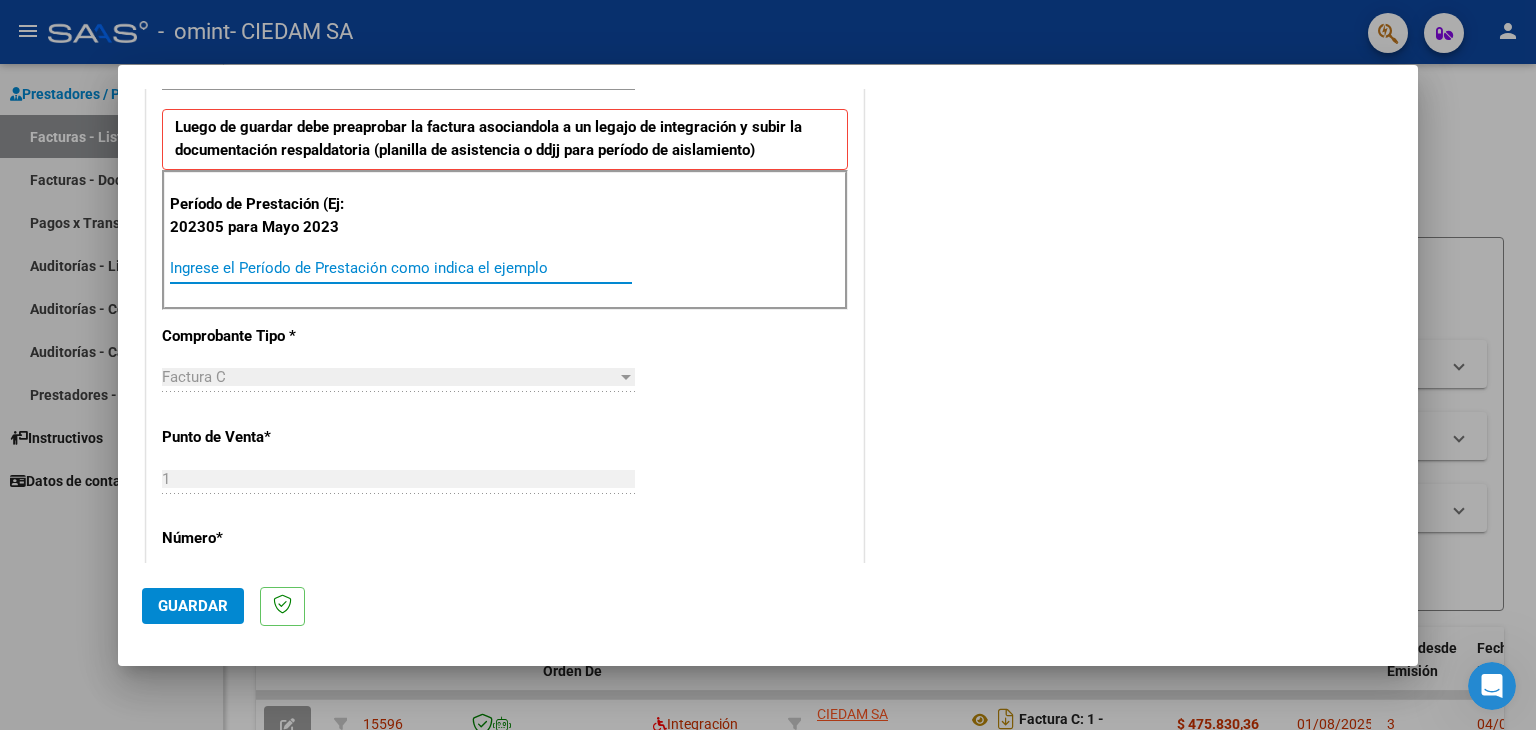 click on "Ingrese el Período de Prestación como indica el ejemplo" at bounding box center [401, 268] 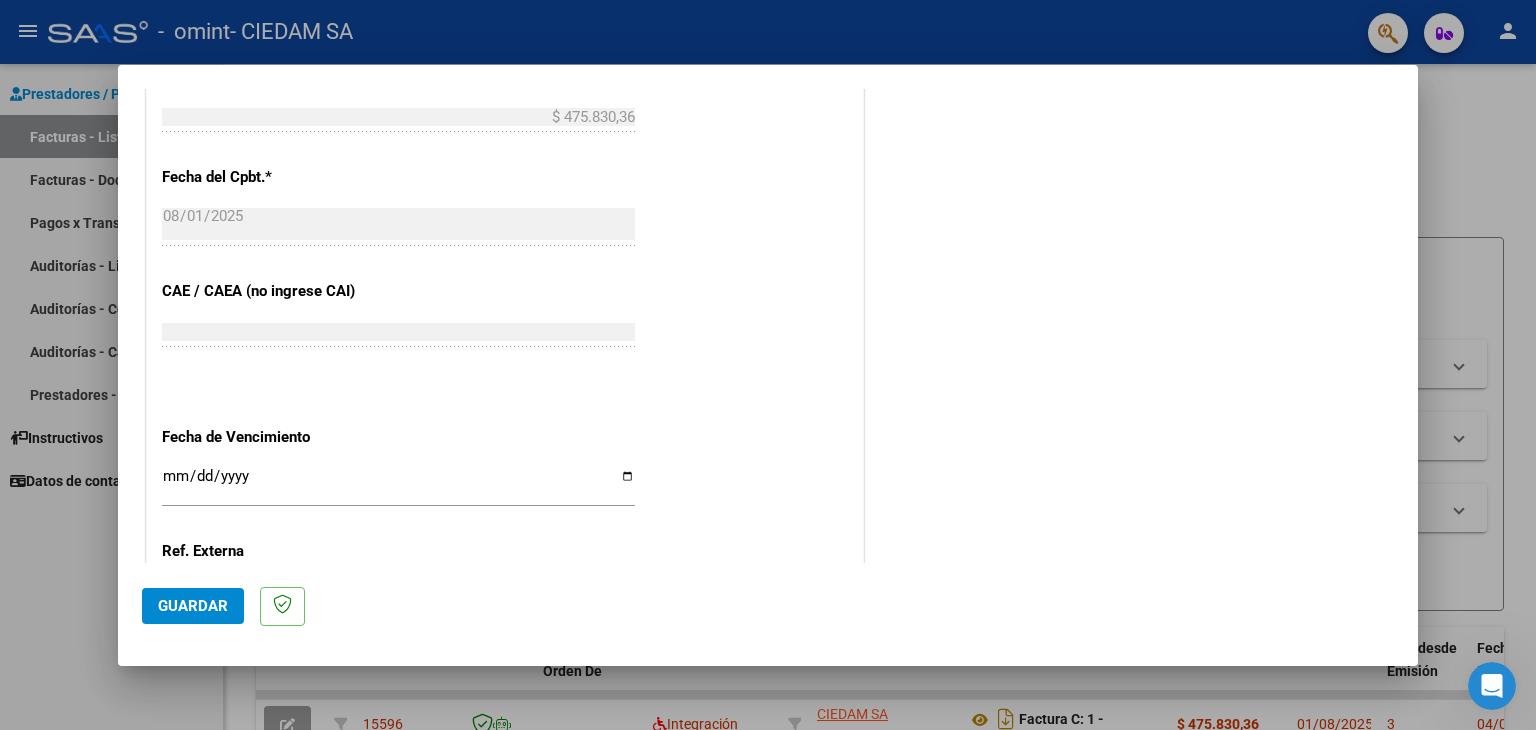scroll, scrollTop: 1200, scrollLeft: 0, axis: vertical 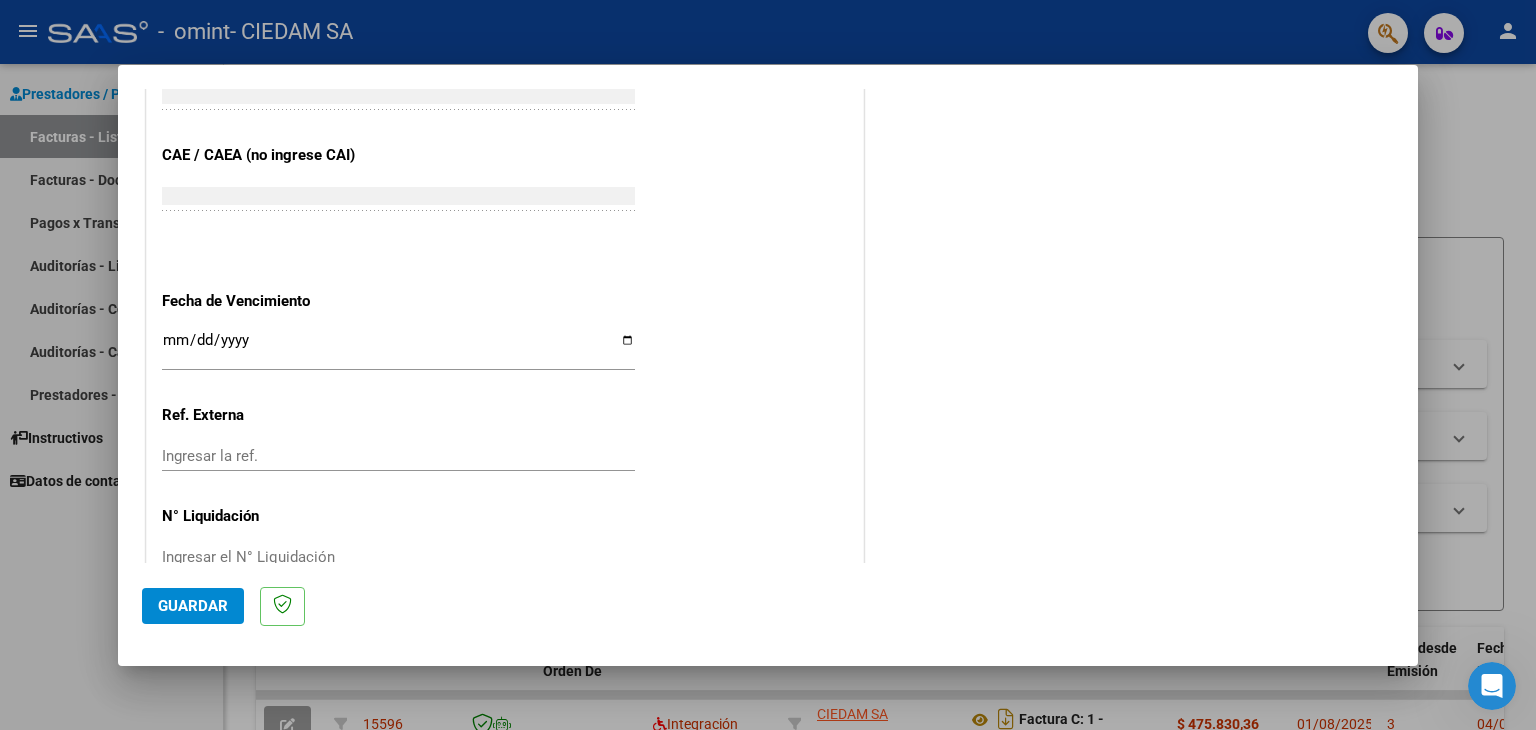 type on "202507" 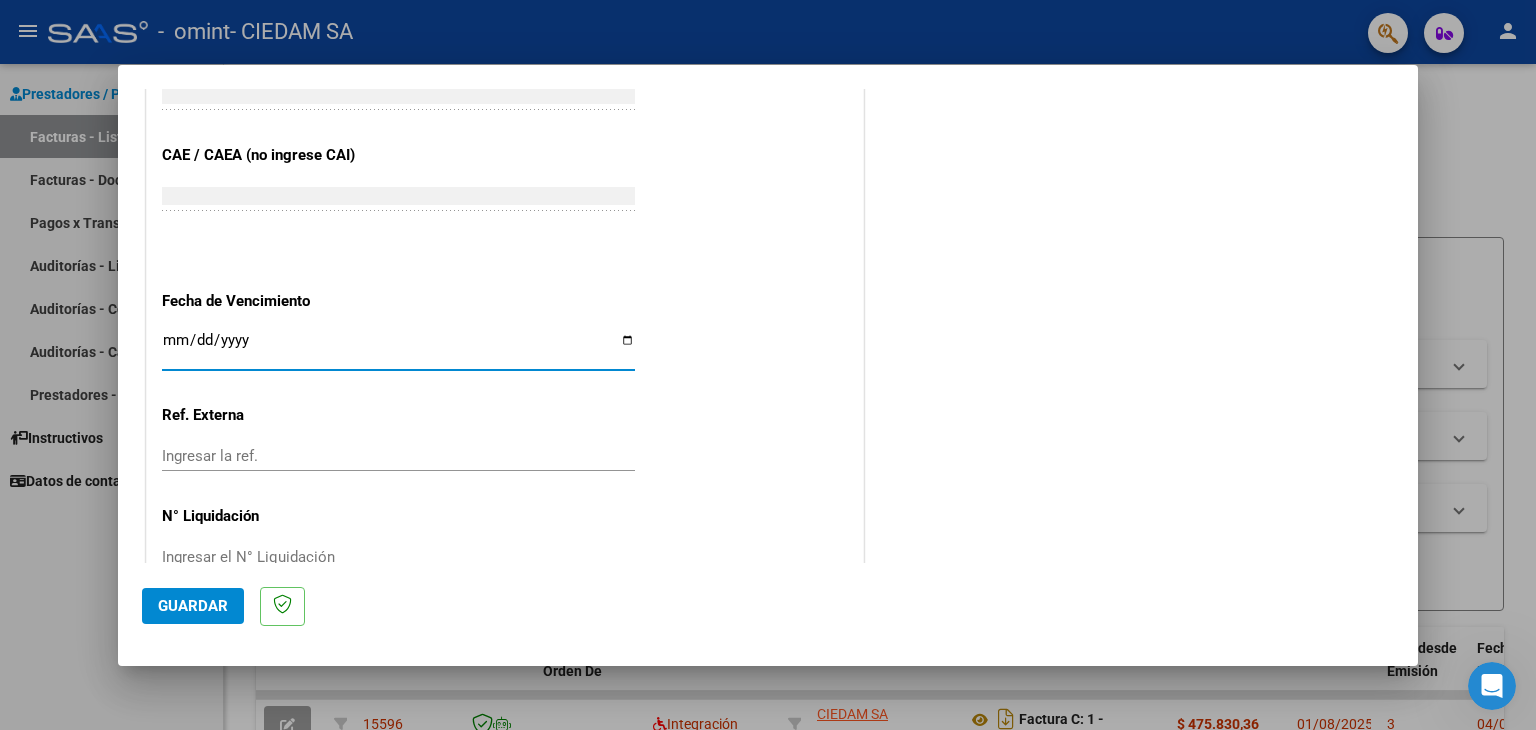 click on "Ingresar la fecha" at bounding box center (398, 348) 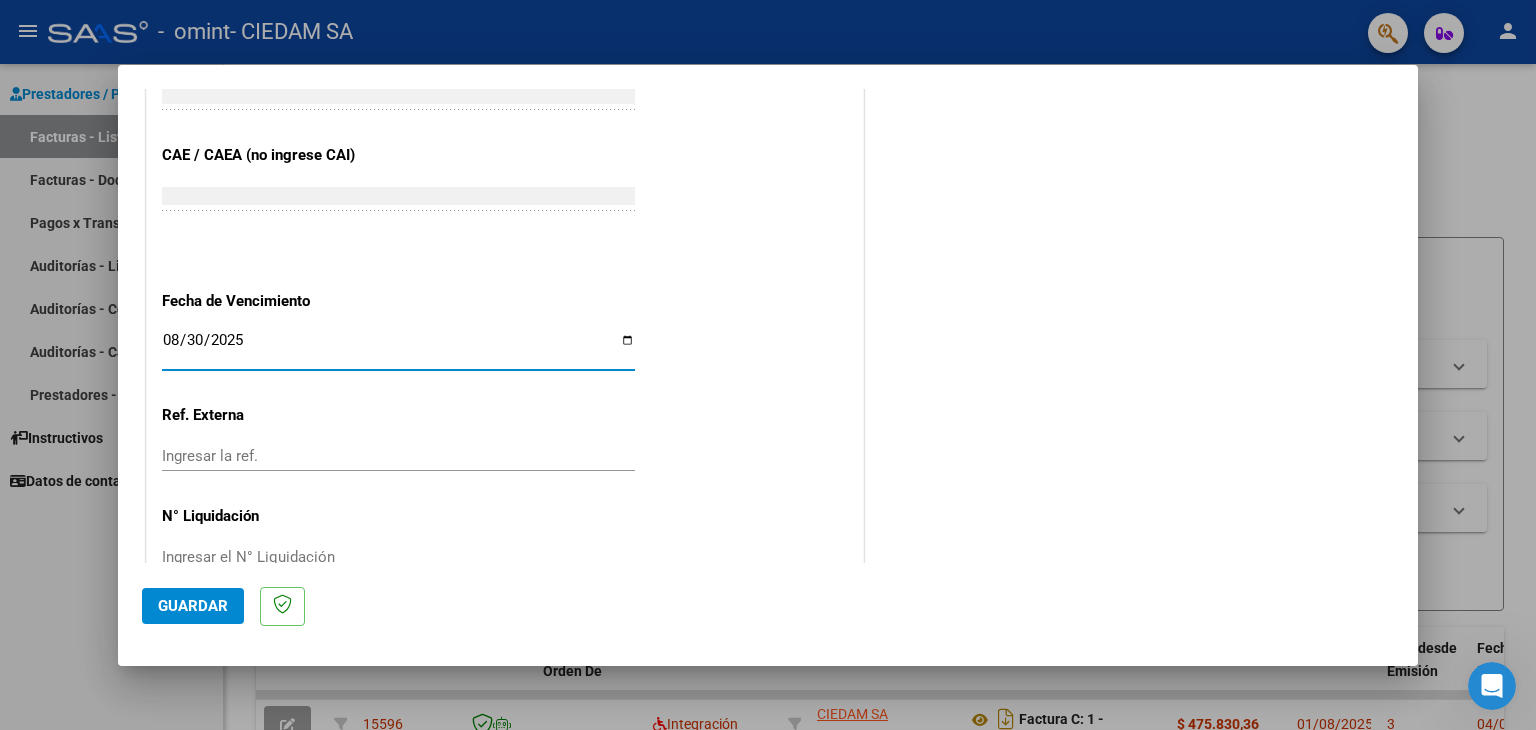 type on "2025-08-30" 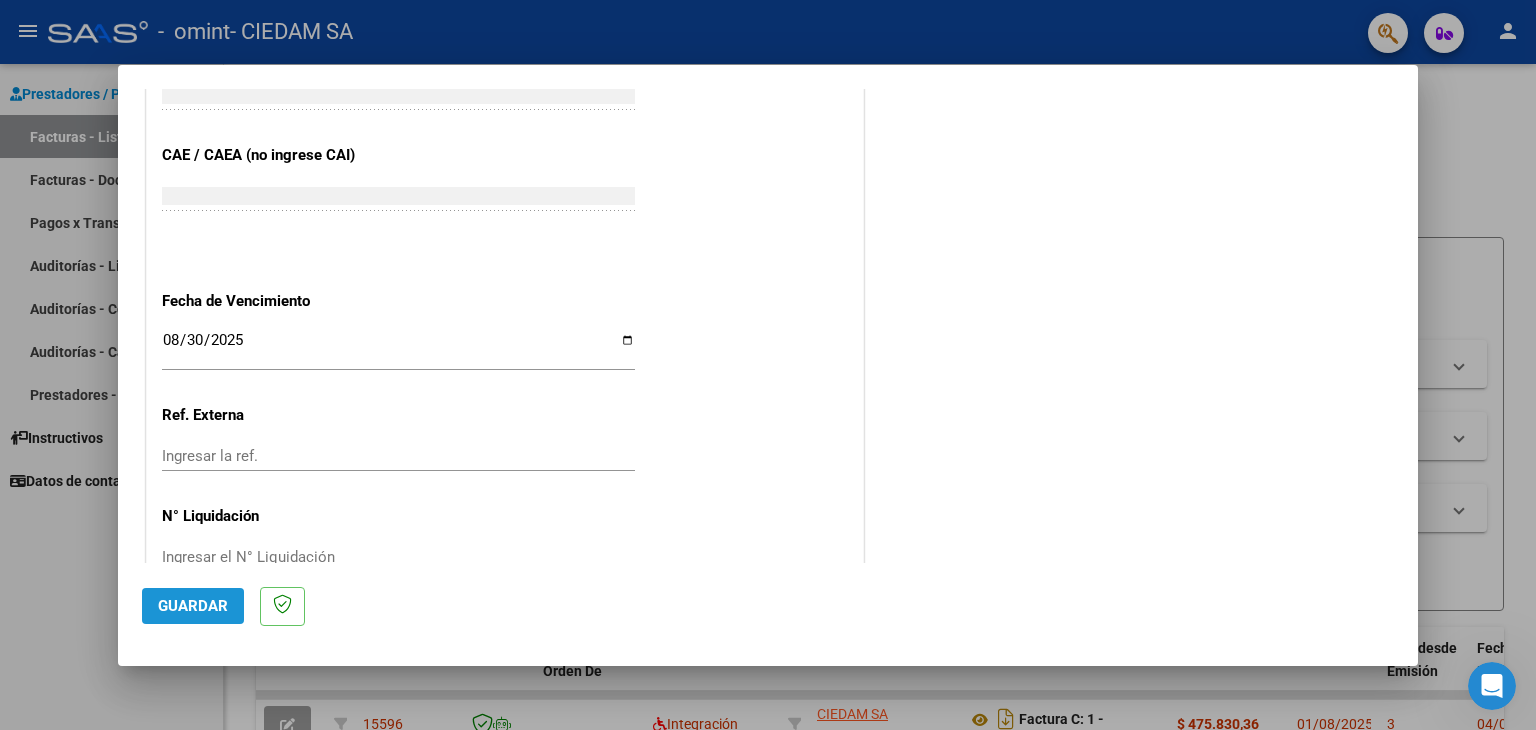 click on "Guardar" 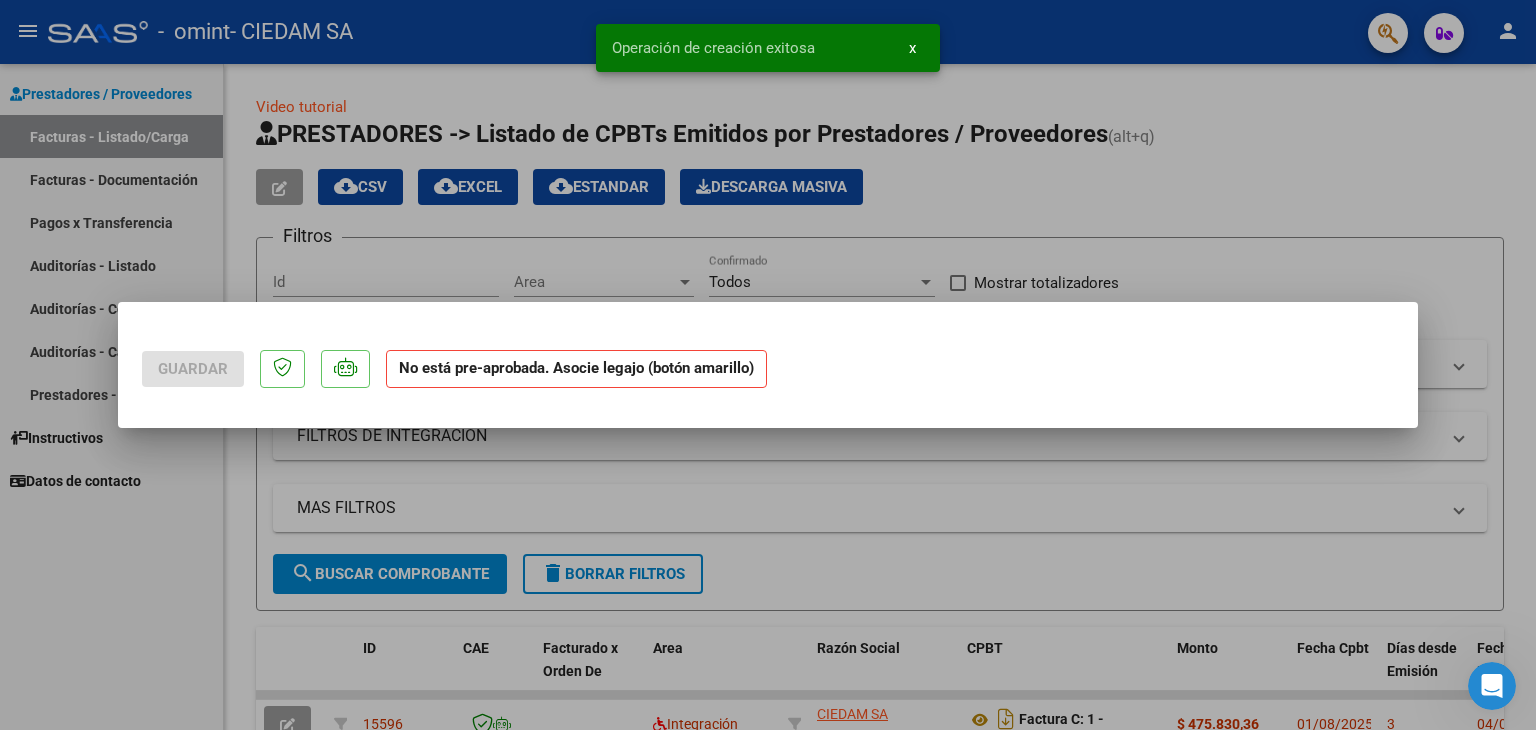 scroll, scrollTop: 0, scrollLeft: 0, axis: both 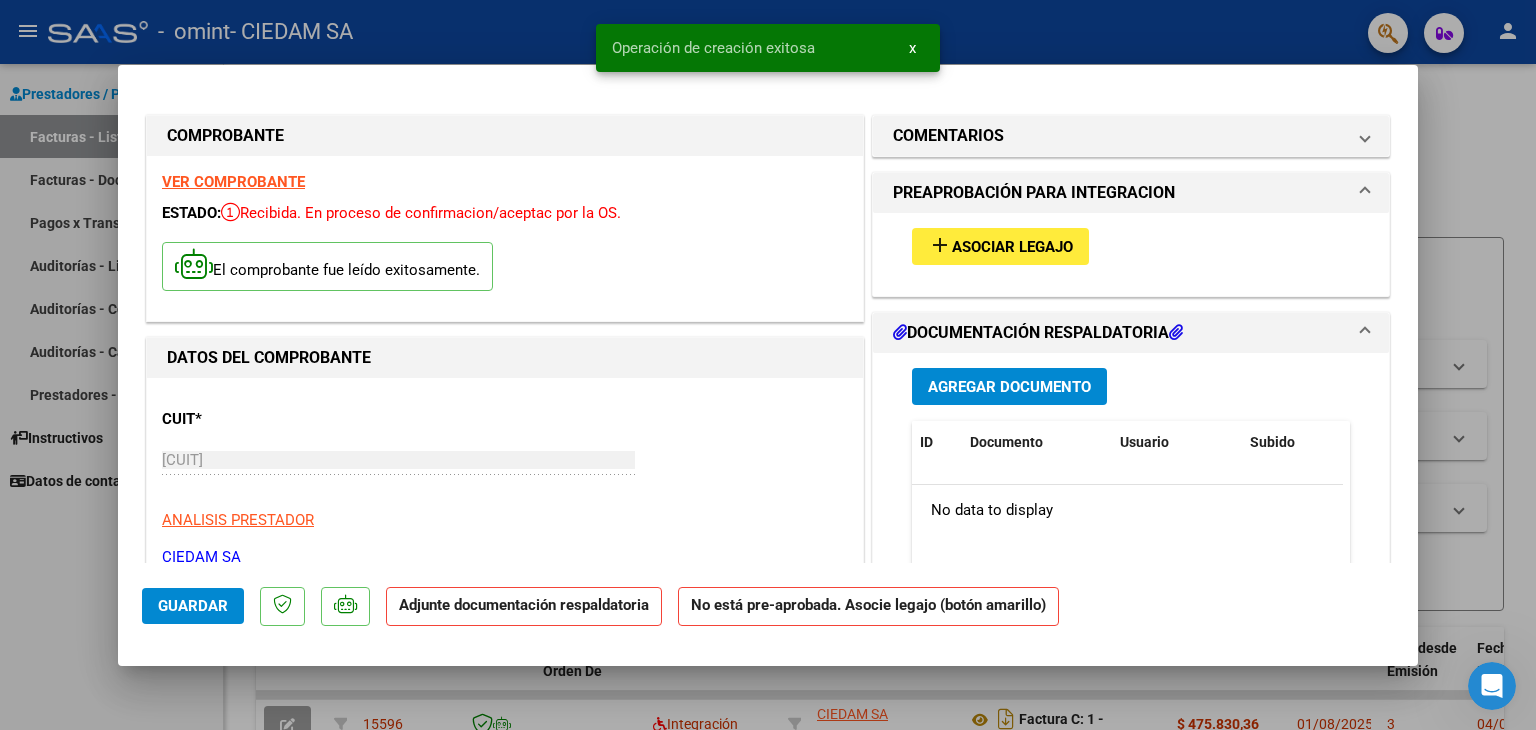 click on "Asociar Legajo" at bounding box center [1012, 247] 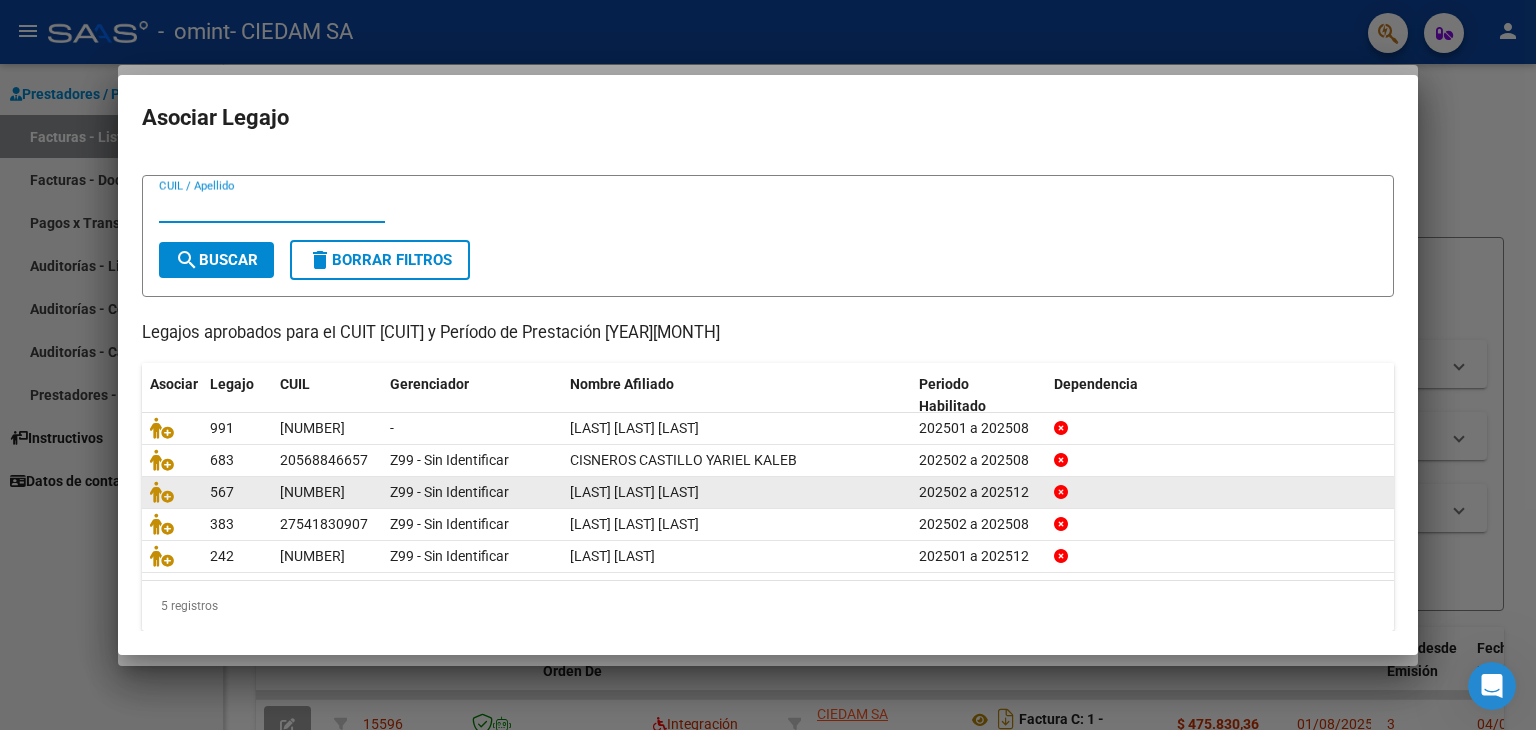 scroll, scrollTop: 44, scrollLeft: 0, axis: vertical 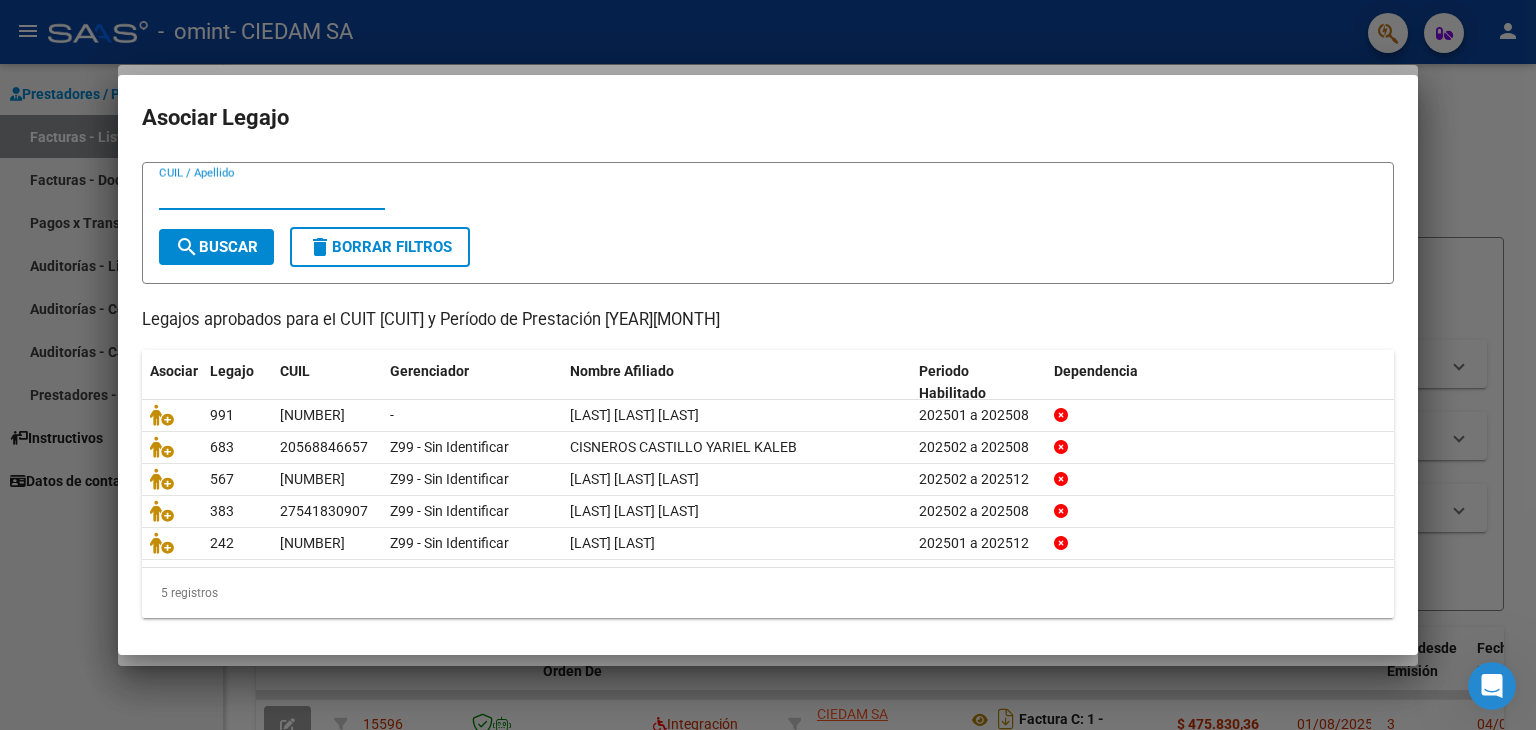 click at bounding box center [768, 365] 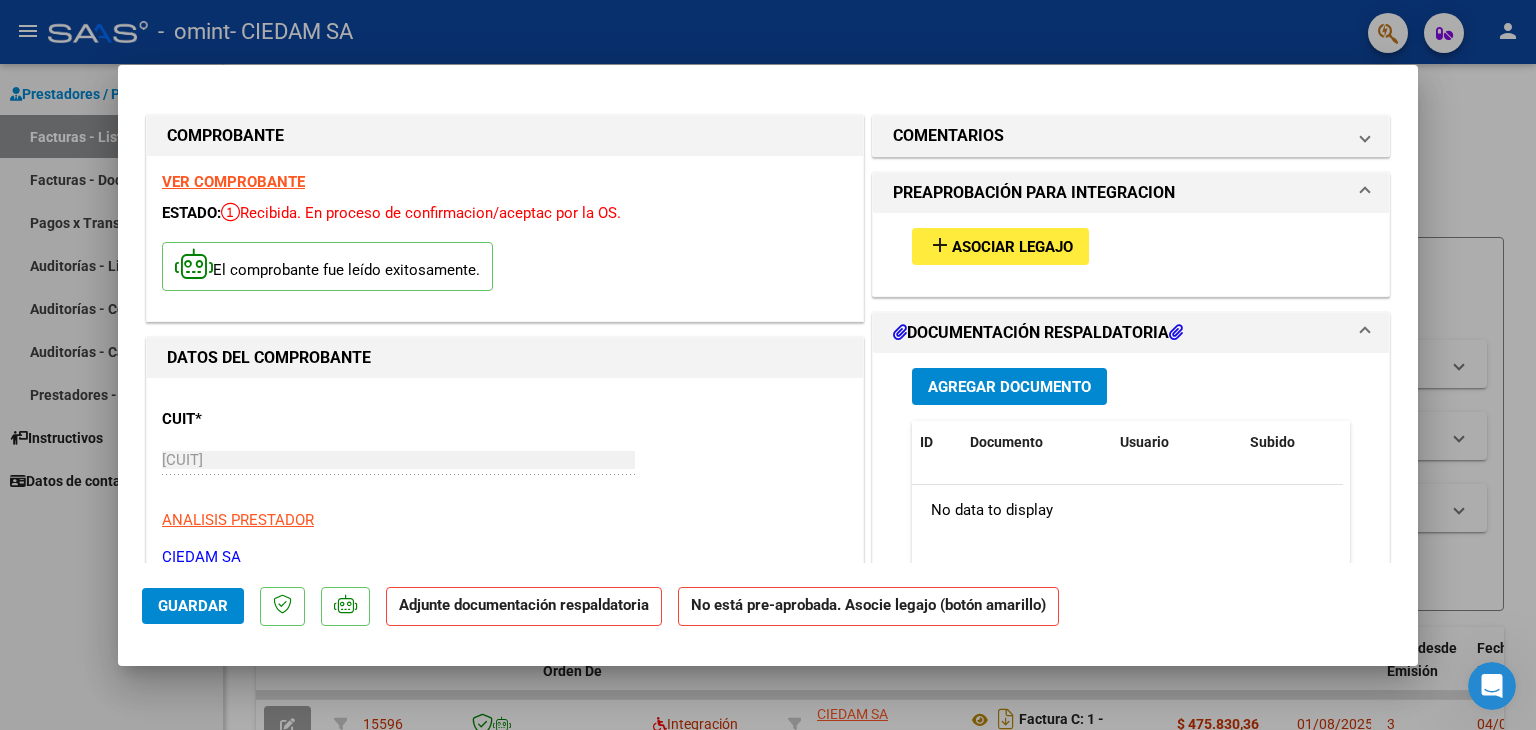 click at bounding box center (768, 365) 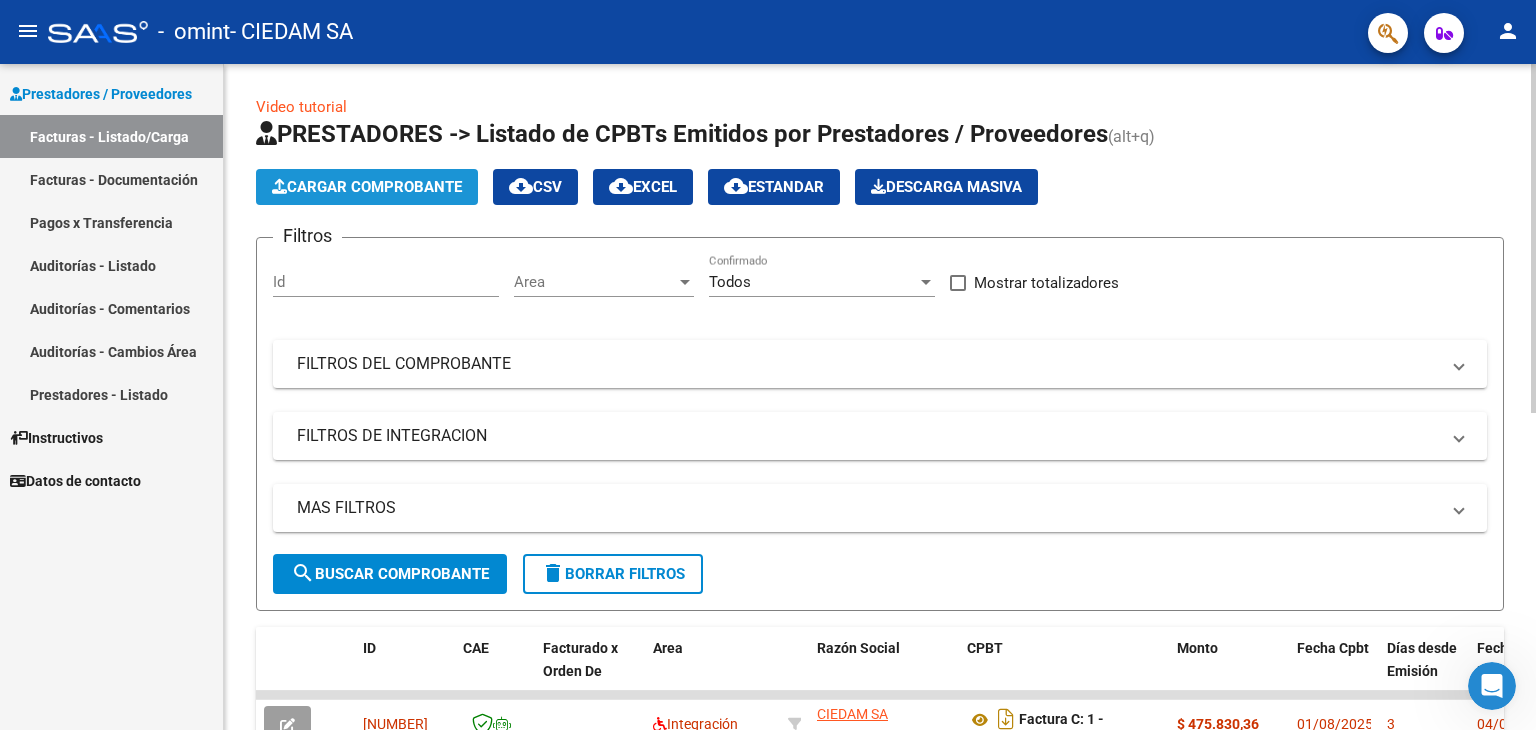 click on "Cargar Comprobante" 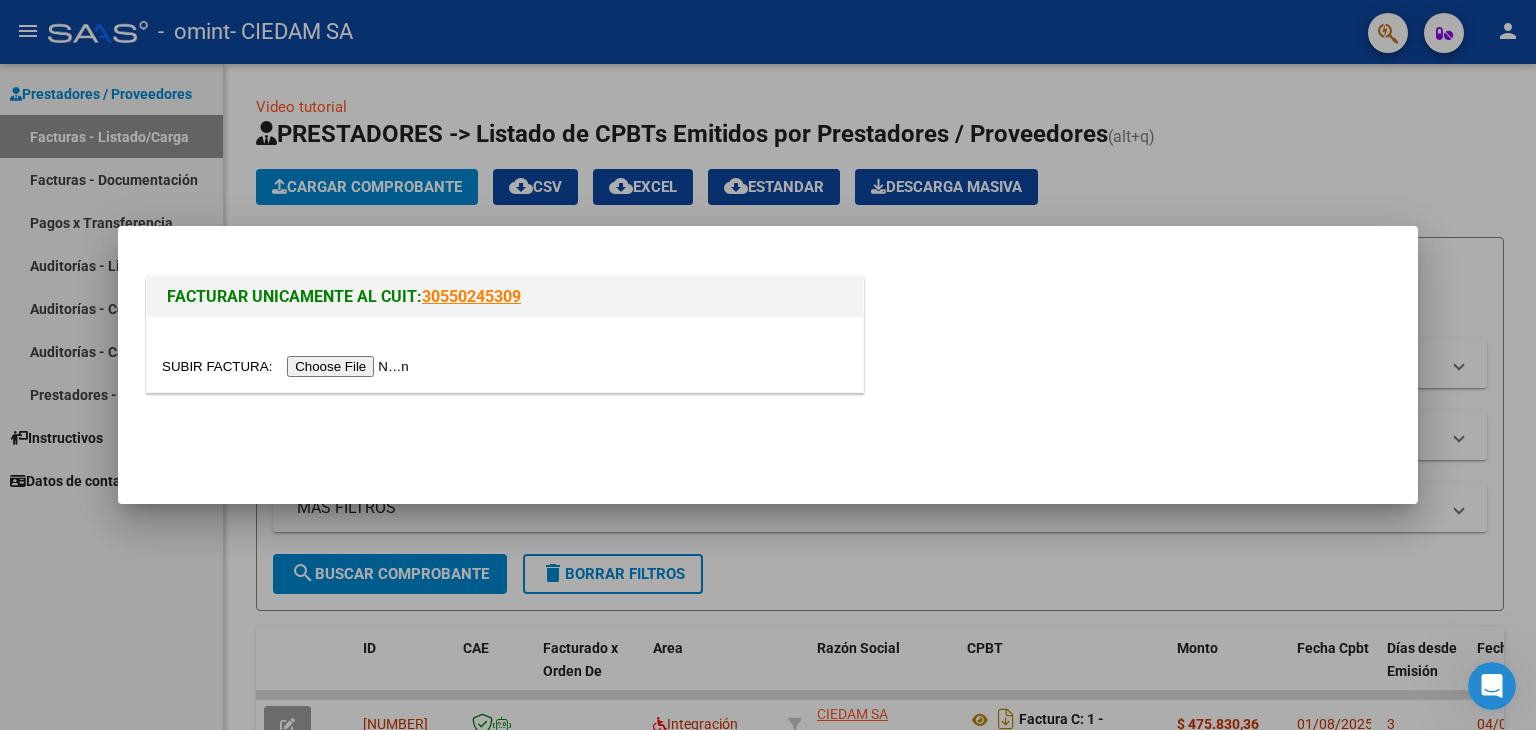 click at bounding box center [288, 366] 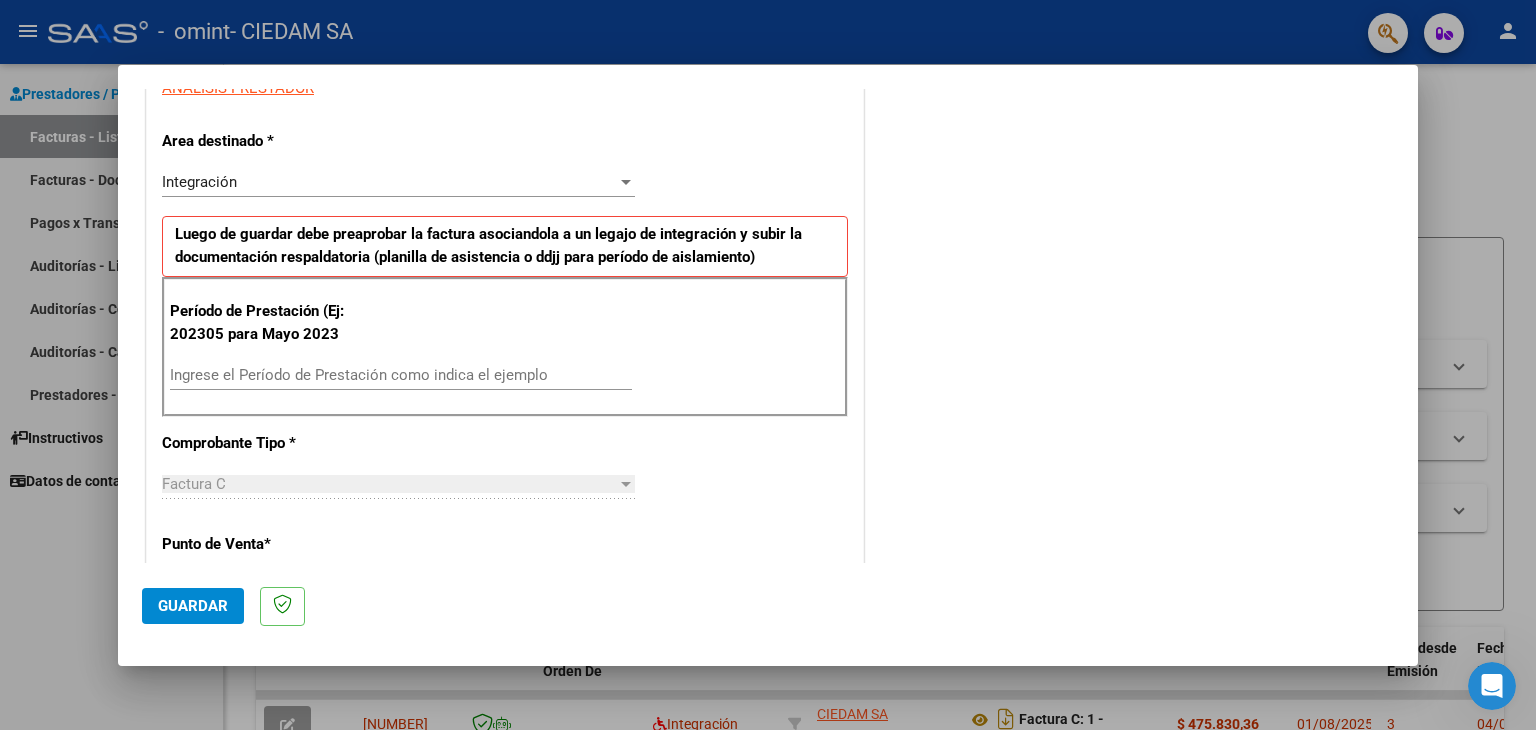 scroll, scrollTop: 400, scrollLeft: 0, axis: vertical 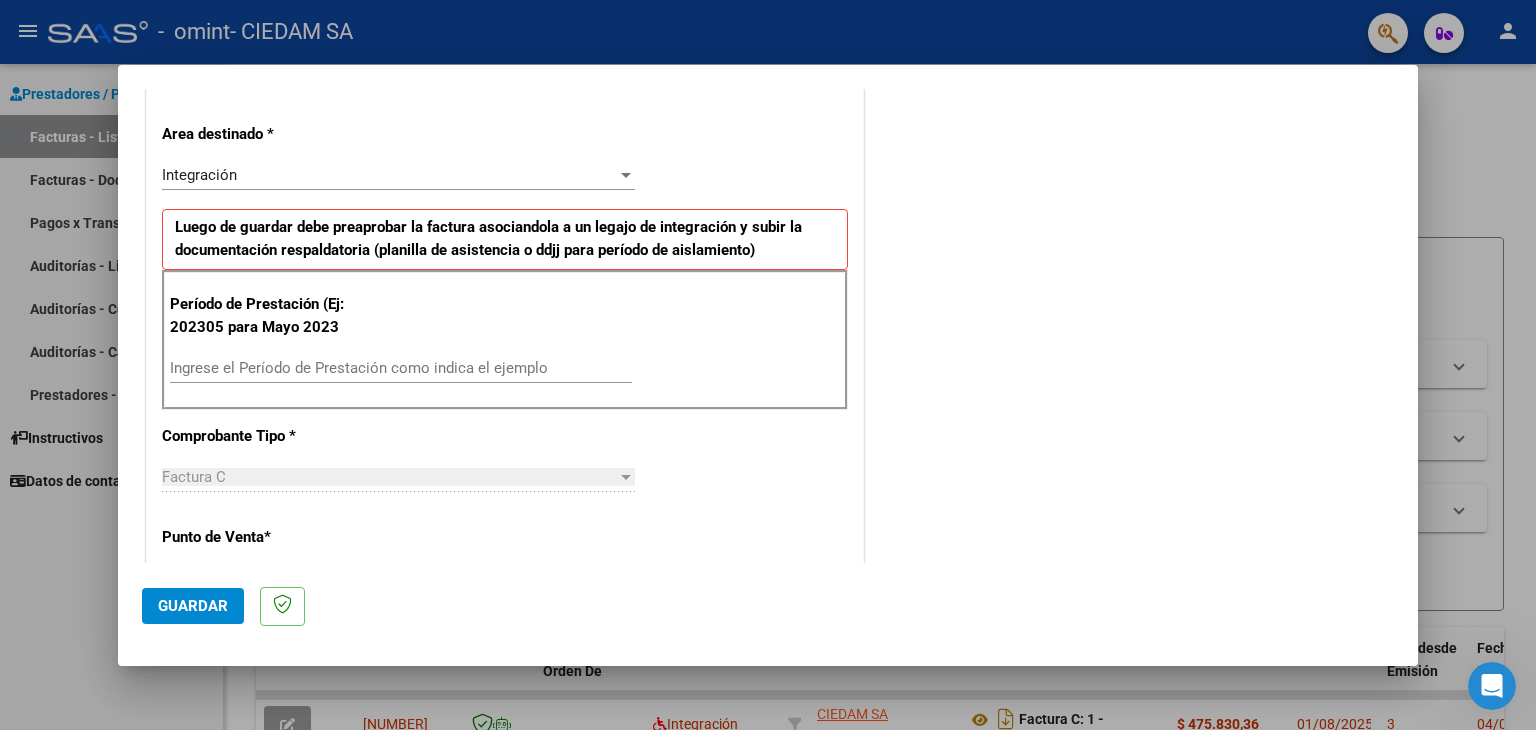 click on "Ingrese el Período de Prestación como indica el ejemplo" at bounding box center (401, 368) 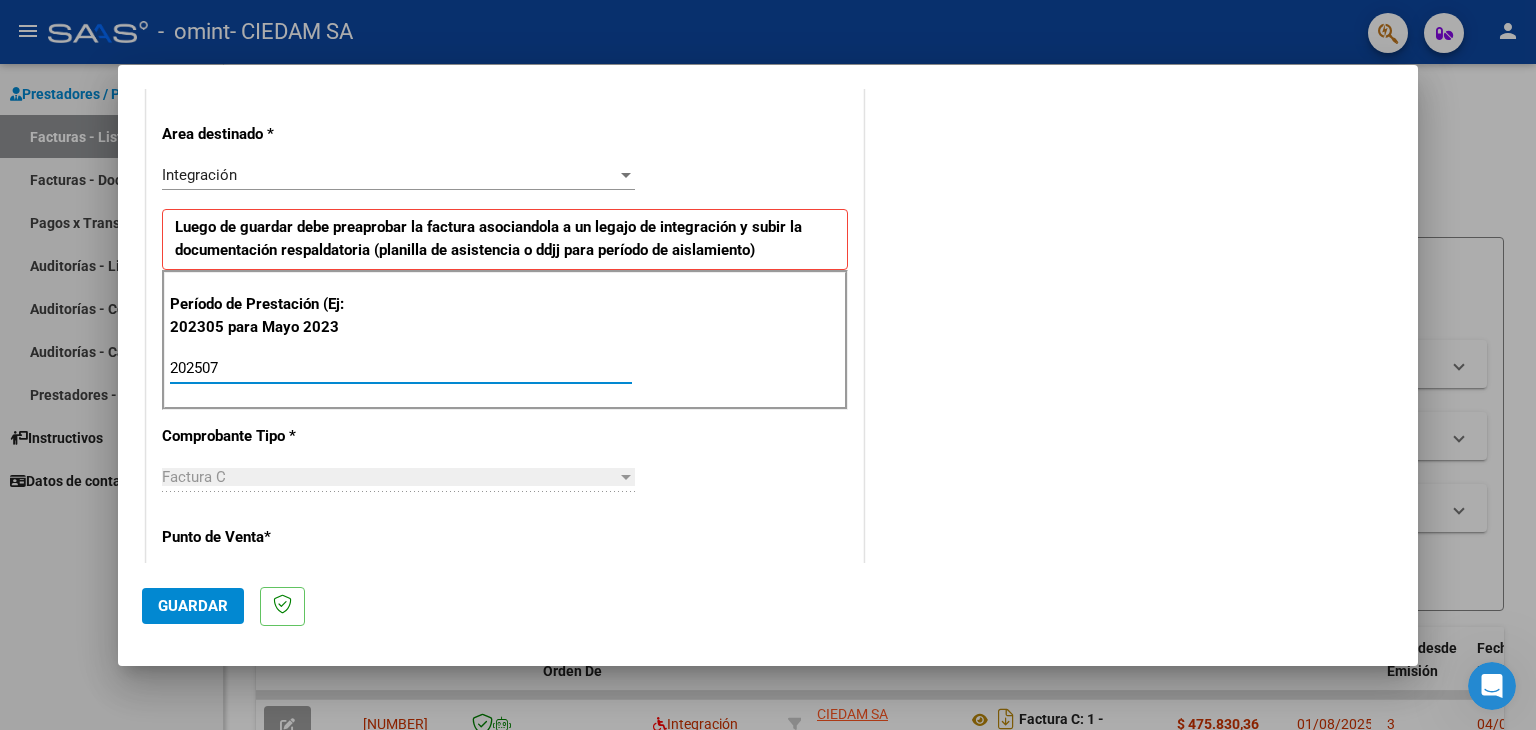 type on "202507" 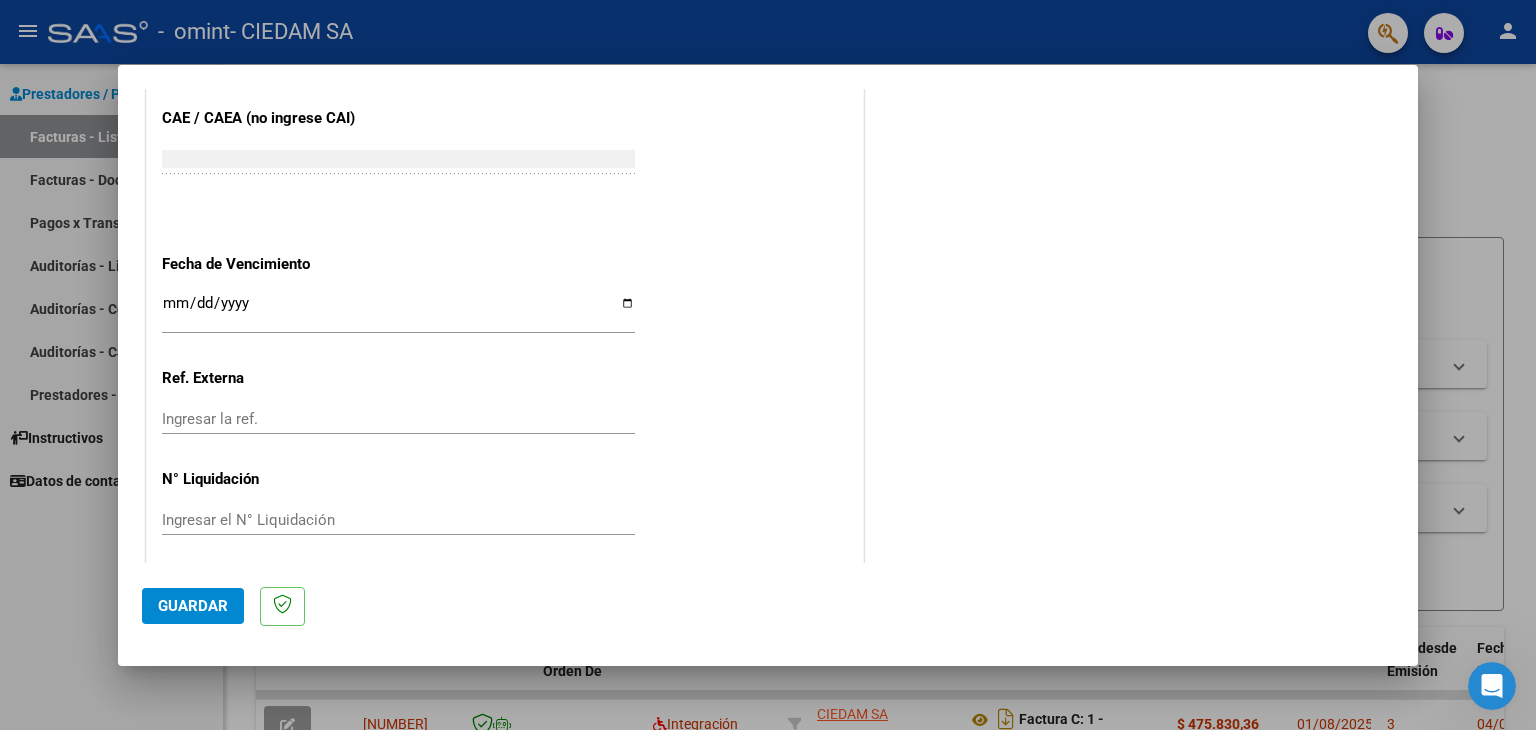 scroll, scrollTop: 1245, scrollLeft: 0, axis: vertical 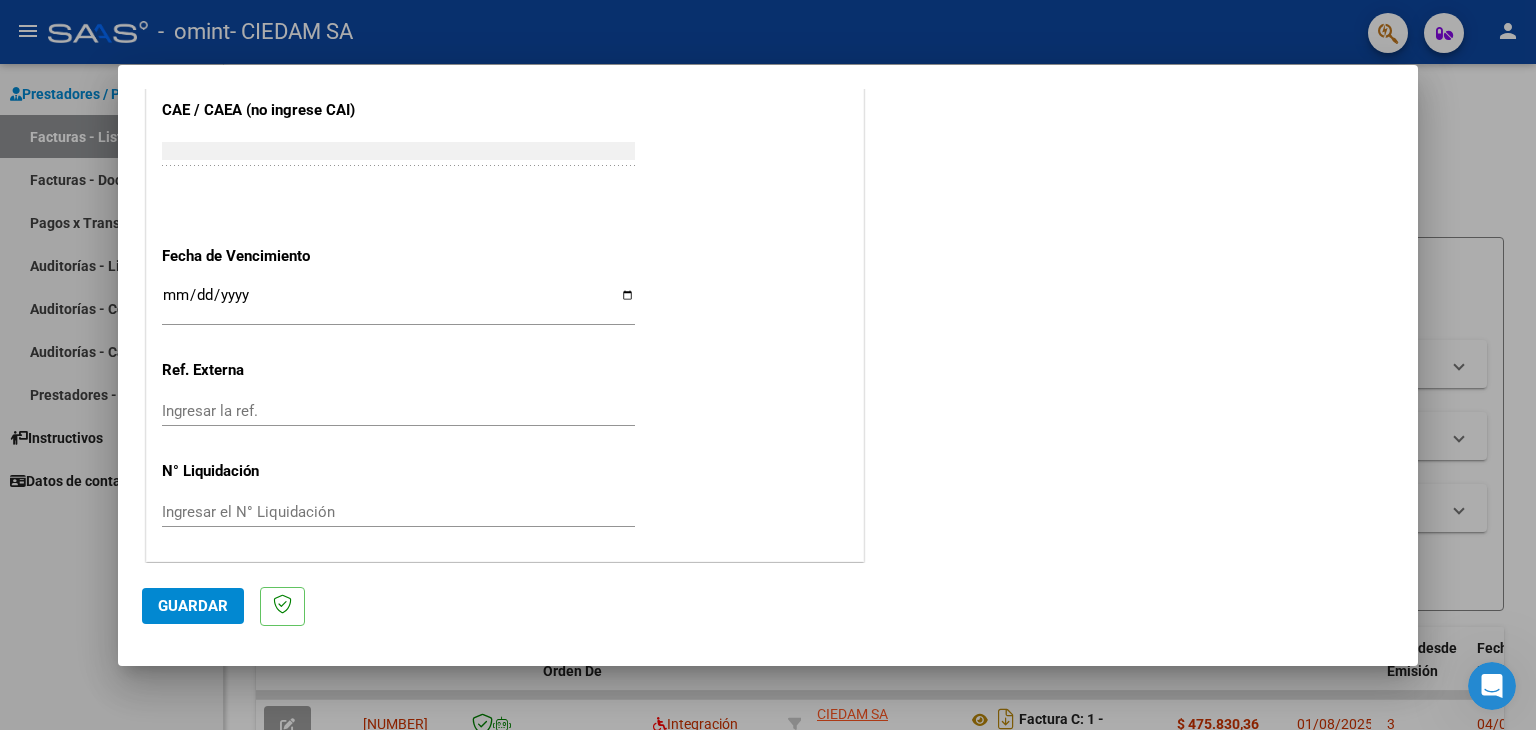 click on "Ingresar la fecha" at bounding box center (398, 303) 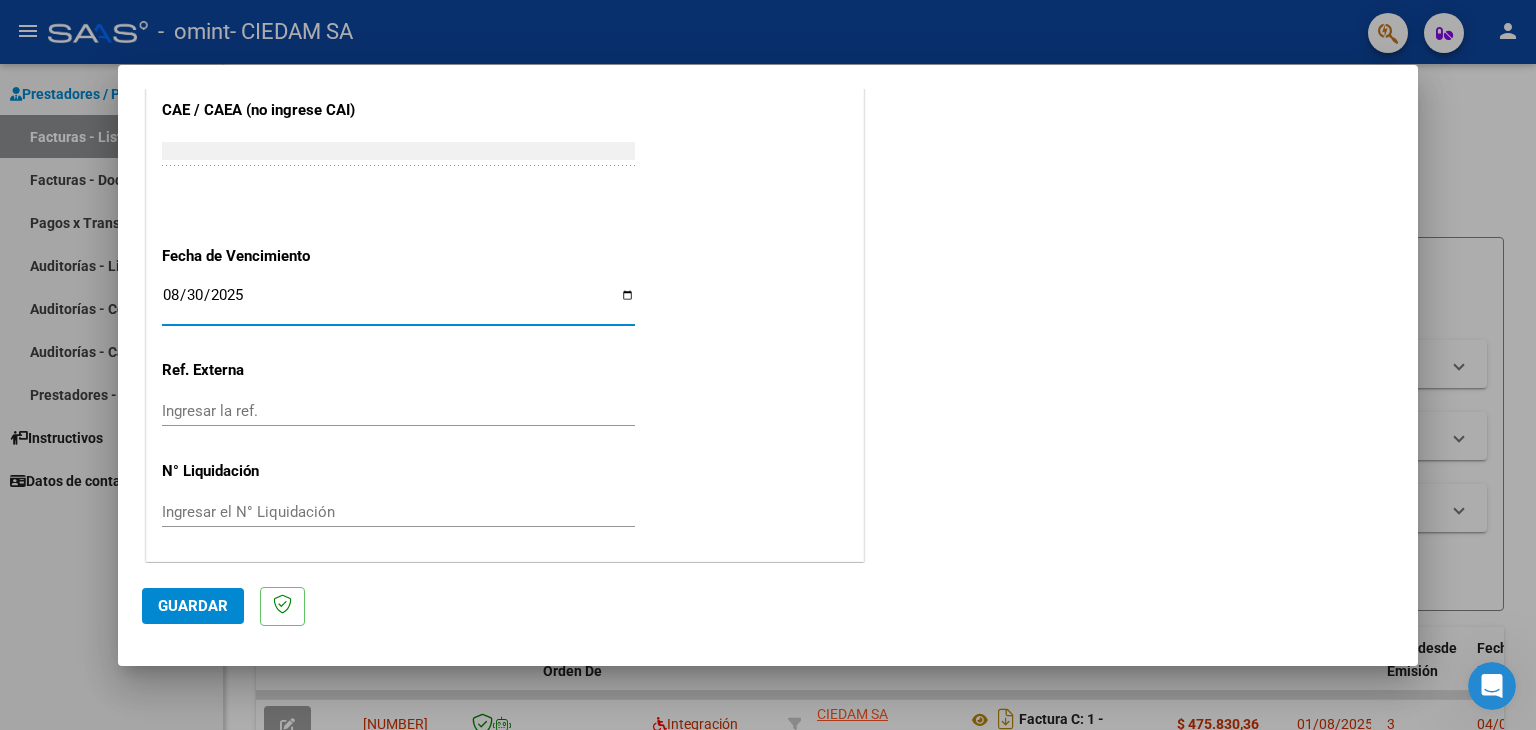 type on "2025-08-30" 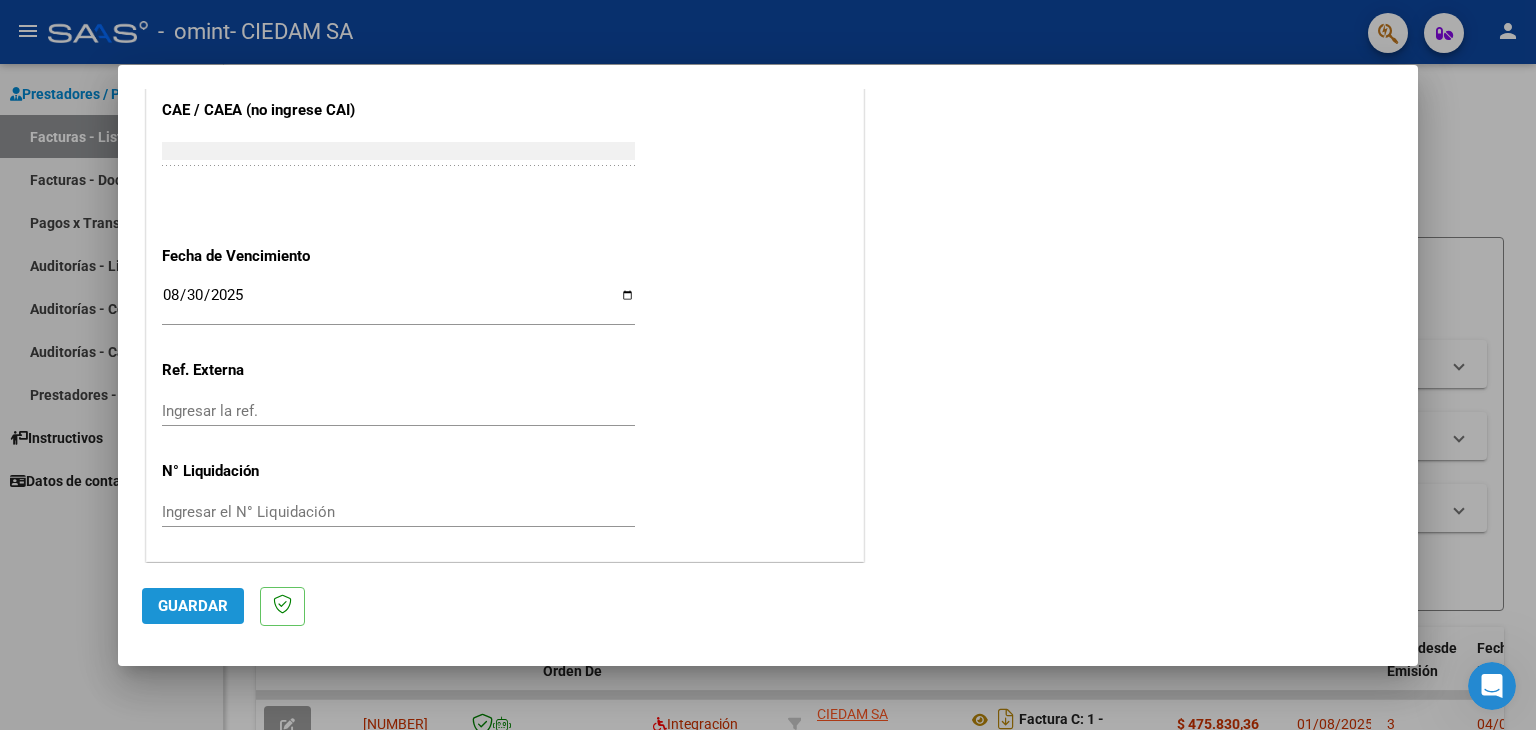 click on "Guardar" 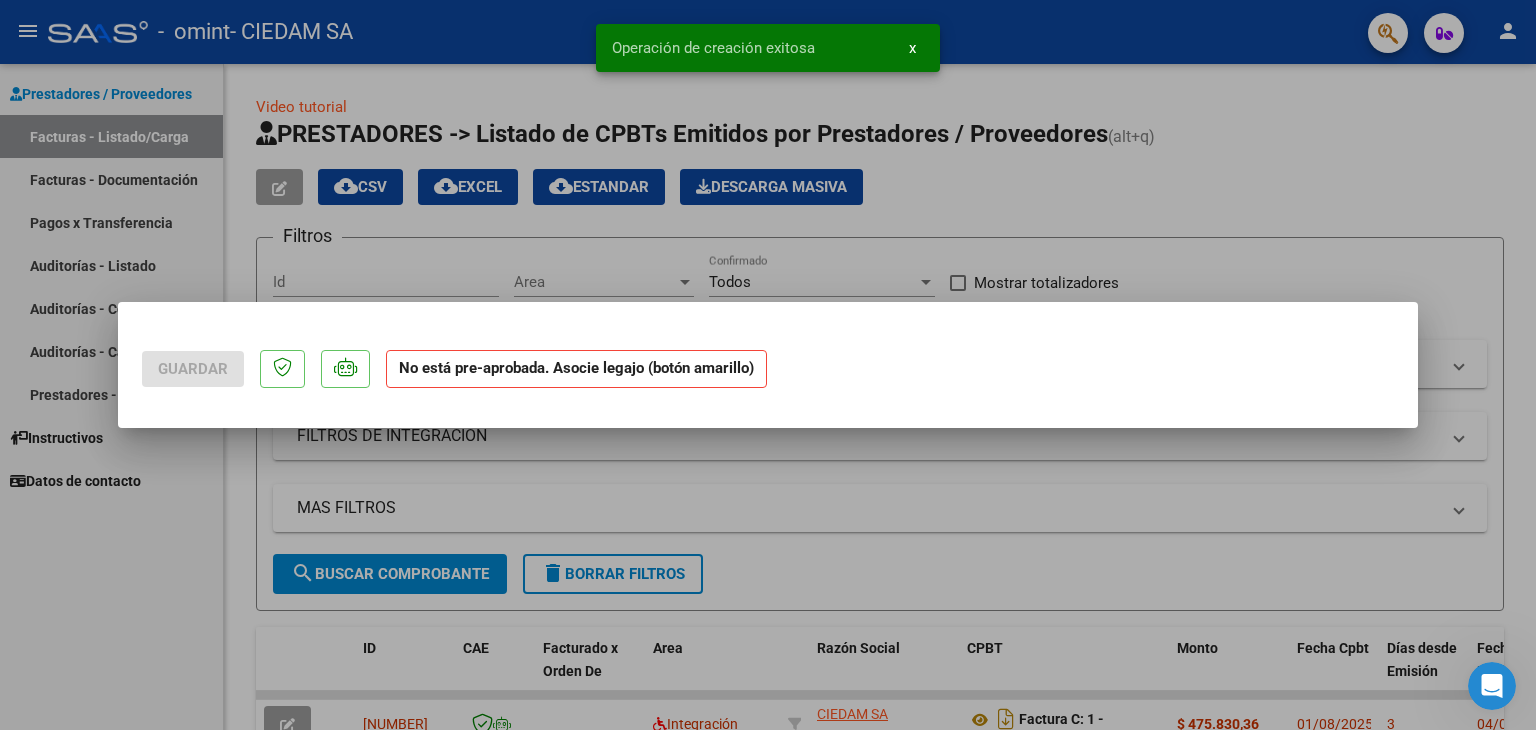 scroll, scrollTop: 0, scrollLeft: 0, axis: both 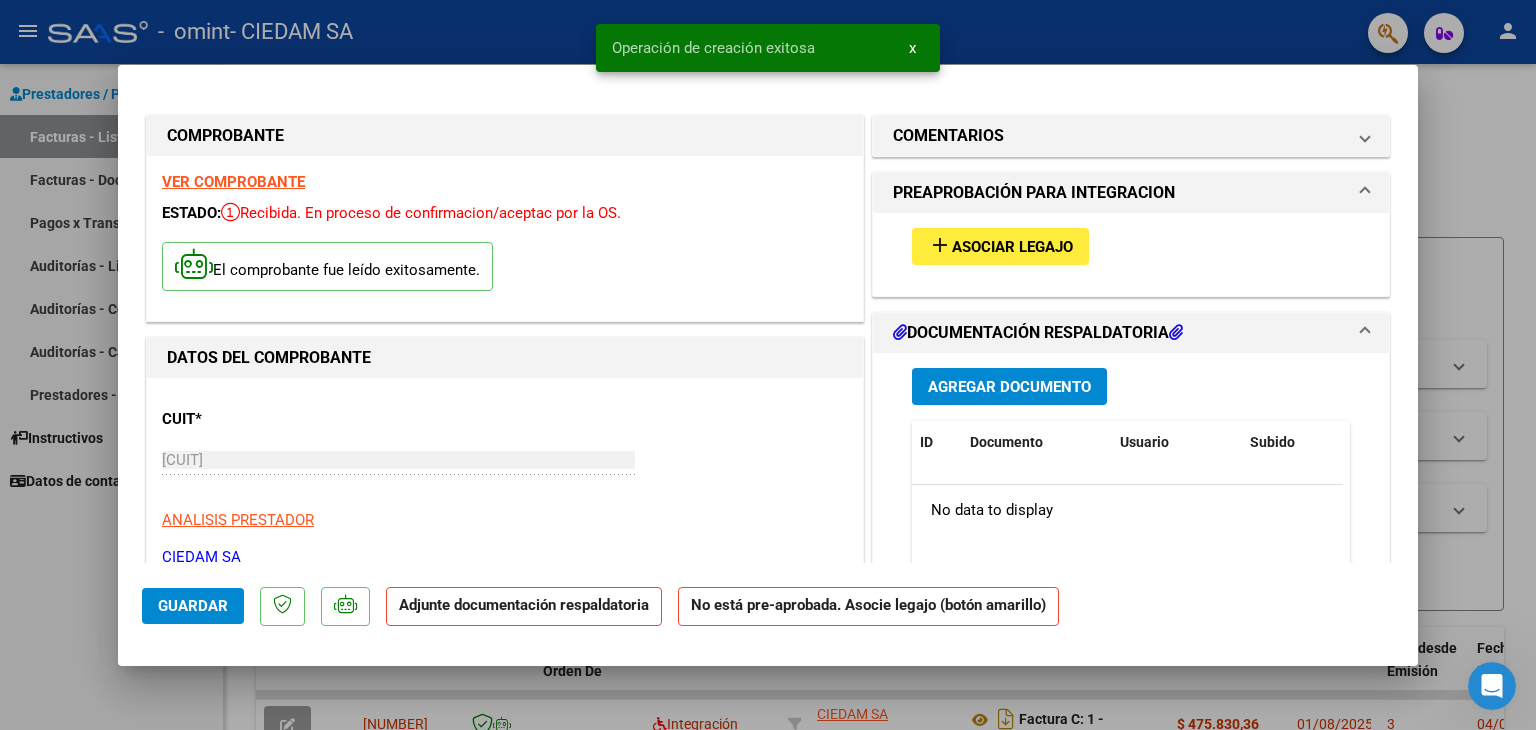 click on "Asociar Legajo" at bounding box center (1012, 247) 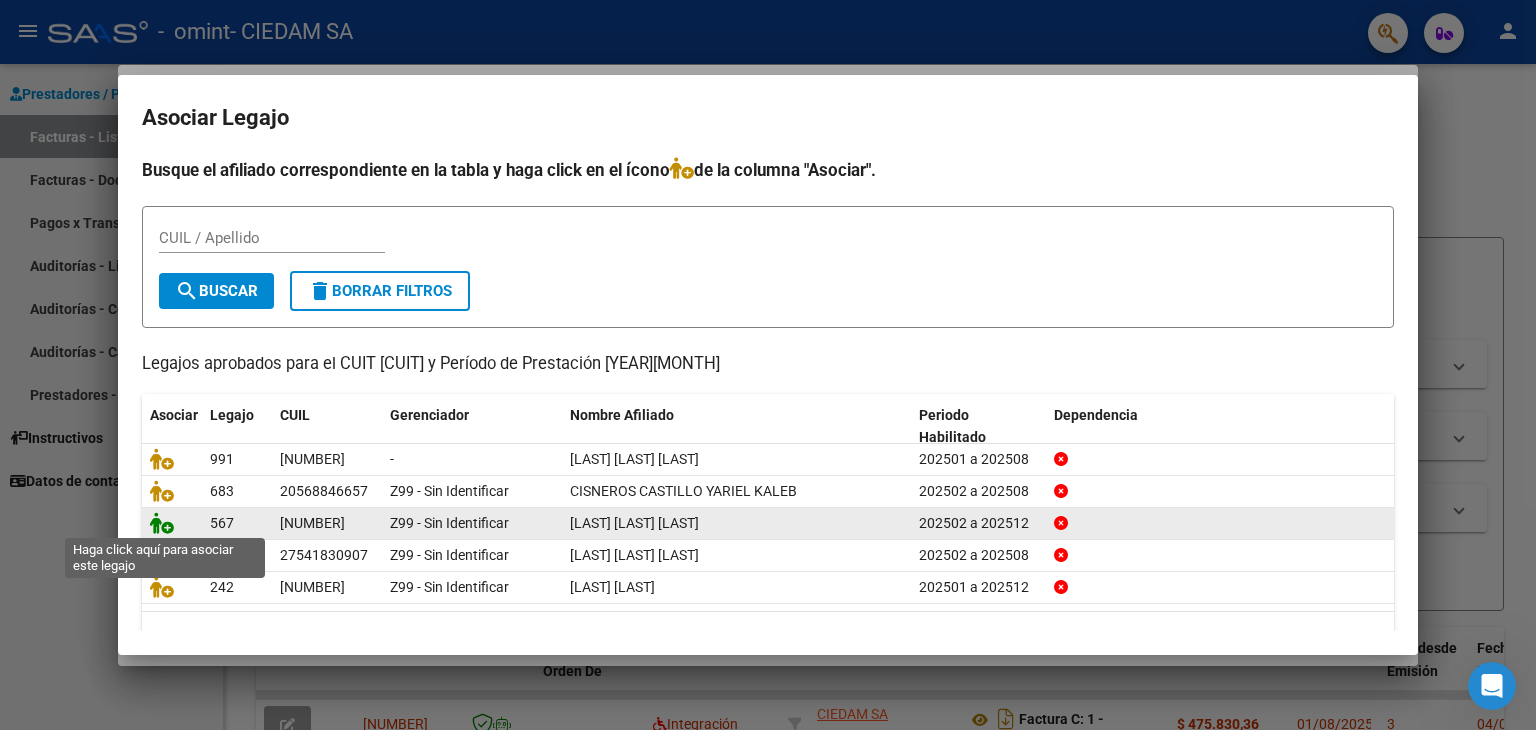 click 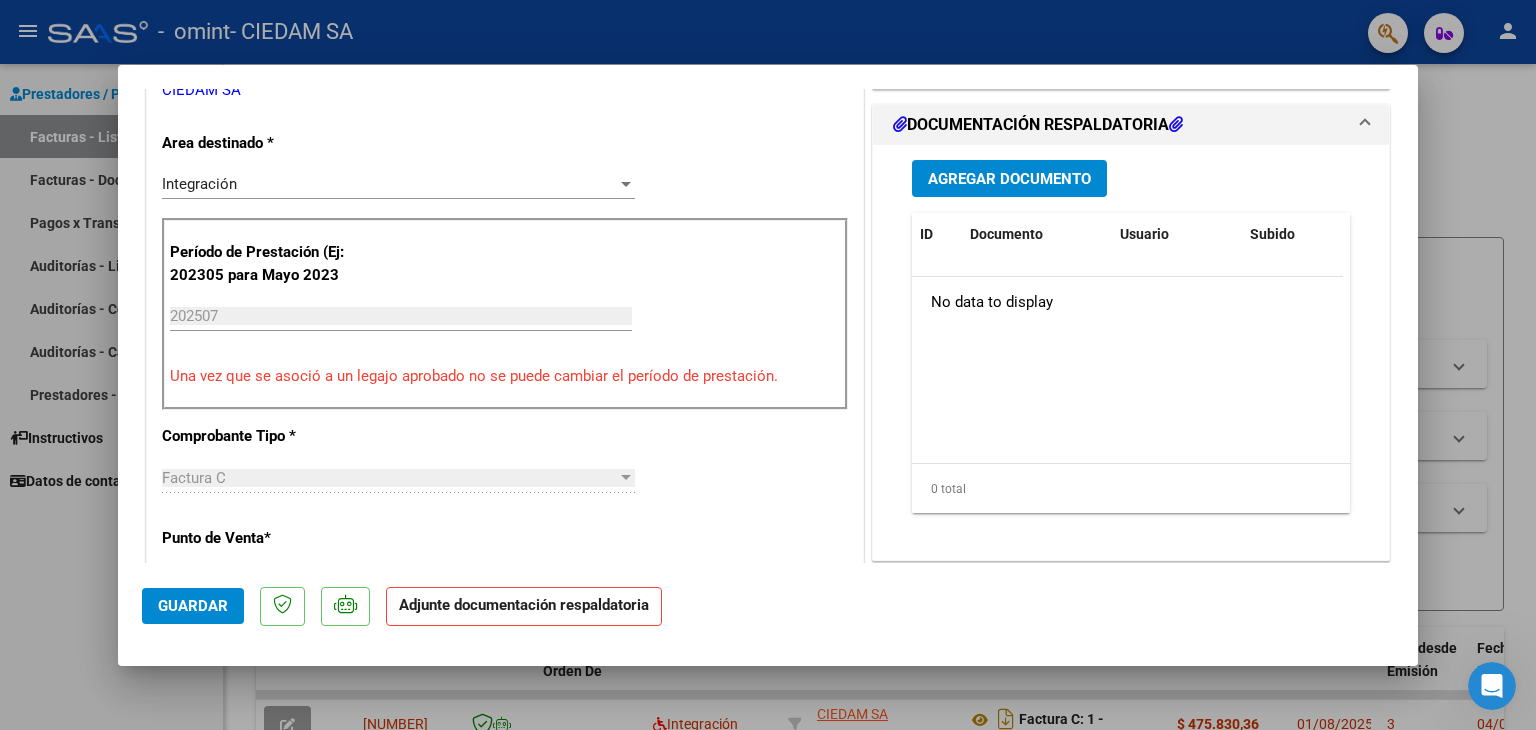 scroll, scrollTop: 500, scrollLeft: 0, axis: vertical 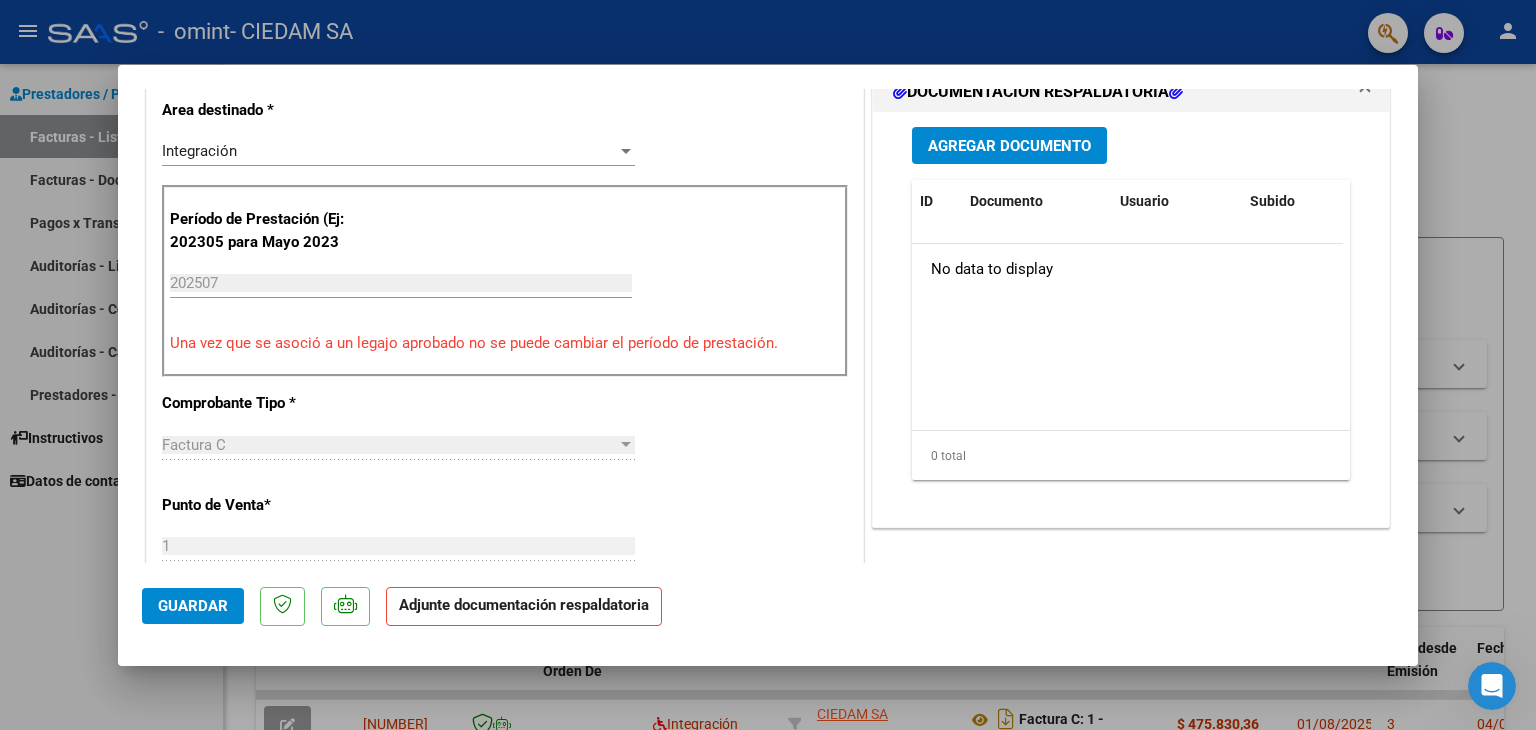 click on "Agregar Documento" at bounding box center (1009, 145) 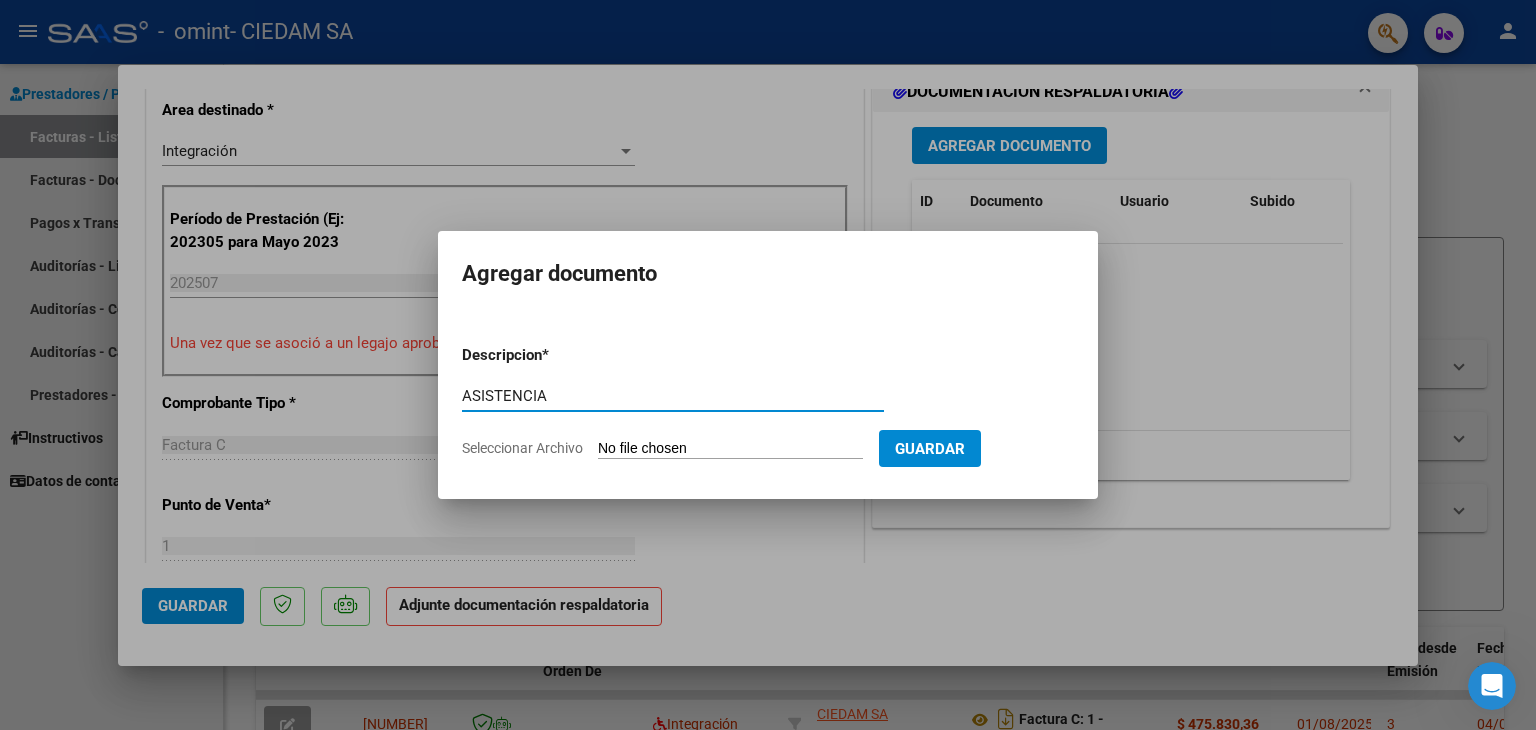 type on "ASISTENCIA" 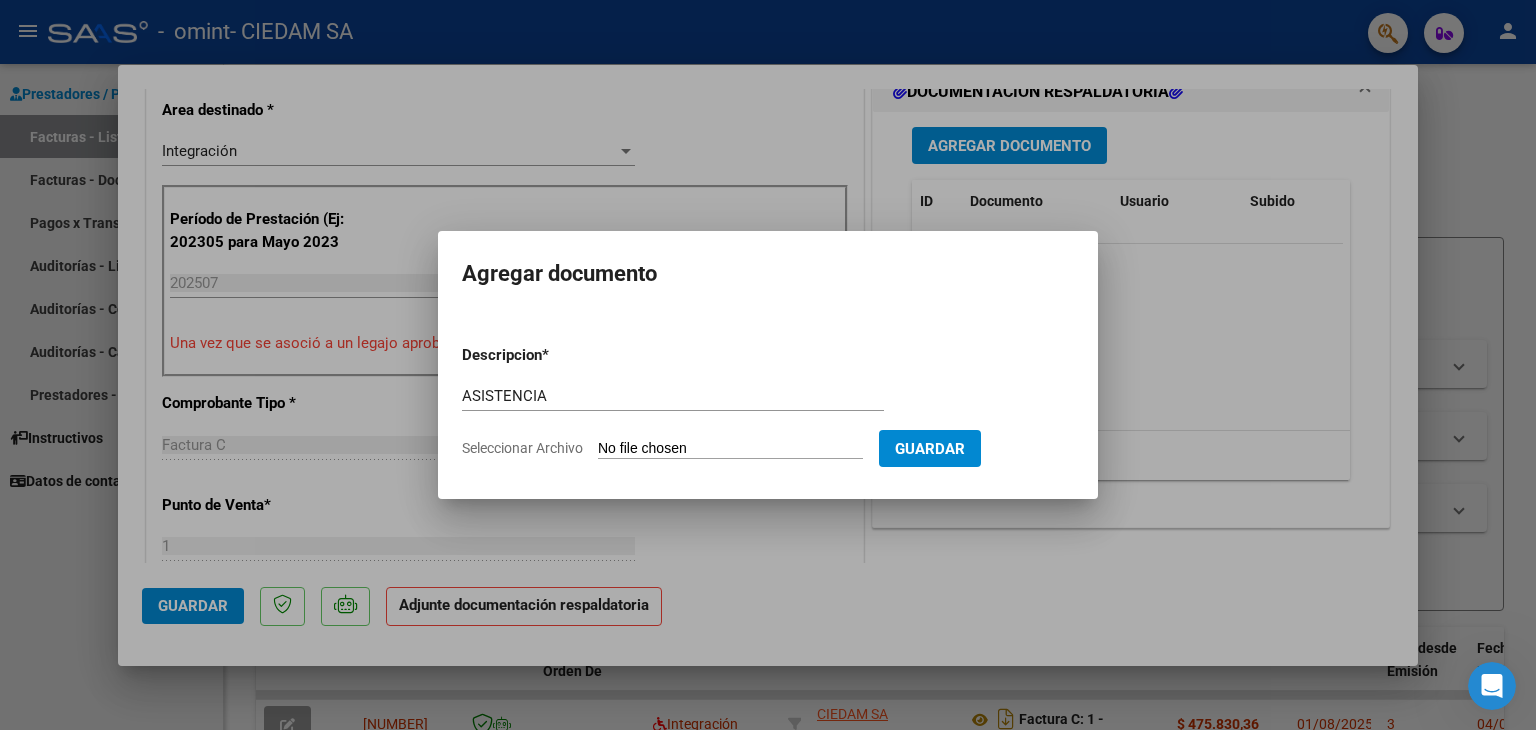 click on "Seleccionar Archivo" at bounding box center (730, 449) 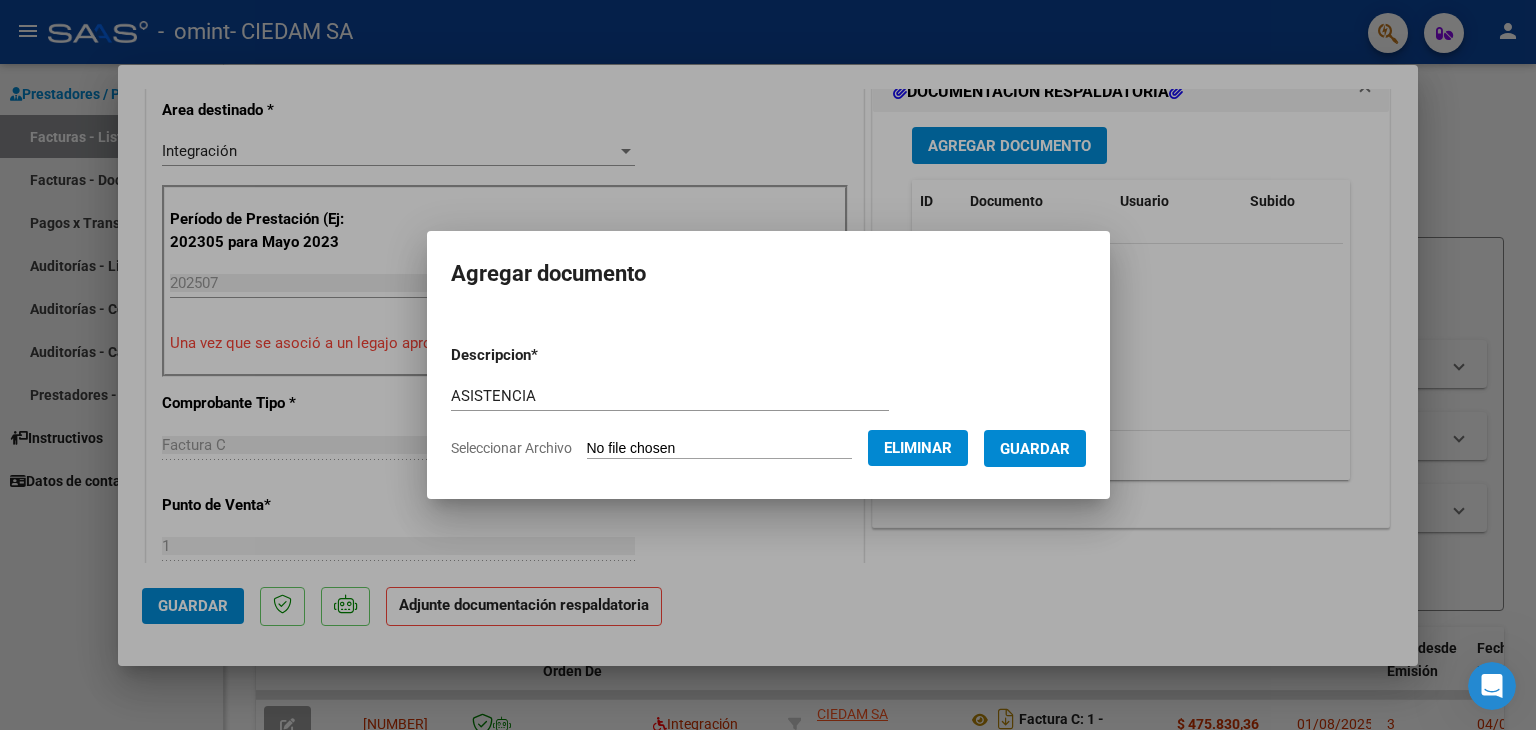 click on "Guardar" at bounding box center [1035, 449] 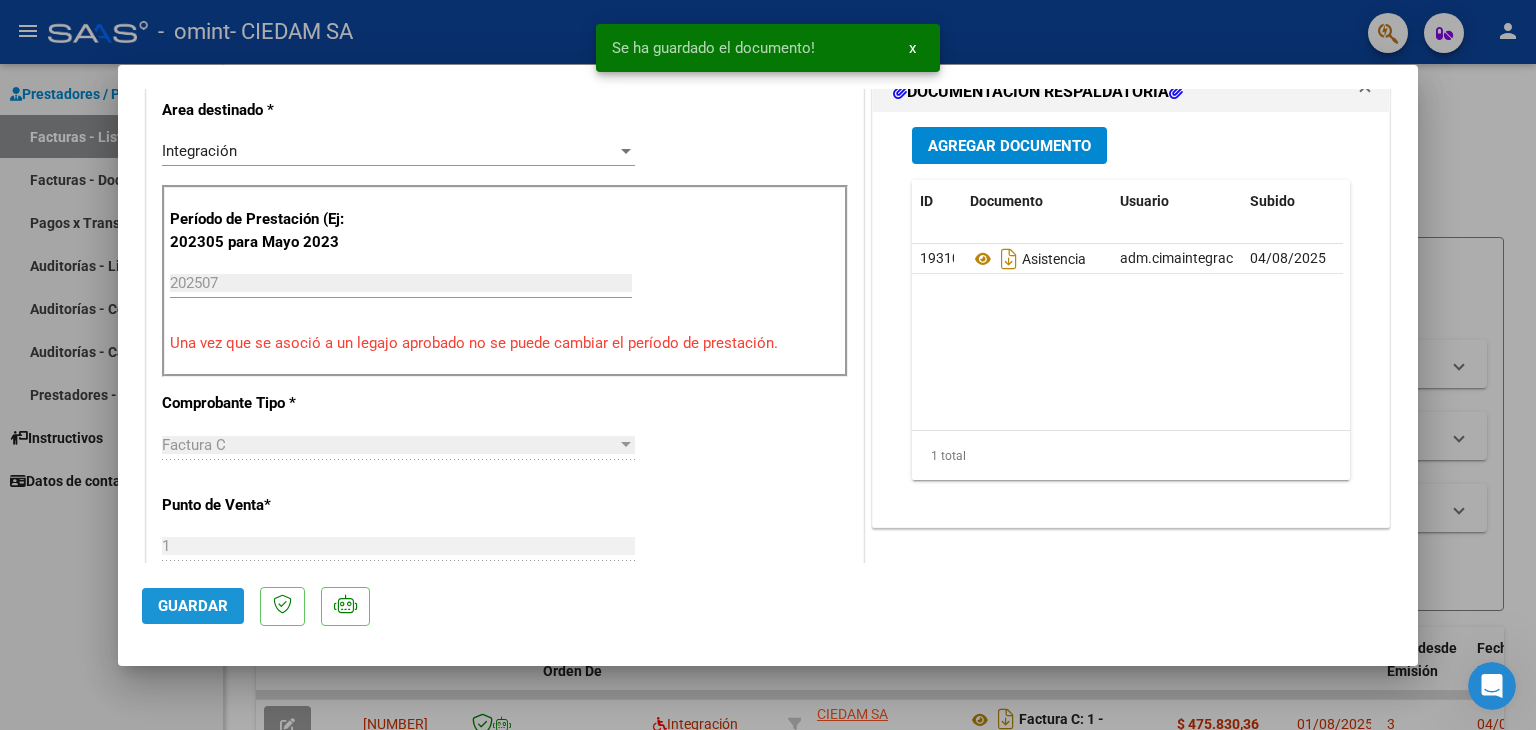 click on "Guardar" 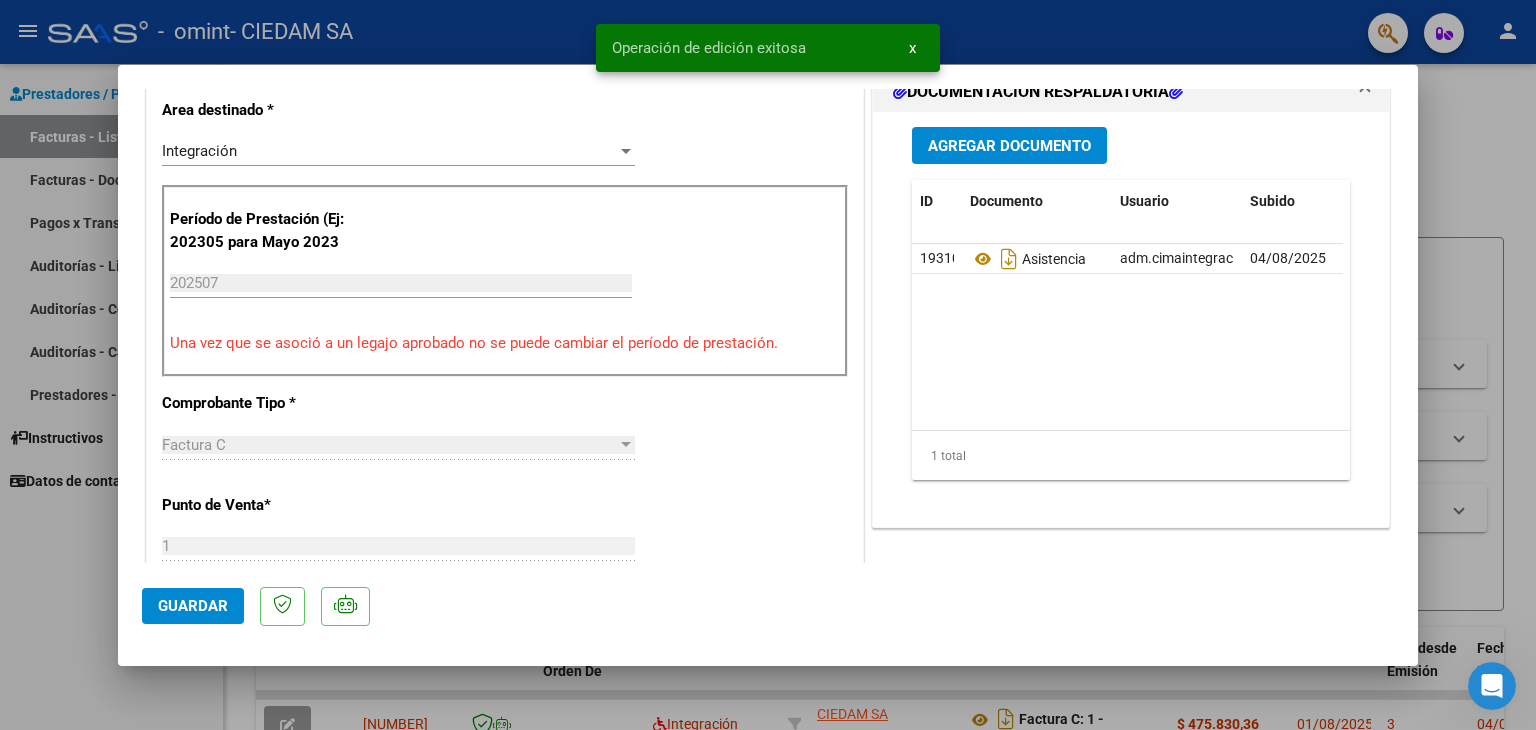click at bounding box center [768, 365] 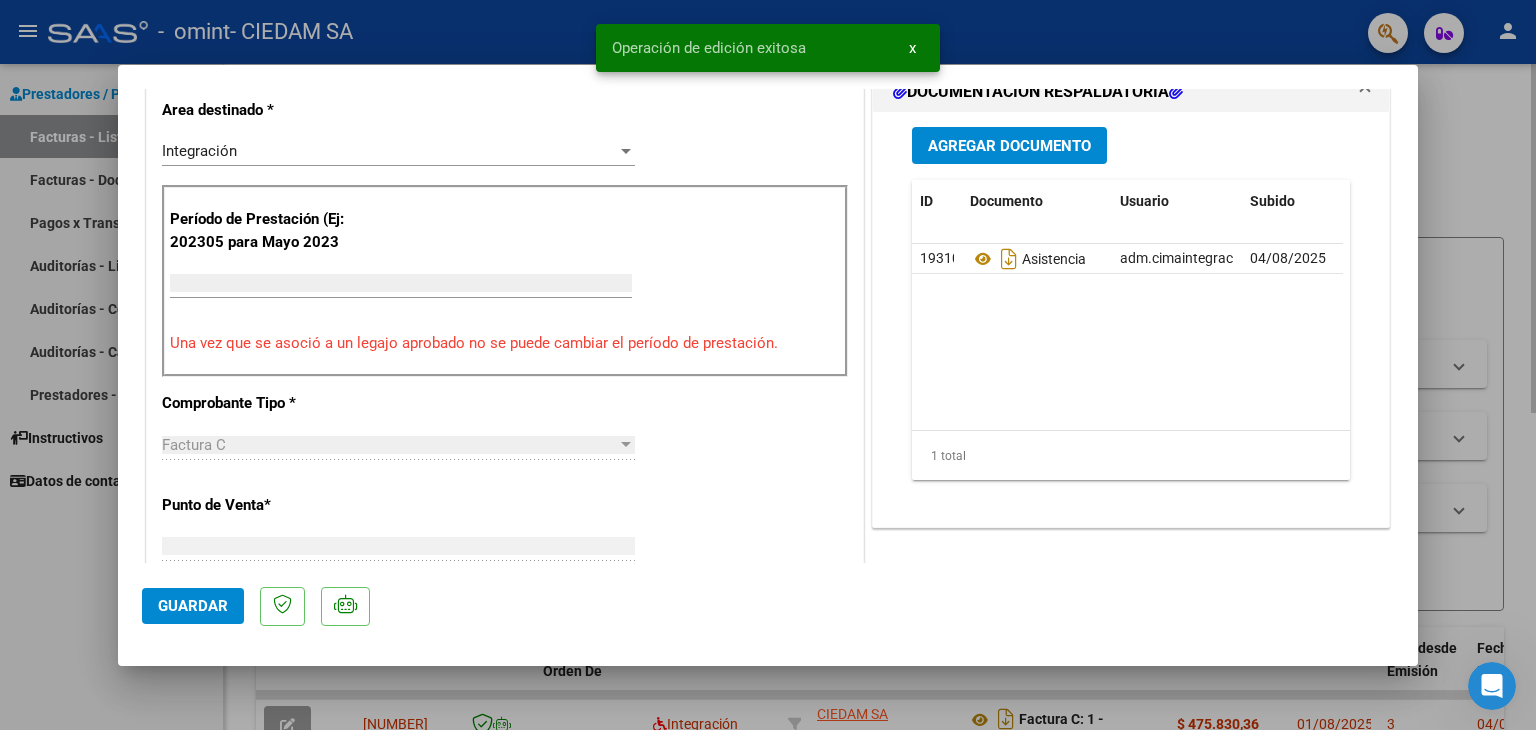 scroll, scrollTop: 0, scrollLeft: 0, axis: both 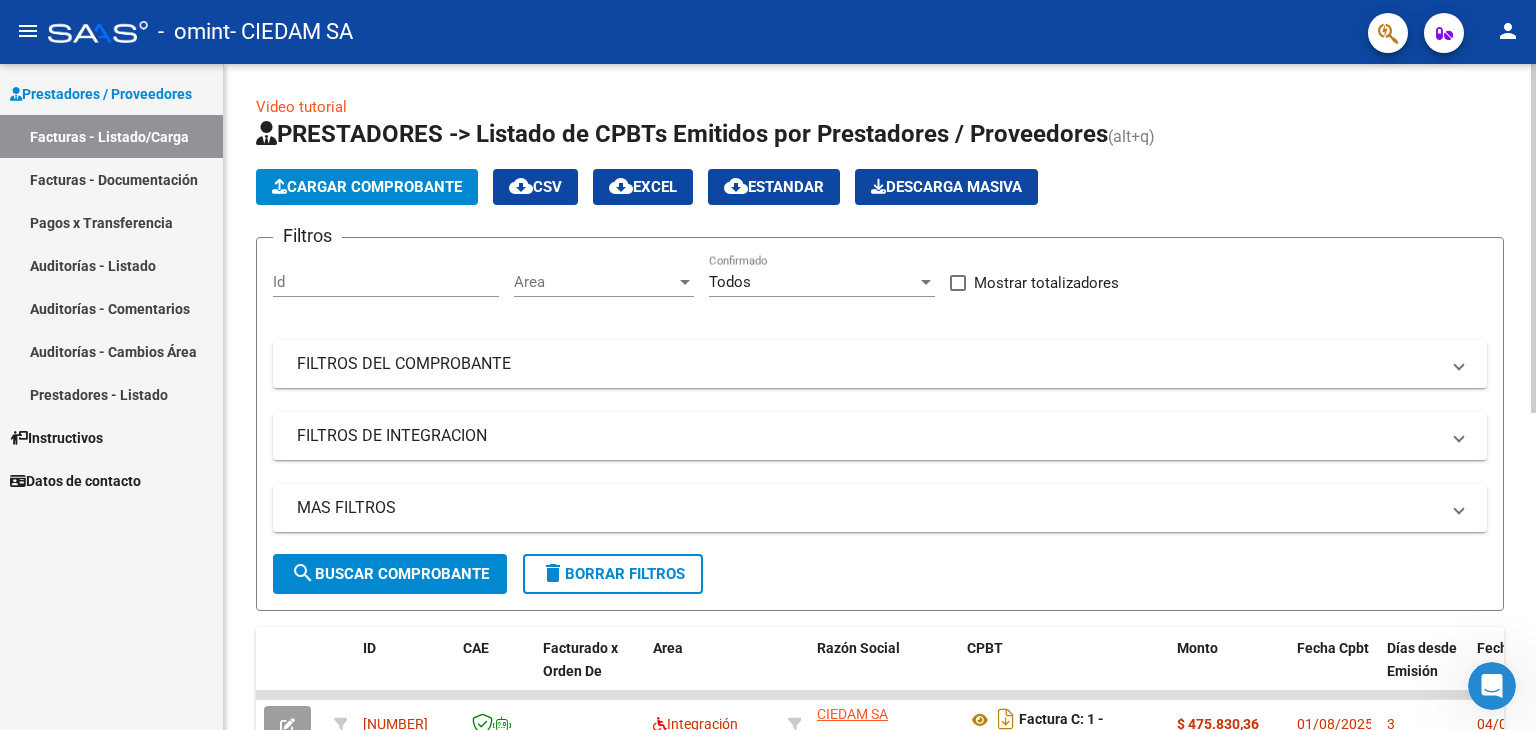 click on "Cargar Comprobante" 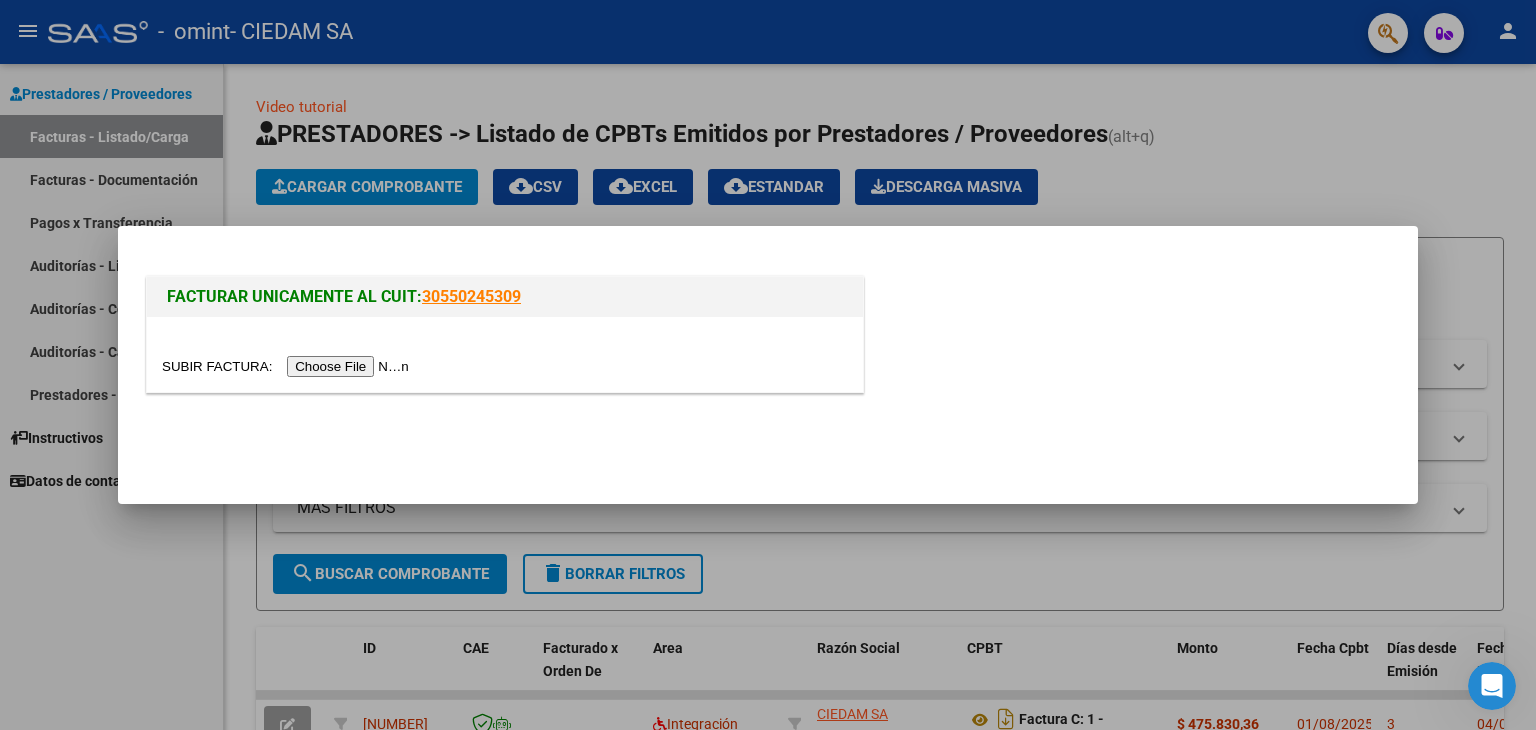 click at bounding box center (288, 366) 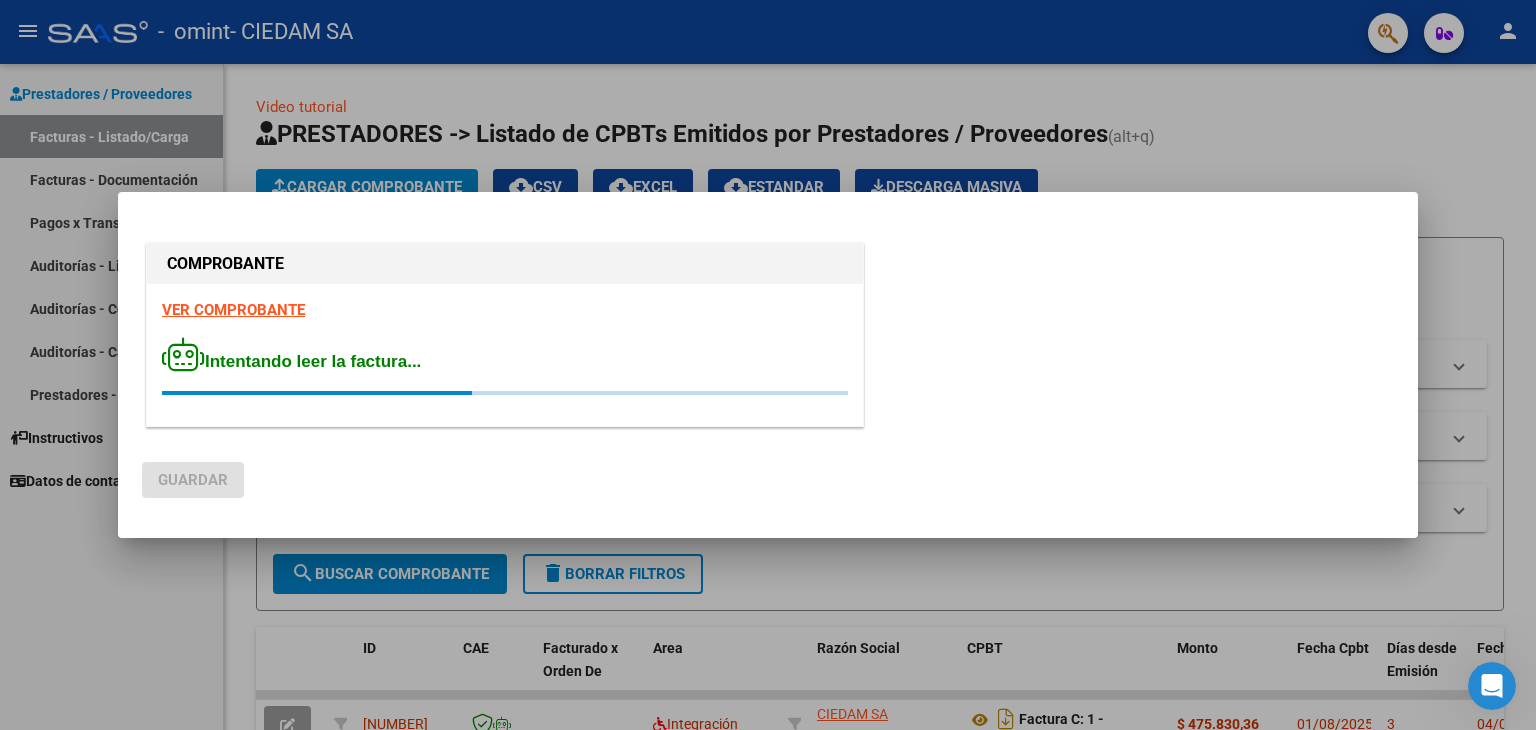 click at bounding box center (768, 365) 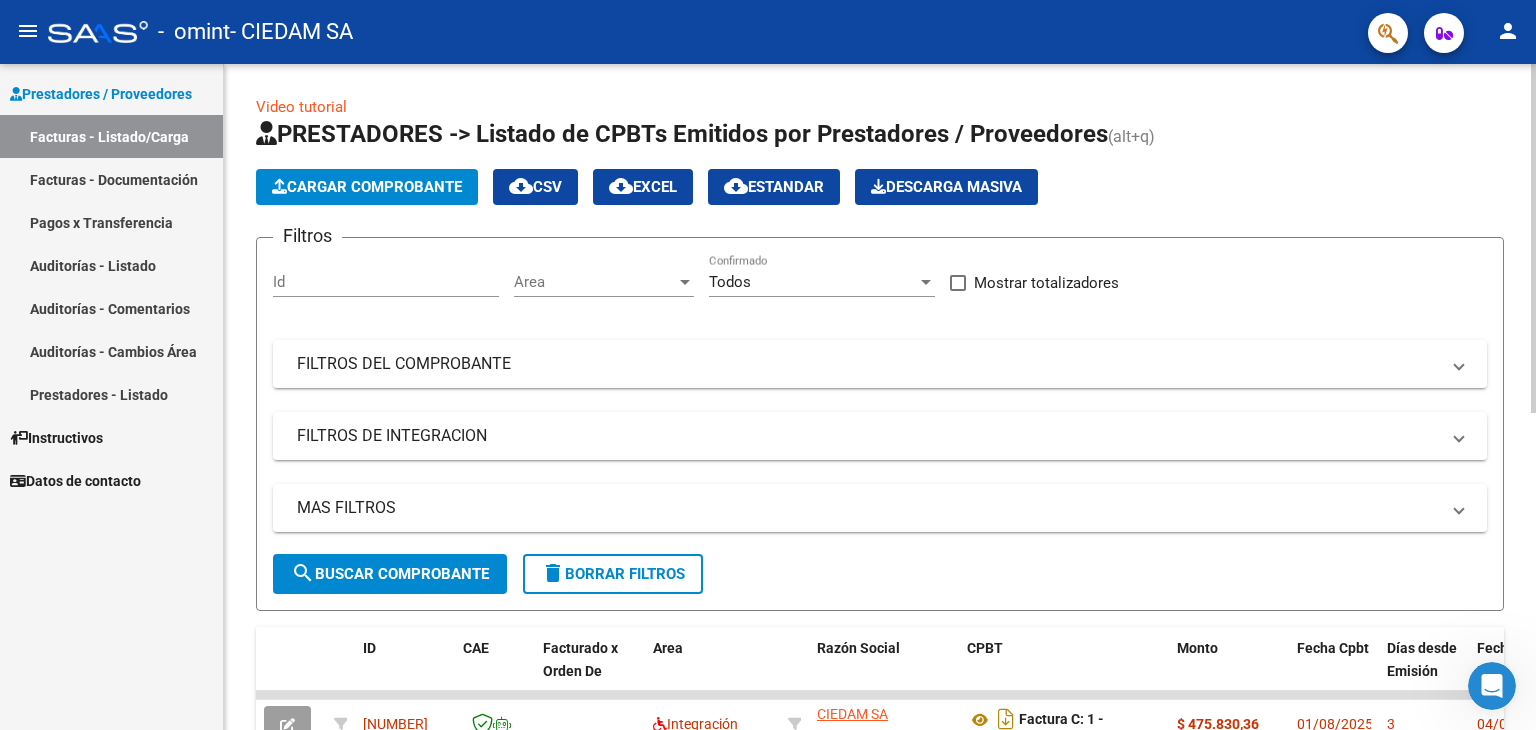 click on "Cargar Comprobante" 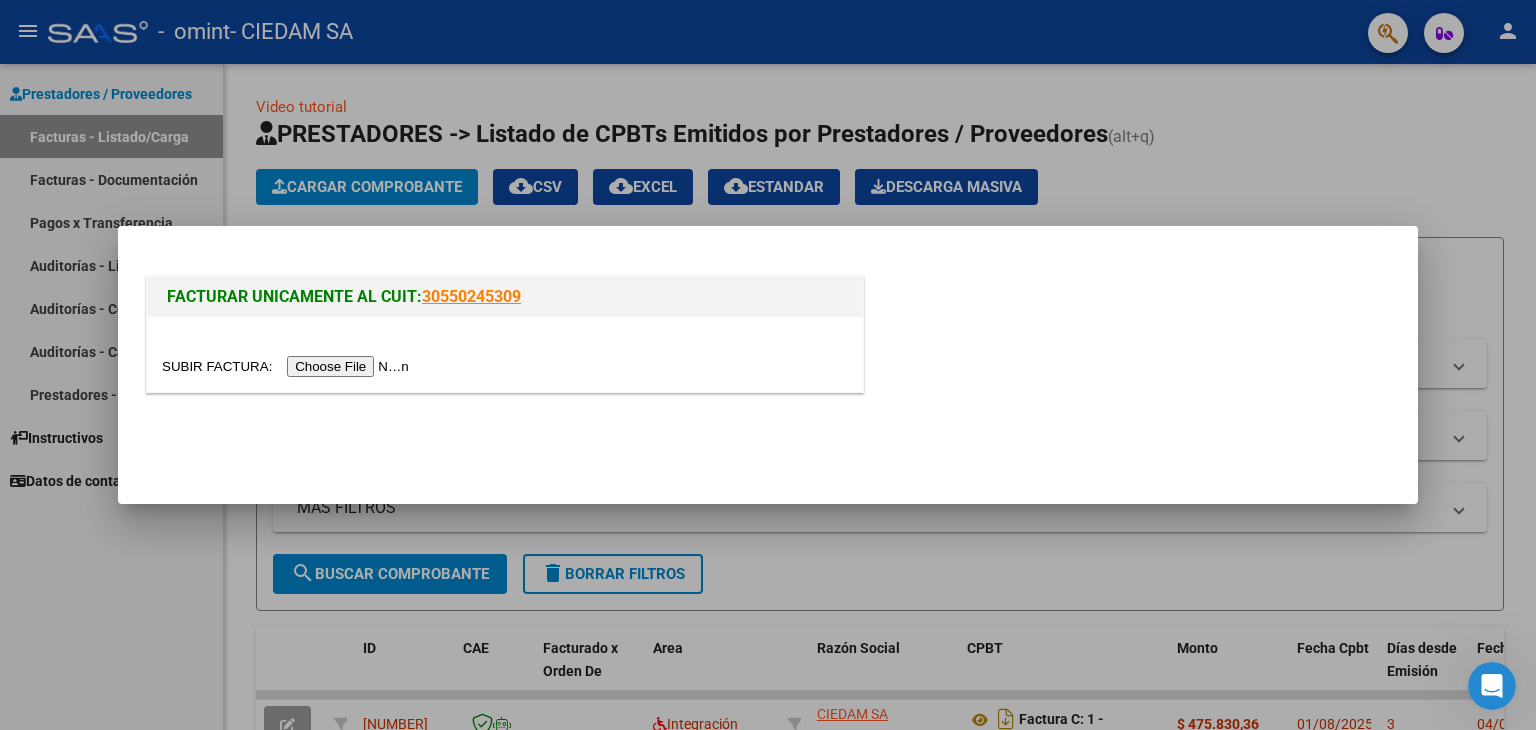 click at bounding box center [288, 366] 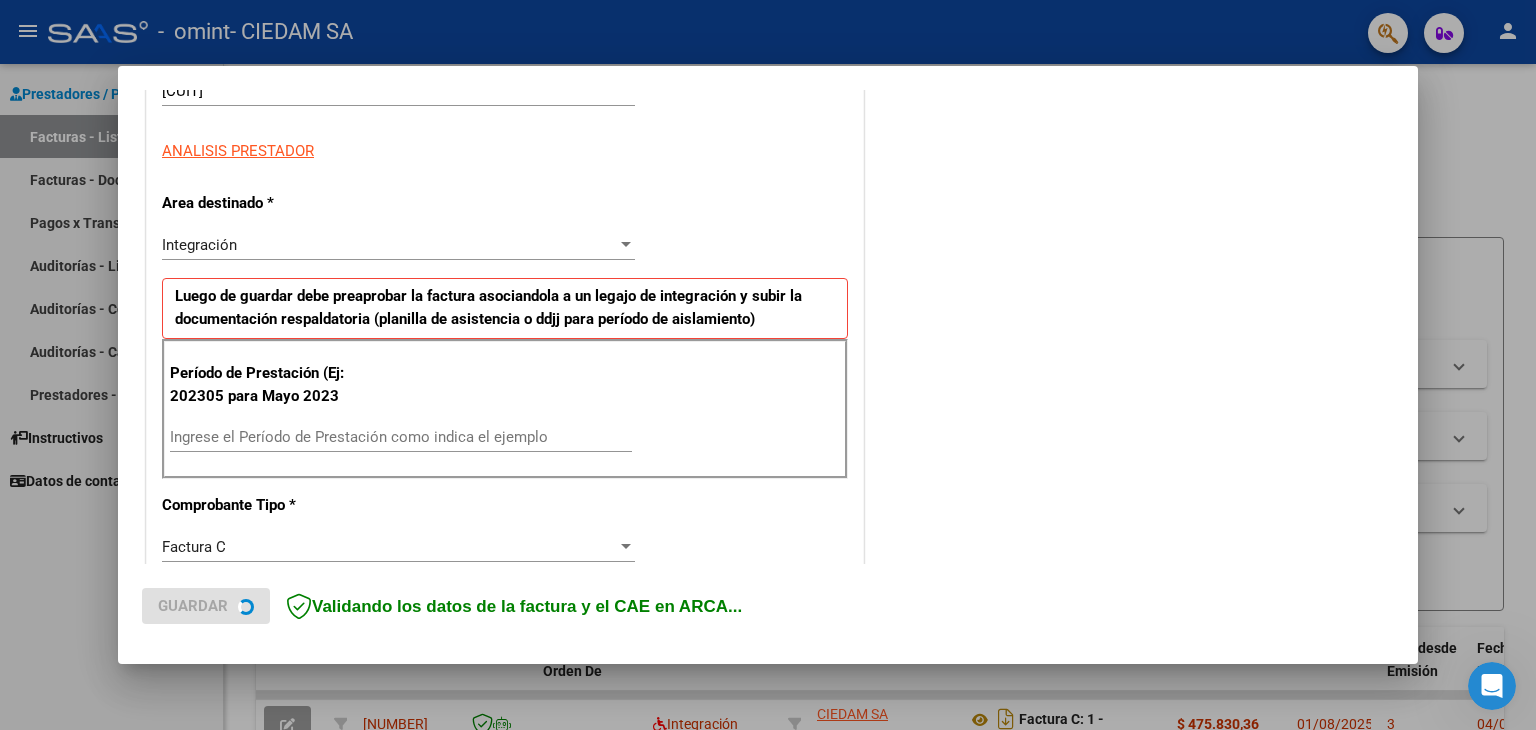 scroll, scrollTop: 400, scrollLeft: 0, axis: vertical 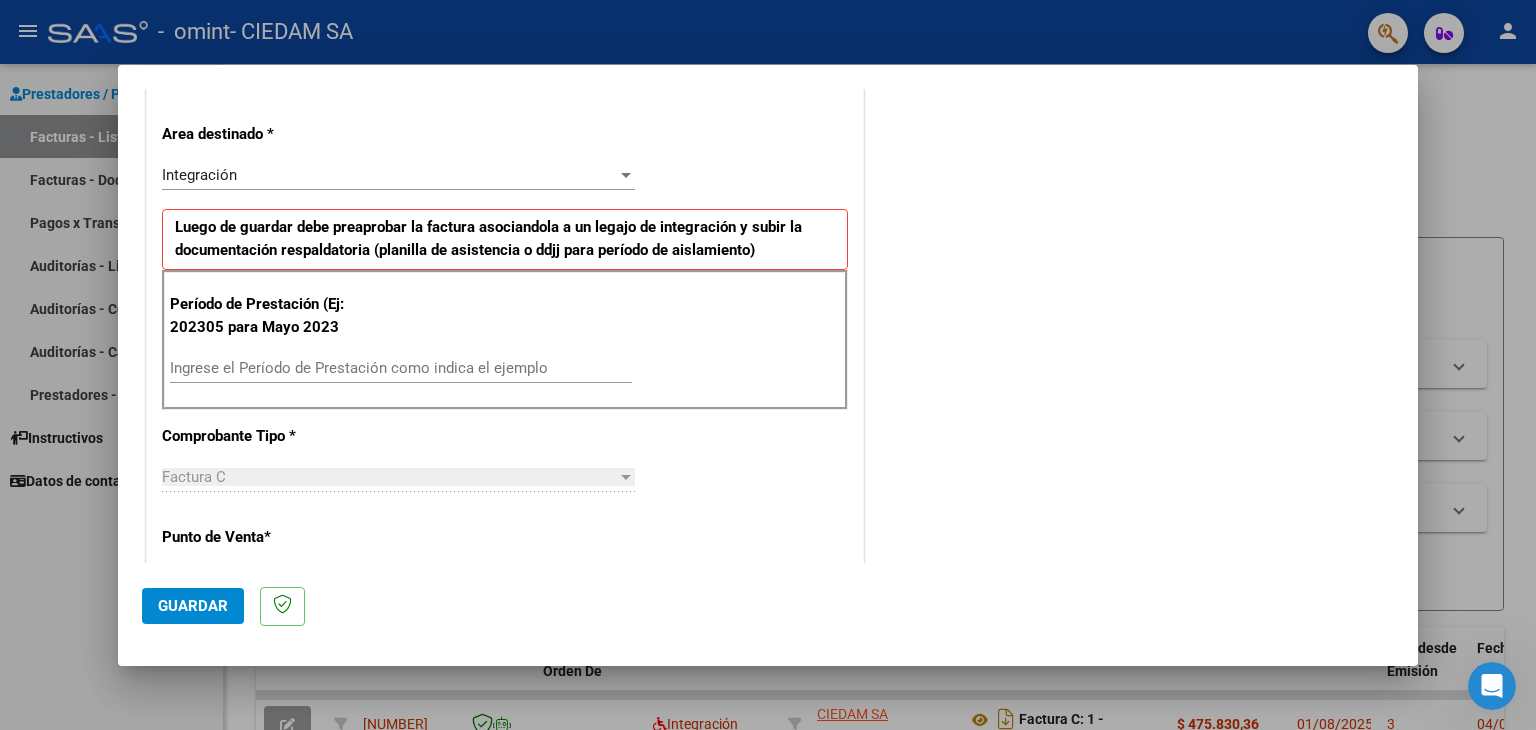 click on "Ingrese el Período de Prestación como indica el ejemplo" at bounding box center [401, 368] 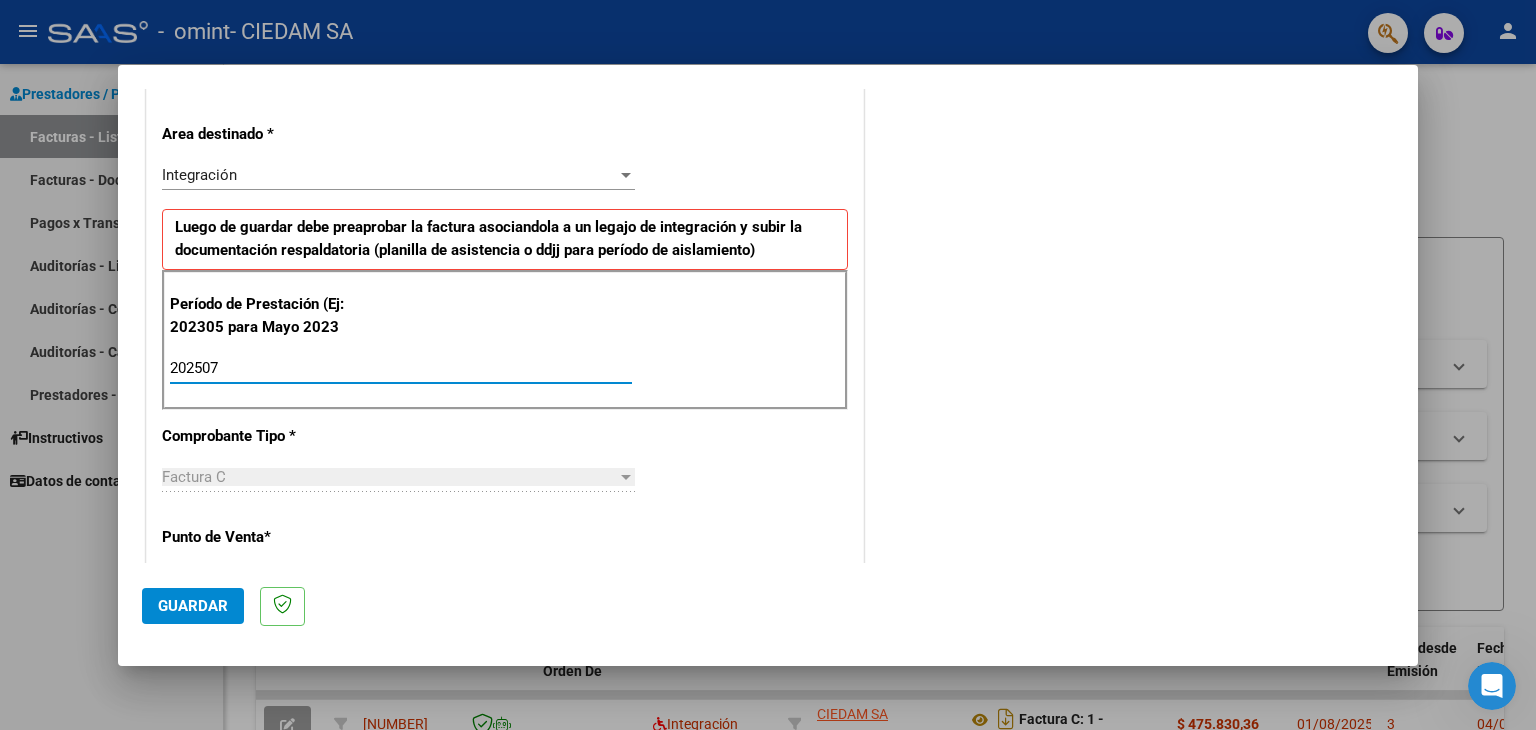 type on "202507" 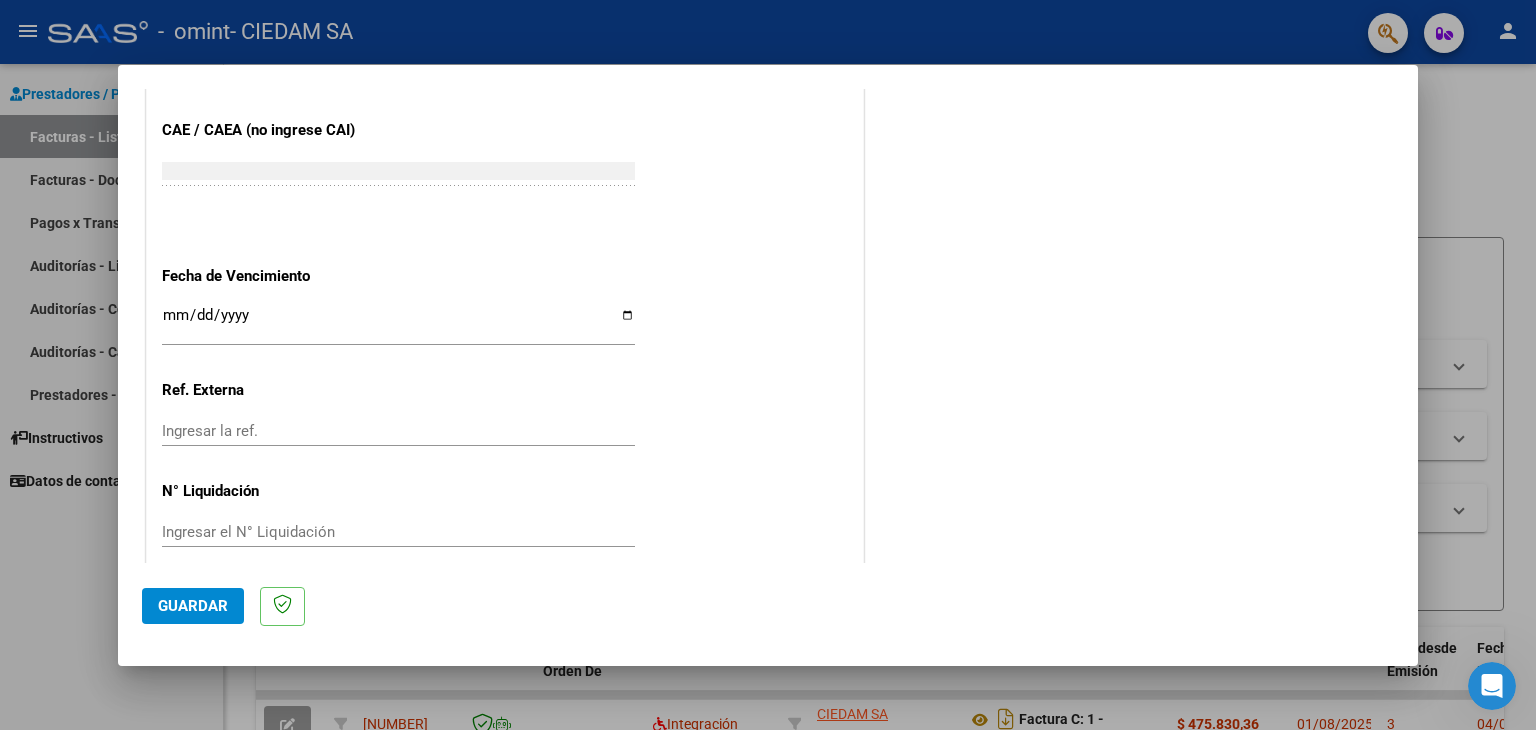 scroll, scrollTop: 1245, scrollLeft: 0, axis: vertical 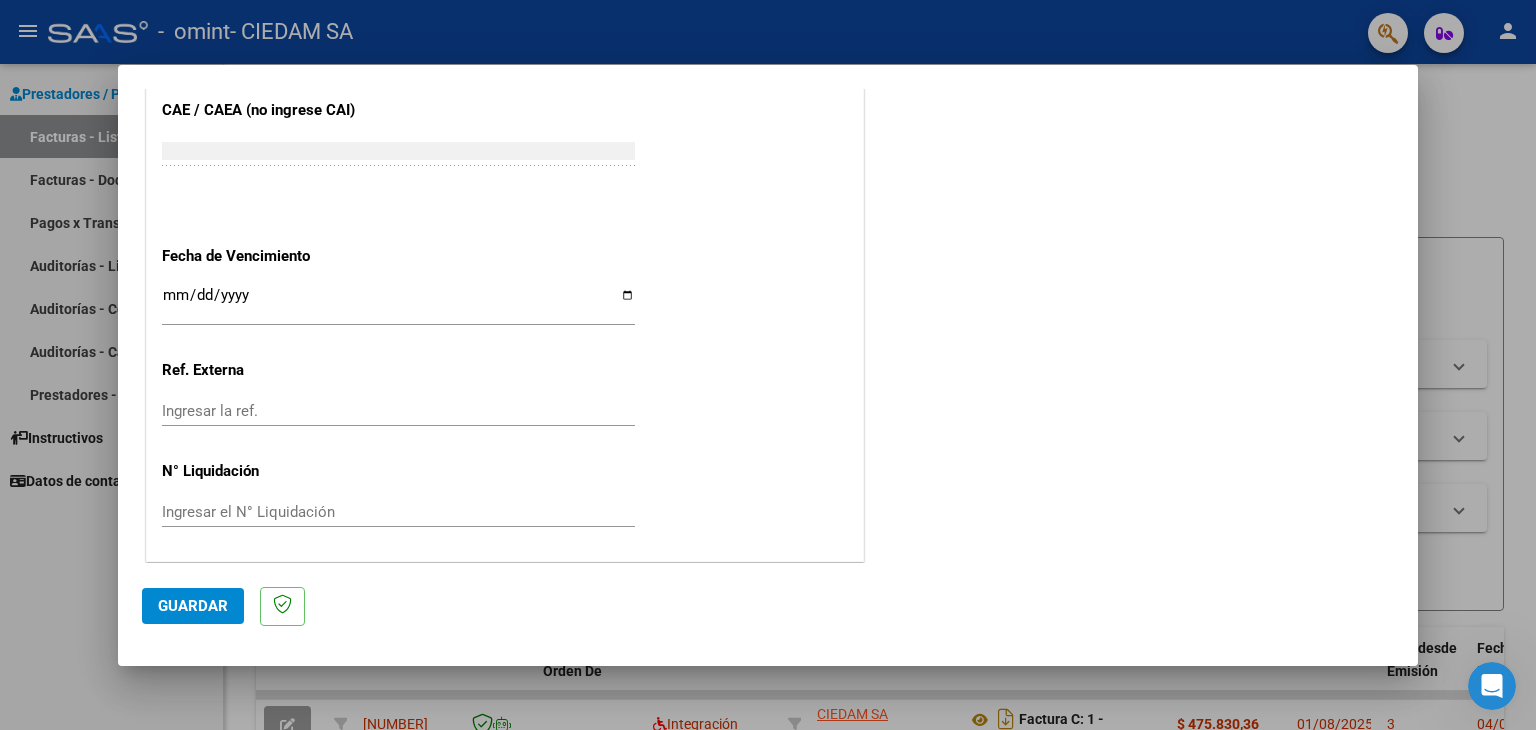 click on "Ingresar la fecha" at bounding box center [398, 303] 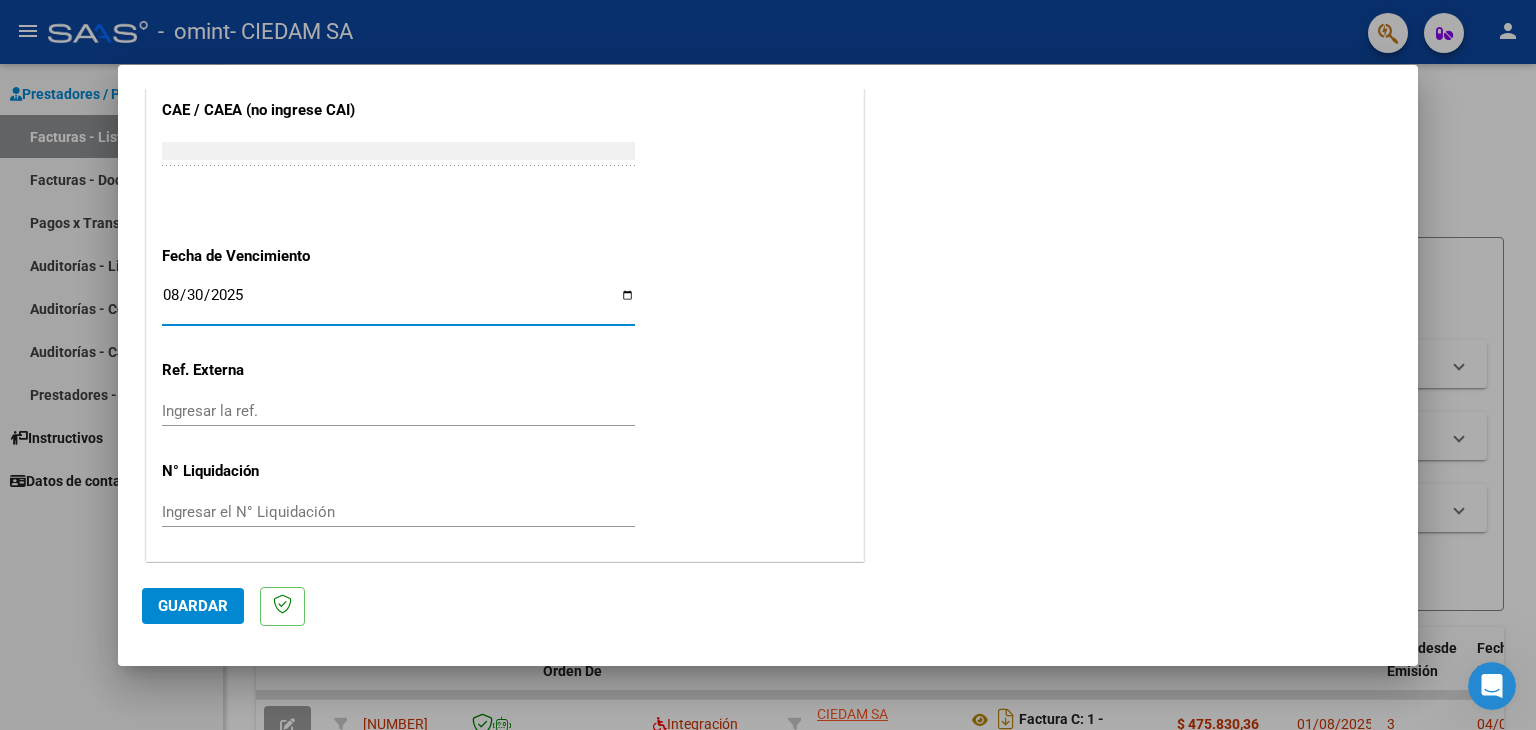type on "2025-08-30" 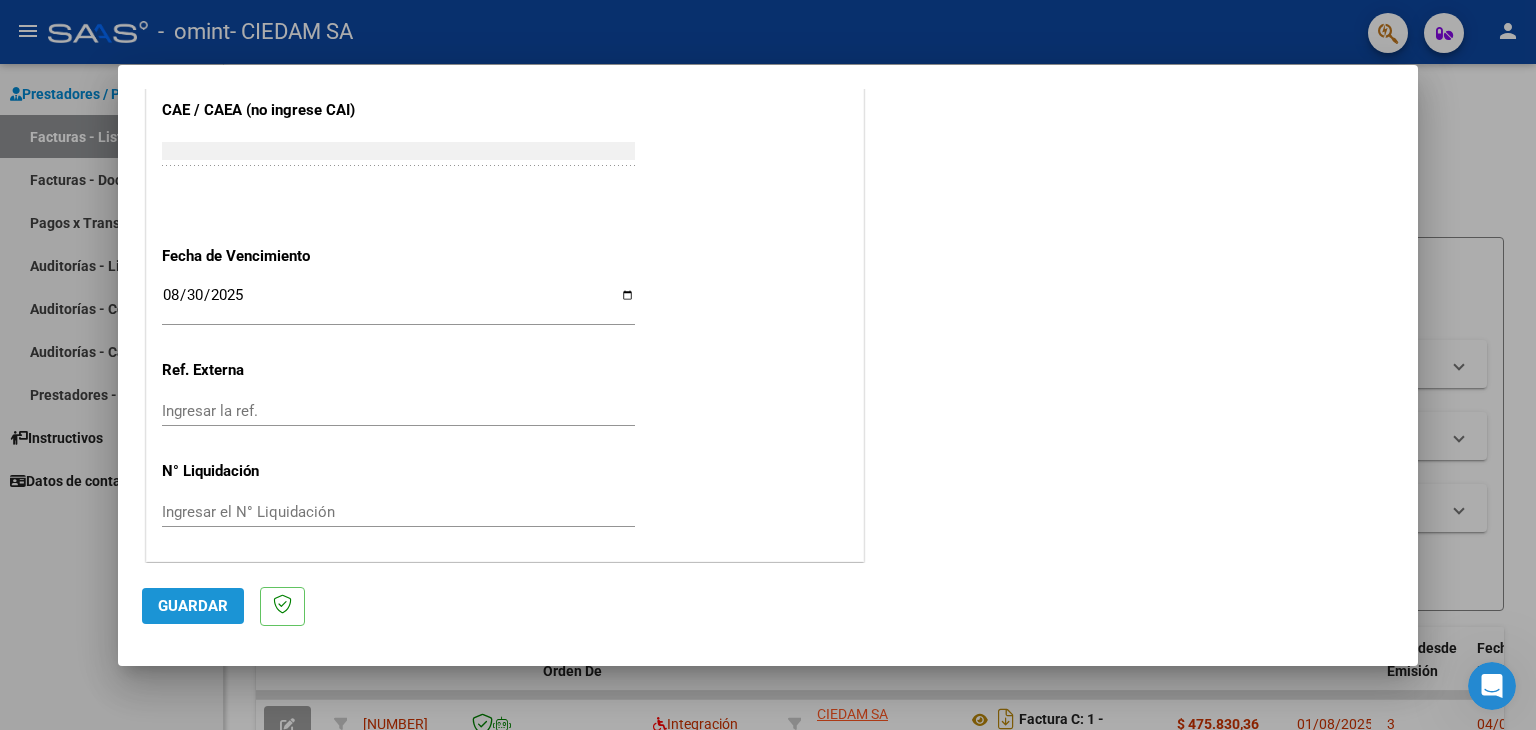 click on "Guardar" 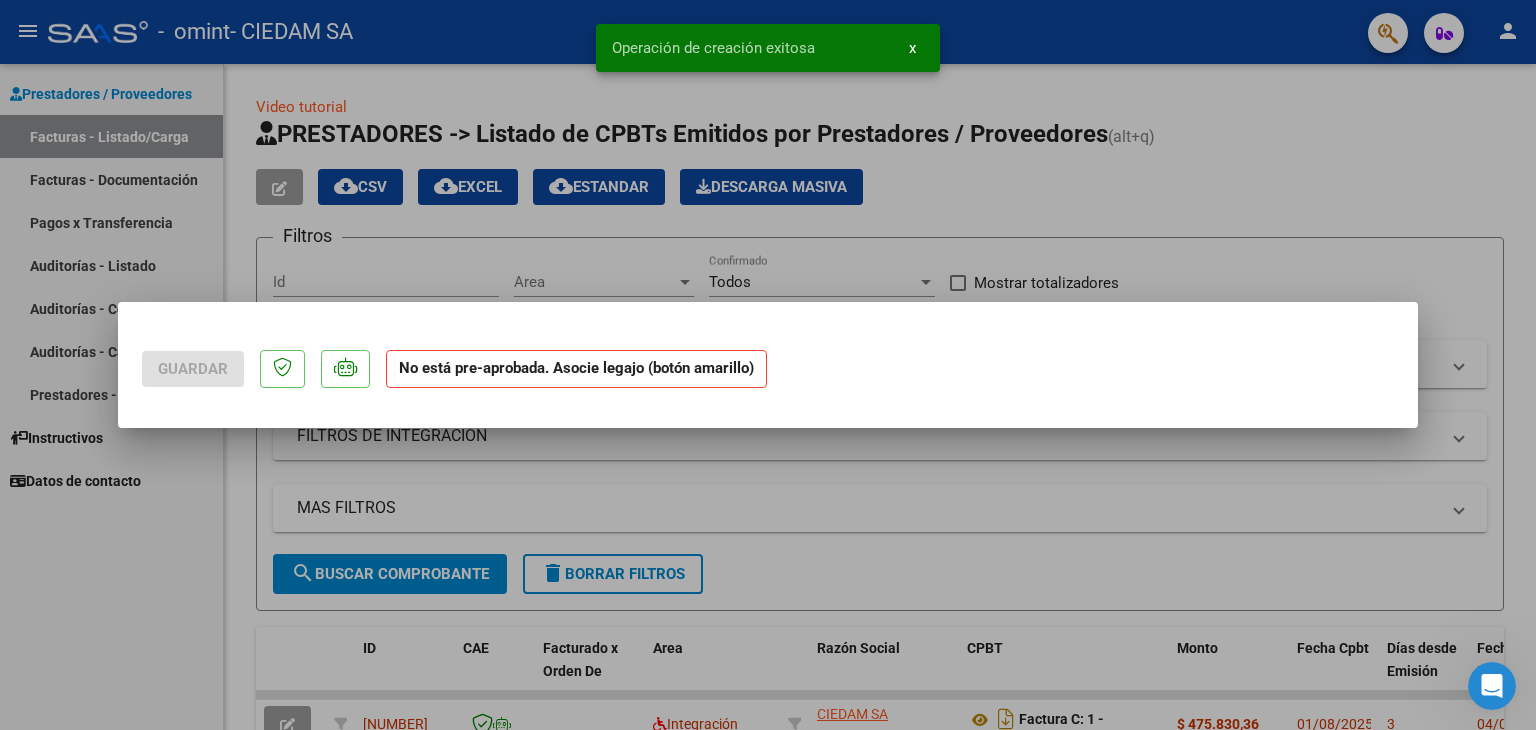 scroll, scrollTop: 0, scrollLeft: 0, axis: both 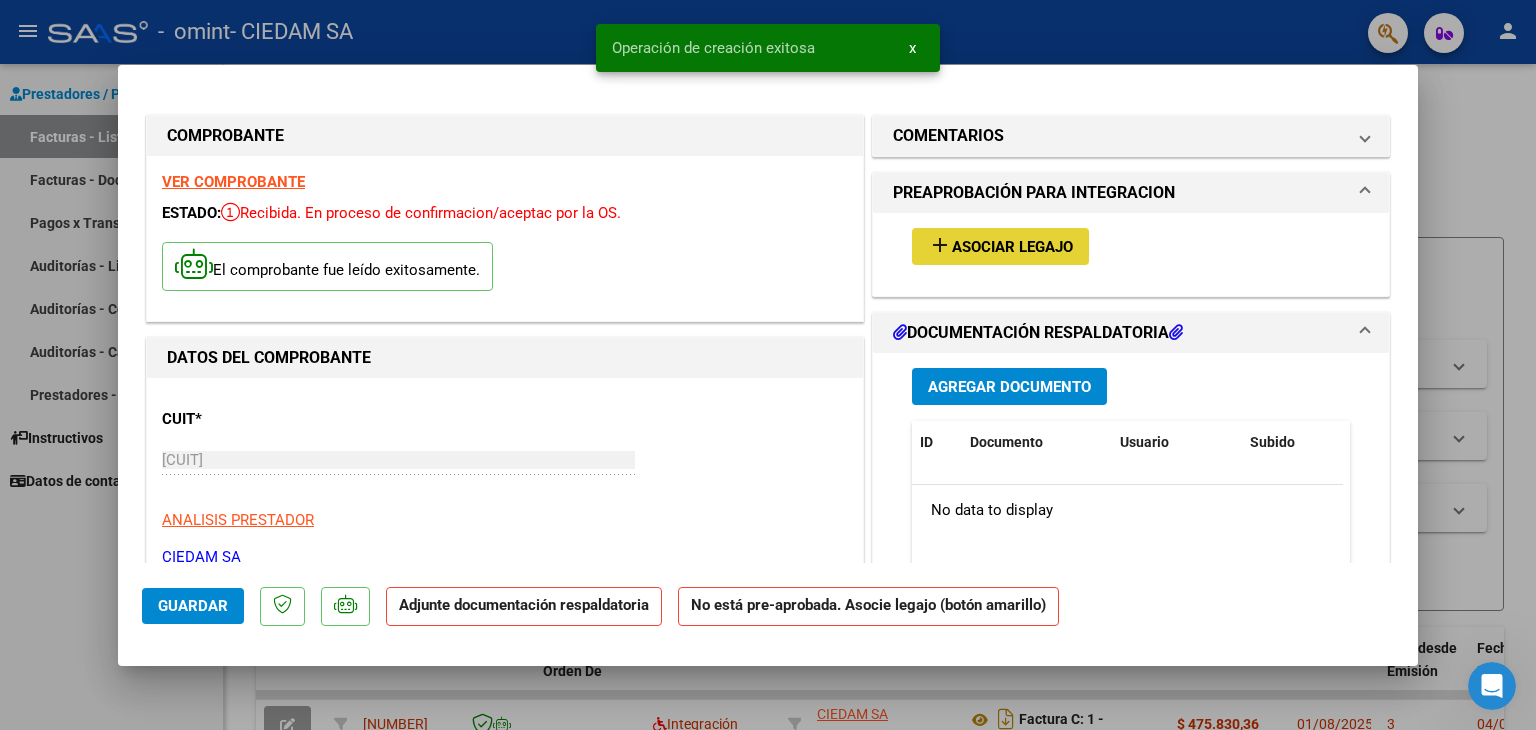 click on "Asociar Legajo" at bounding box center [1012, 247] 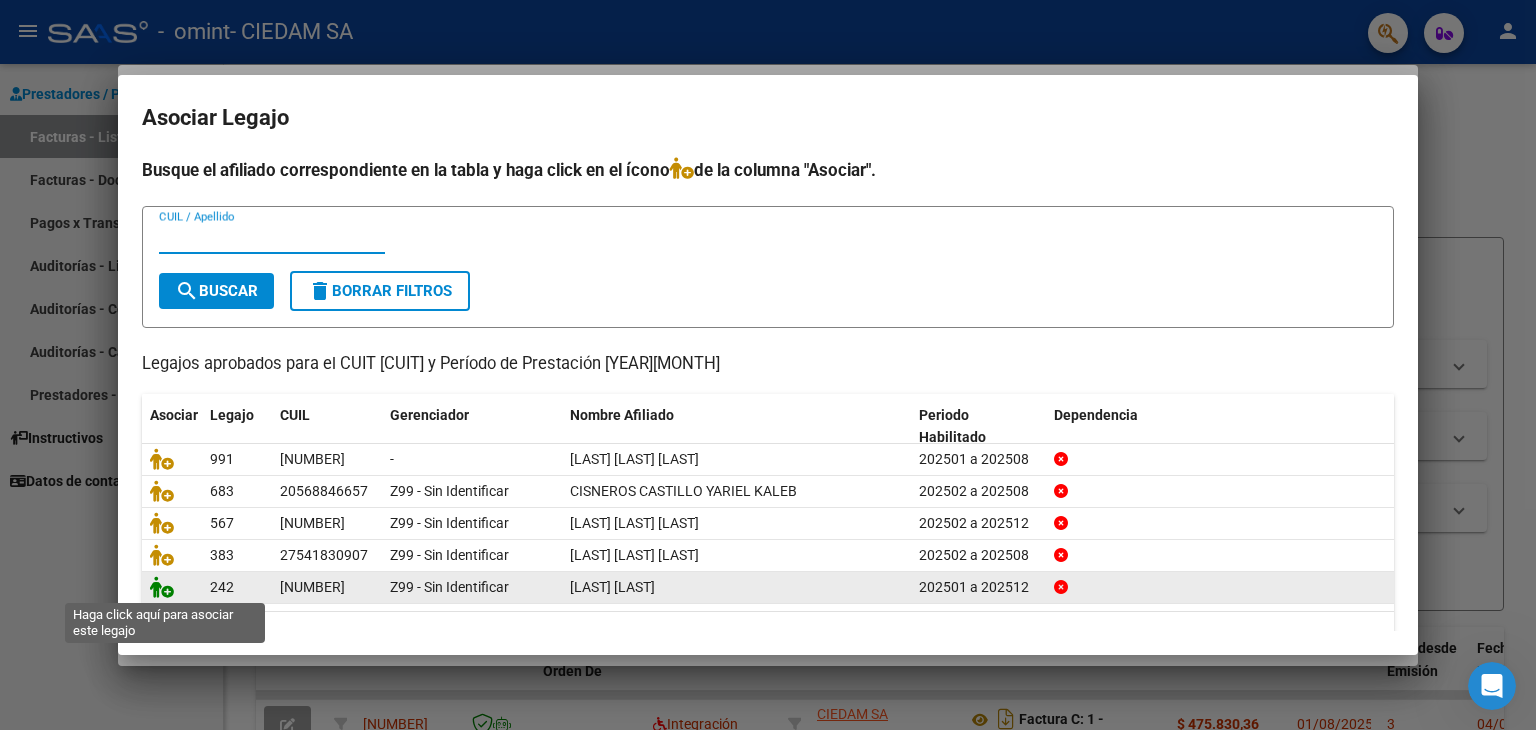 click 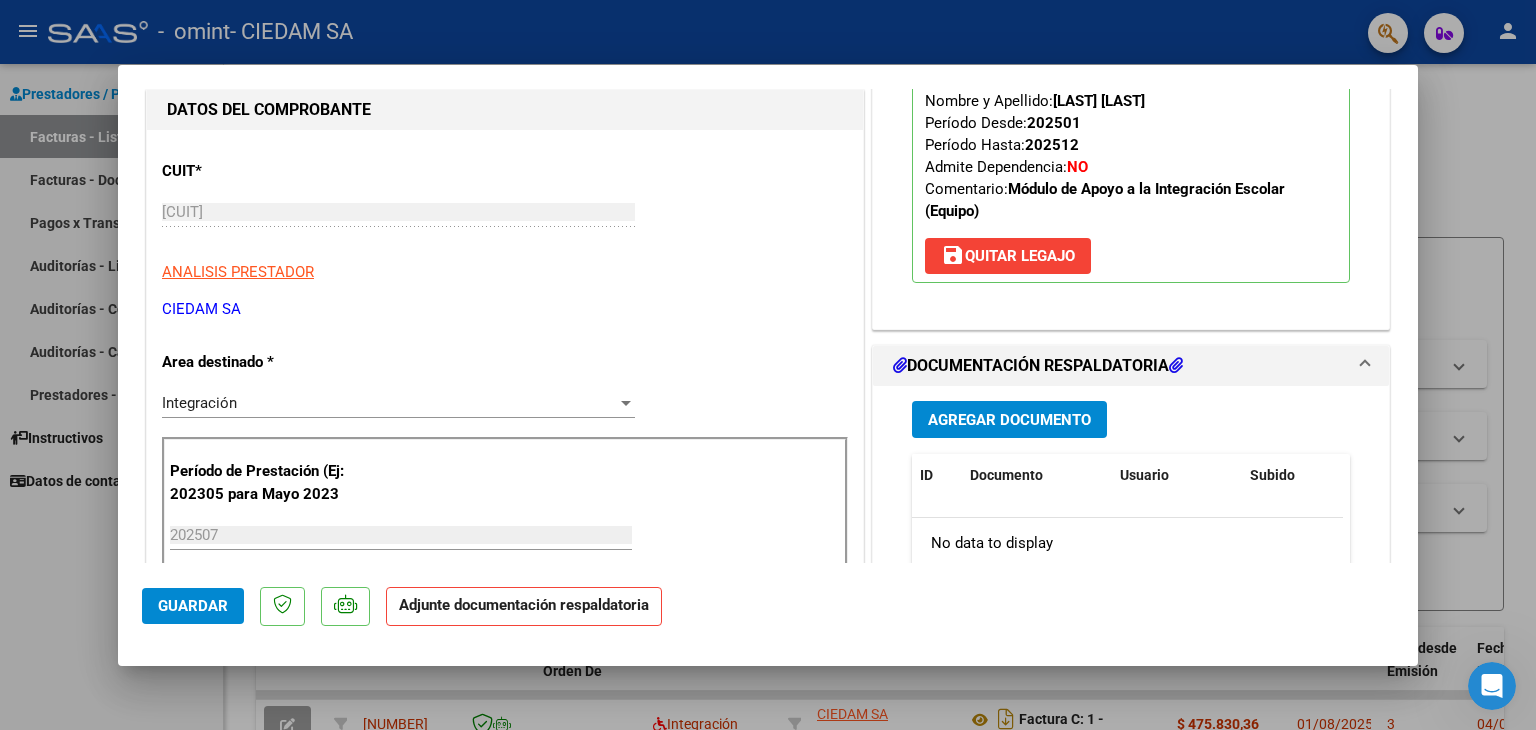 scroll, scrollTop: 300, scrollLeft: 0, axis: vertical 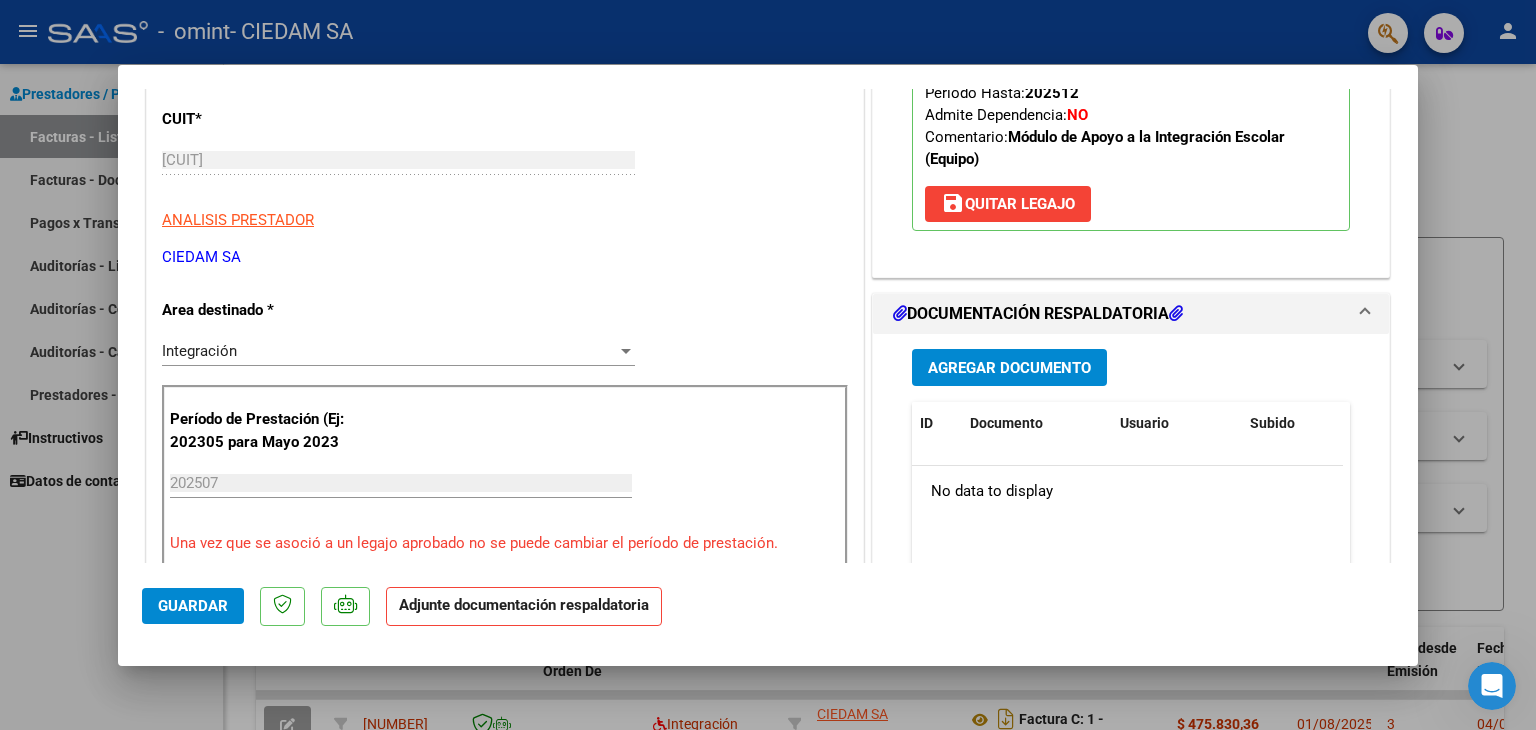 click on "Agregar Documento" at bounding box center (1009, 367) 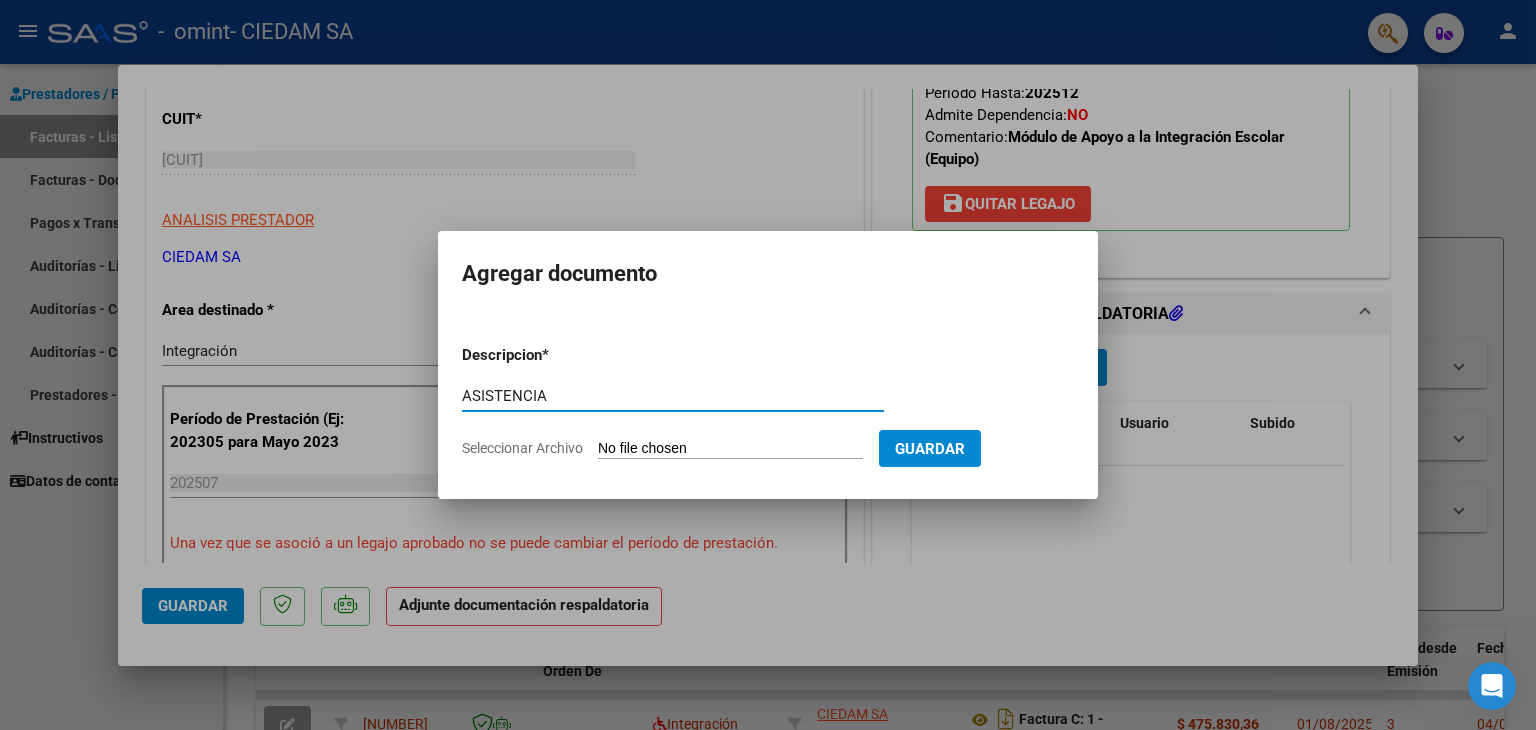 type on "ASISTENCIA" 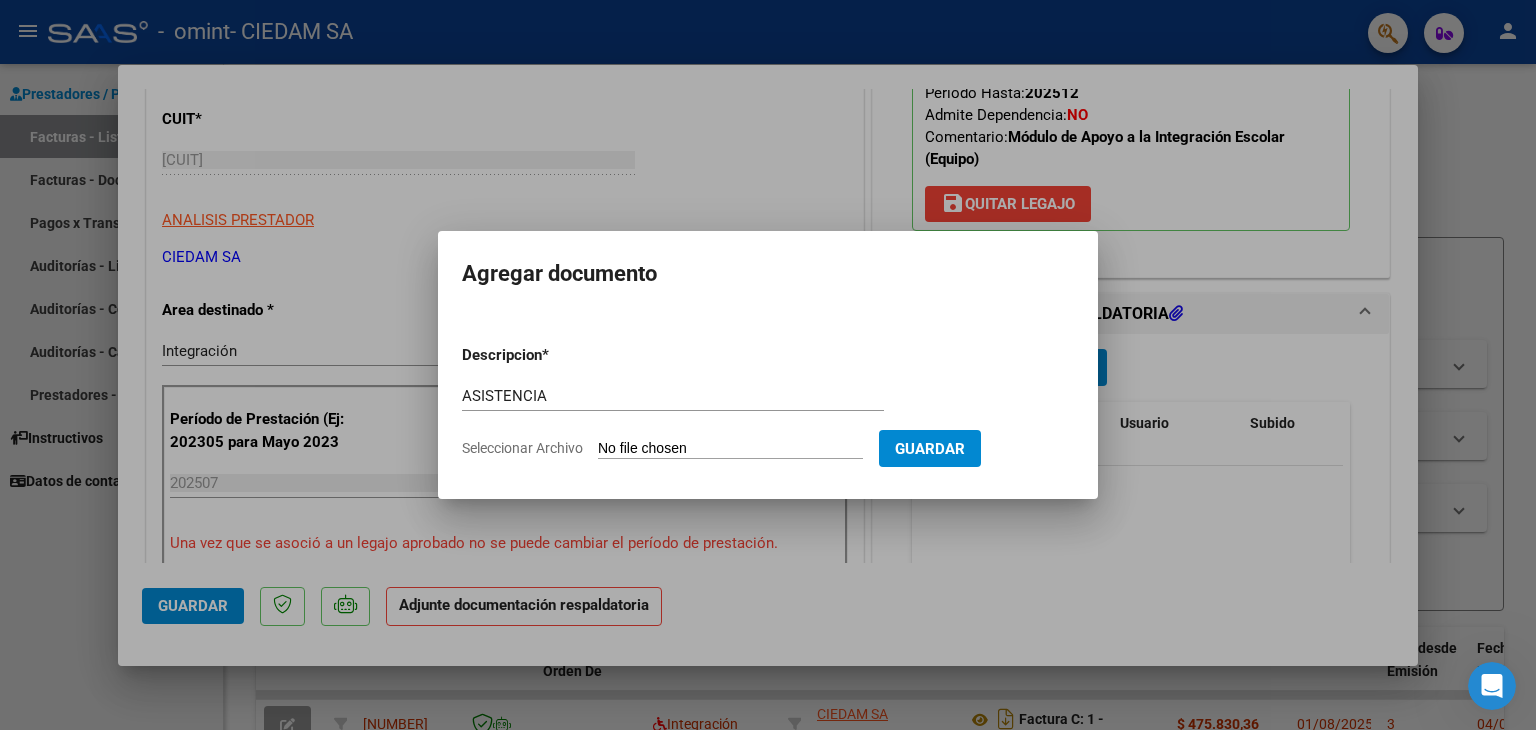 type on "C:\fakepath\[LAST].pdf" 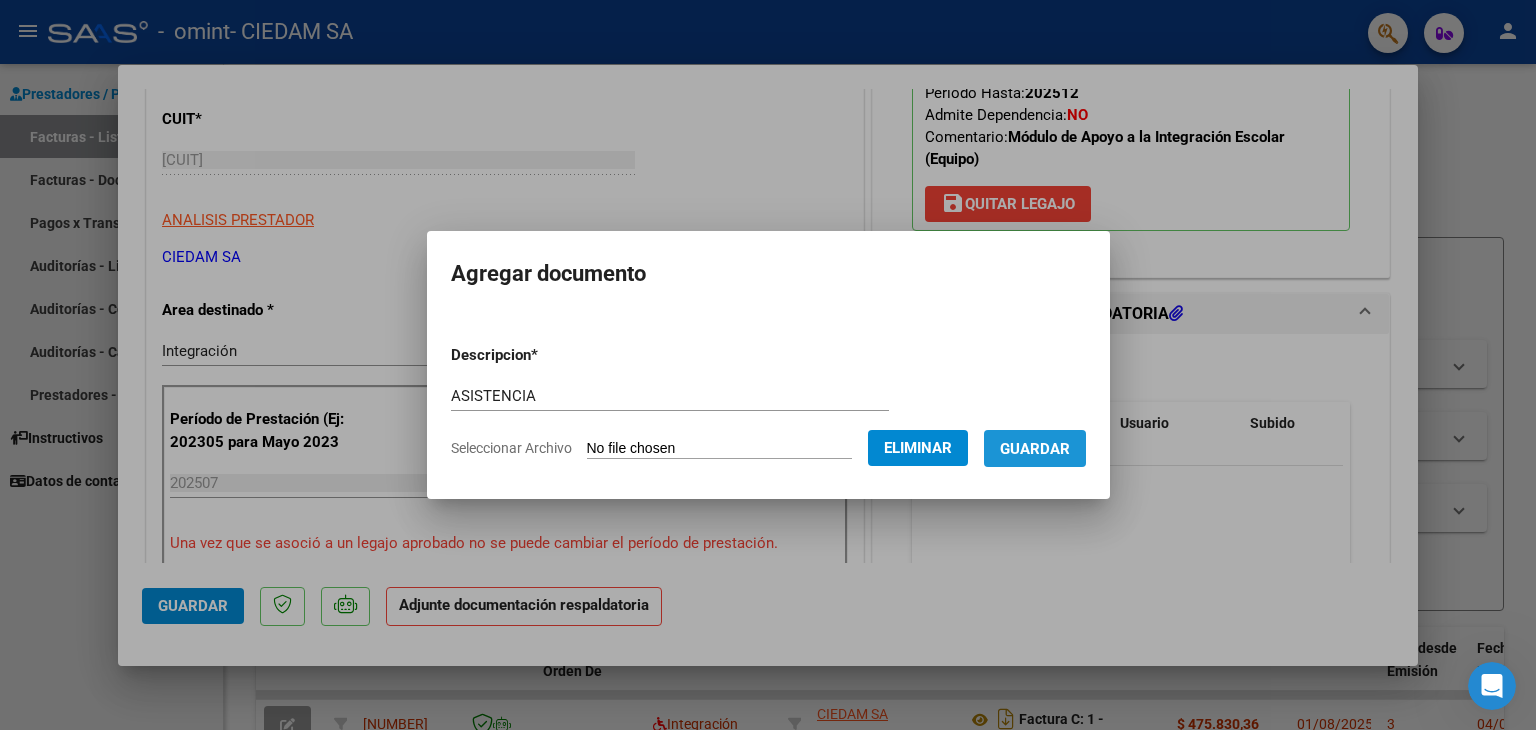click on "Guardar" at bounding box center [1035, 449] 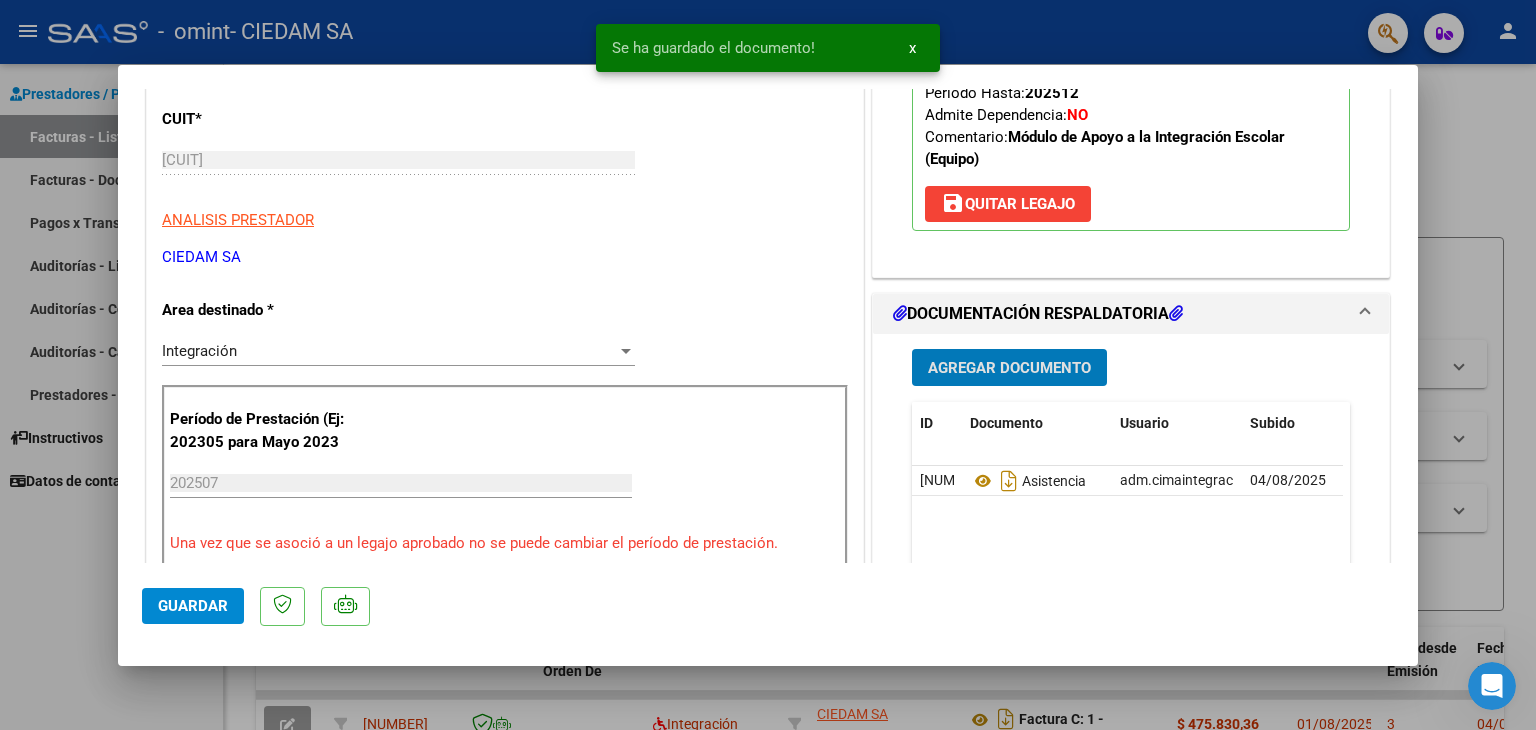 click on "Guardar" 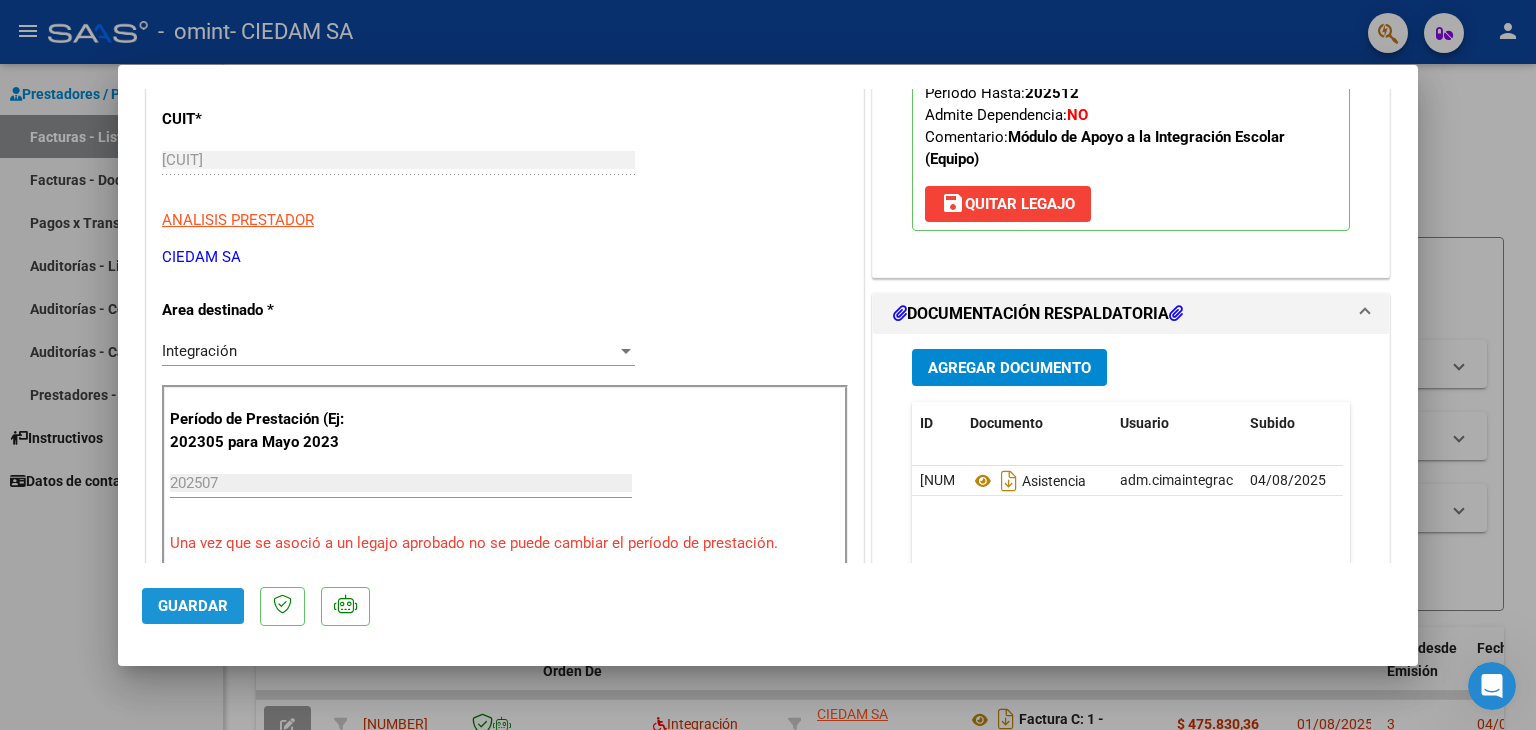 click on "Guardar" 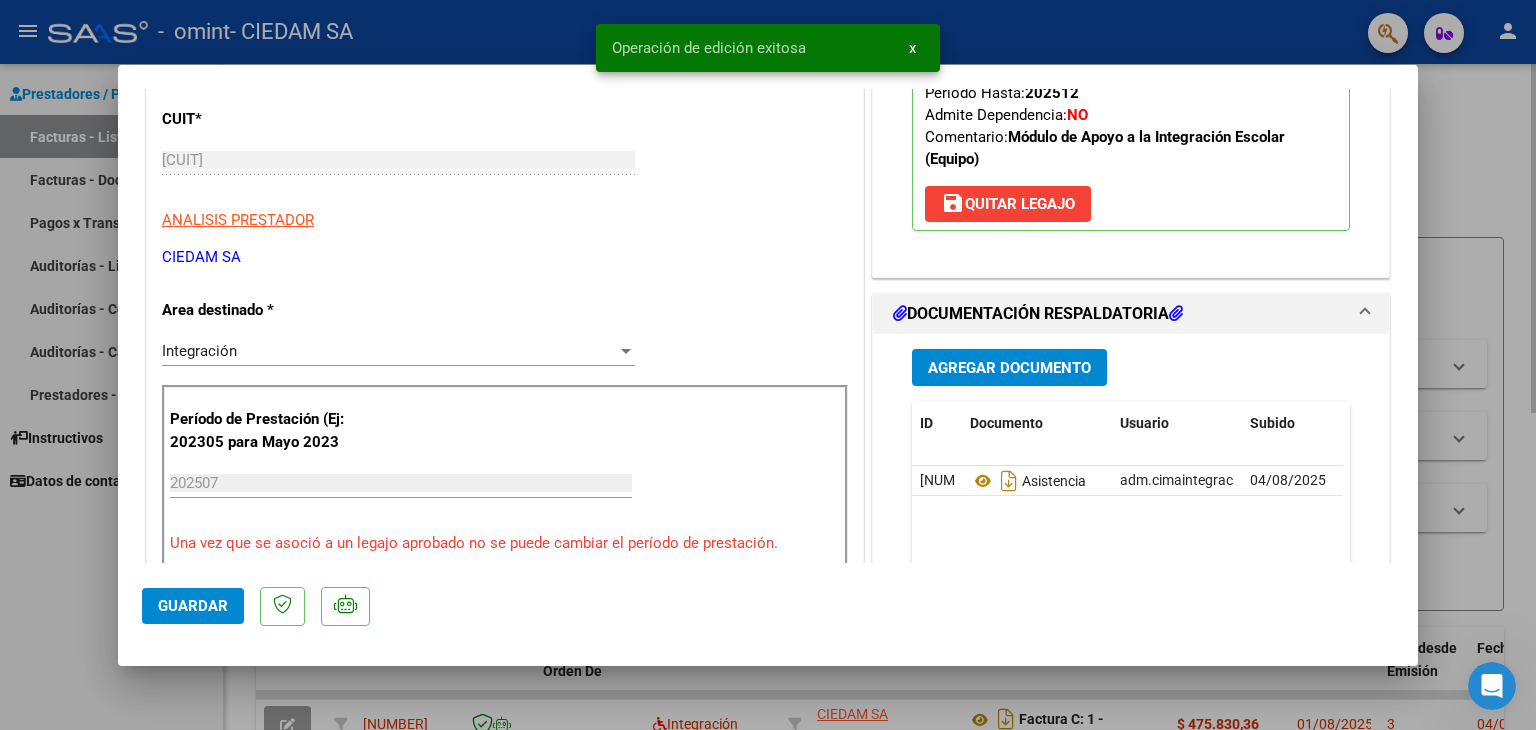 click at bounding box center (768, 365) 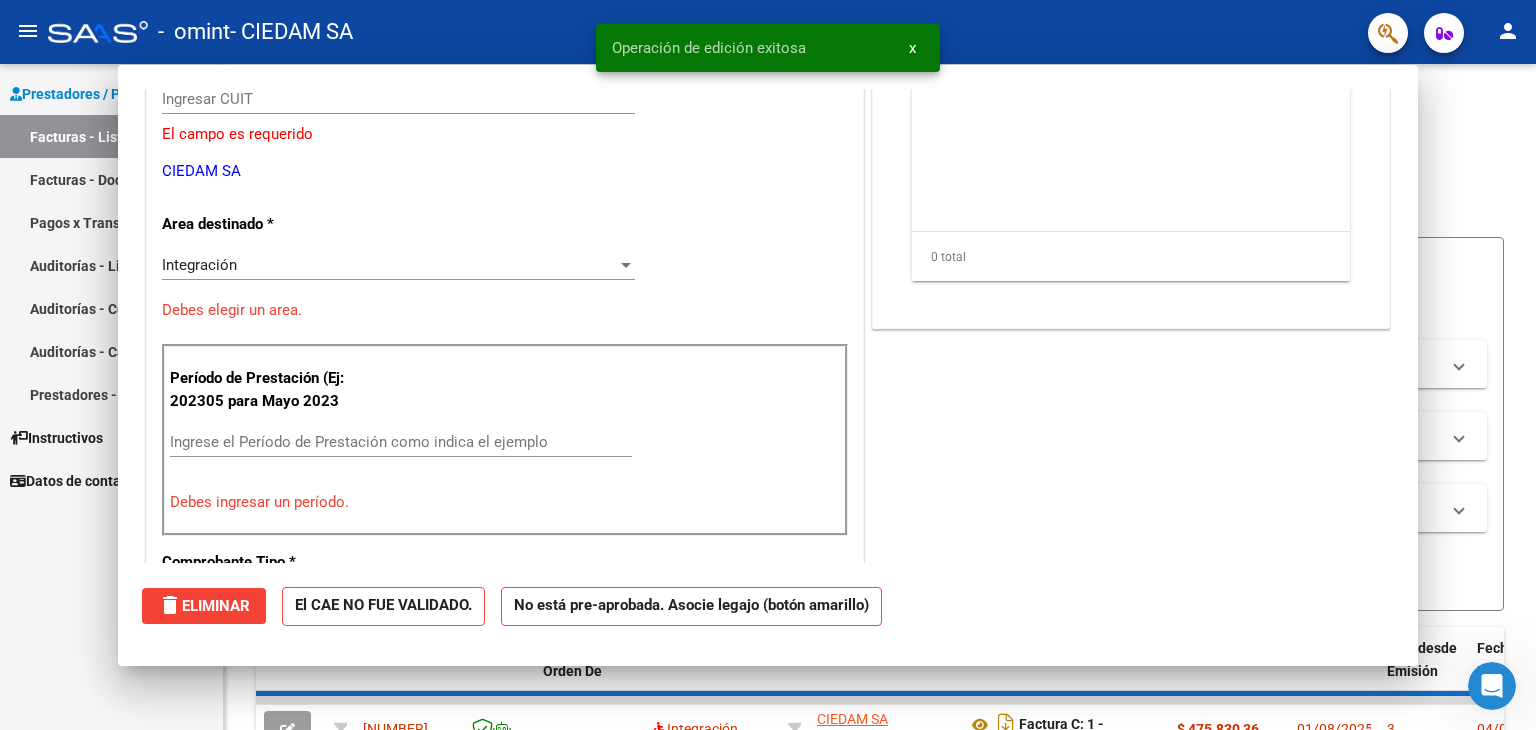scroll, scrollTop: 0, scrollLeft: 0, axis: both 